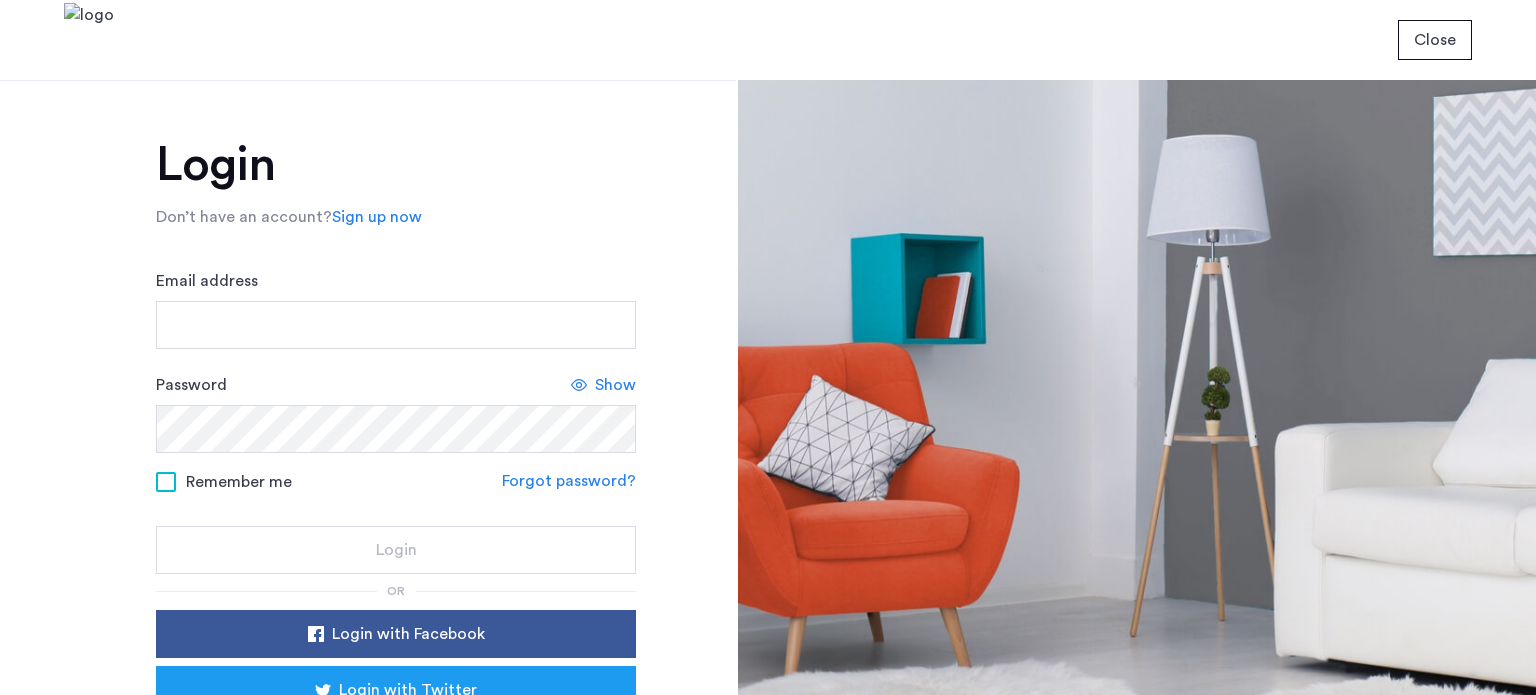 scroll, scrollTop: 0, scrollLeft: 0, axis: both 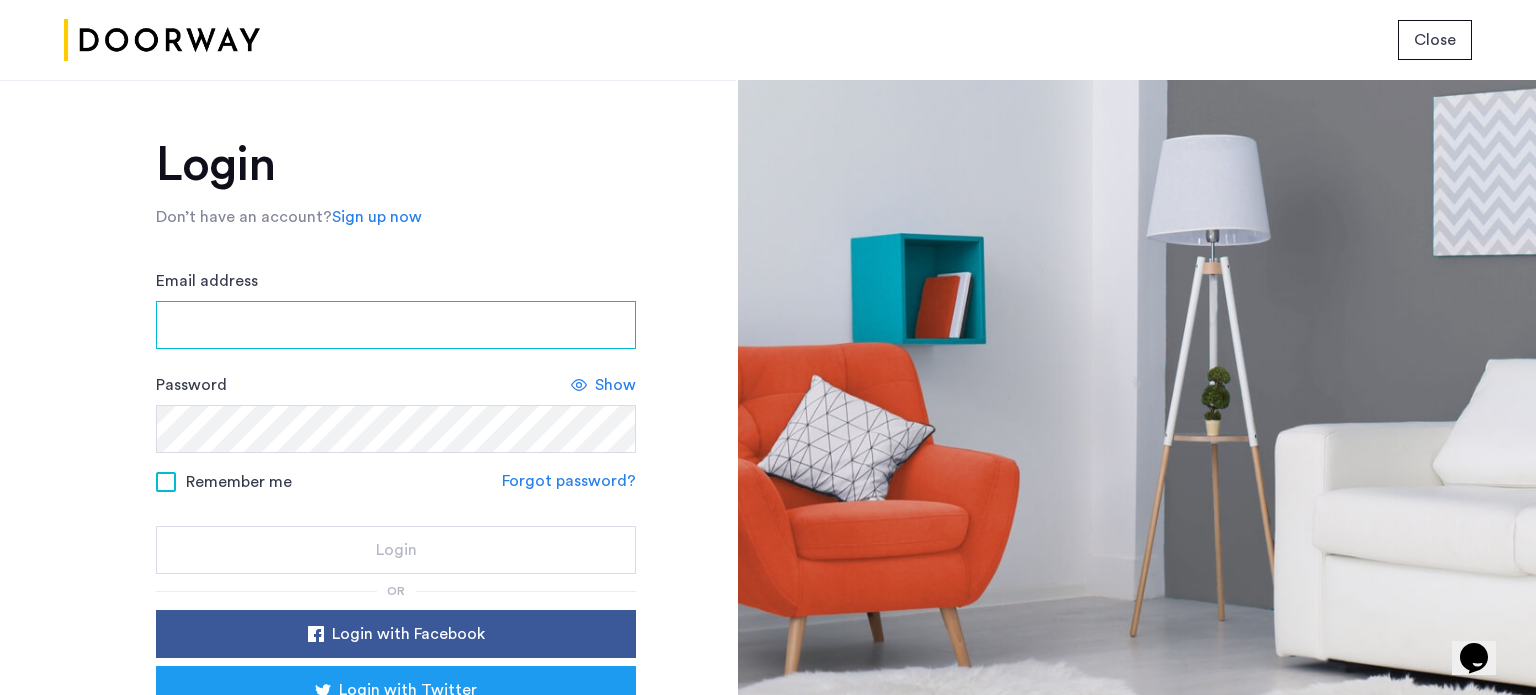 click on "Email address" at bounding box center [396, 325] 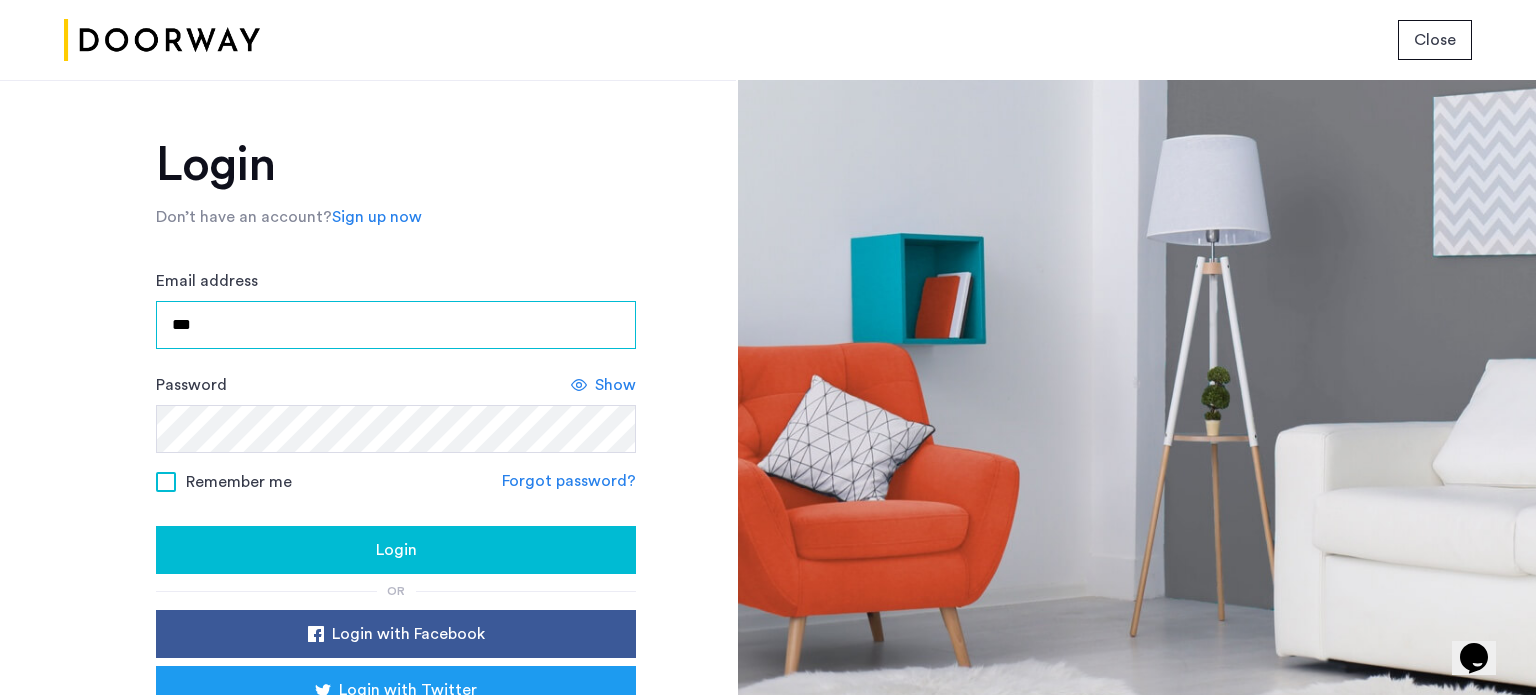 type on "**********" 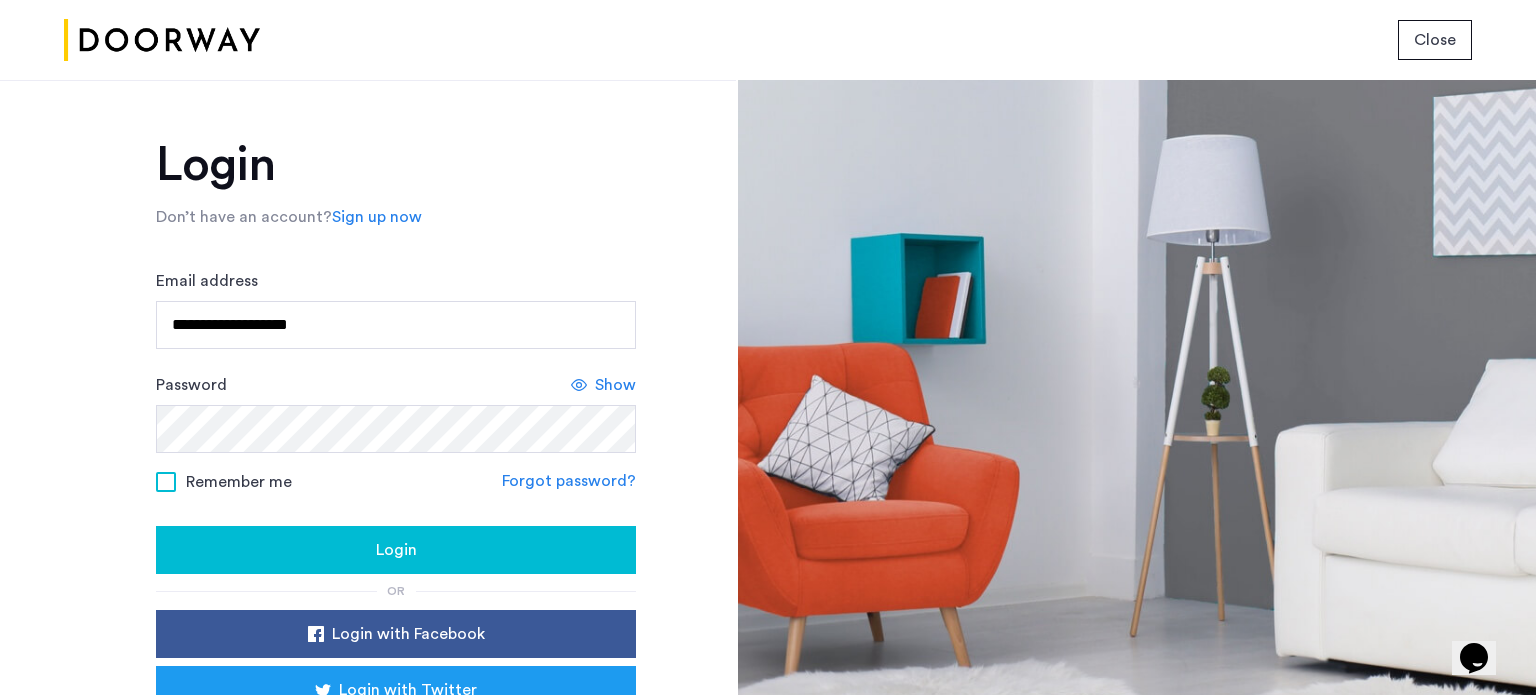 click on "Remember me" 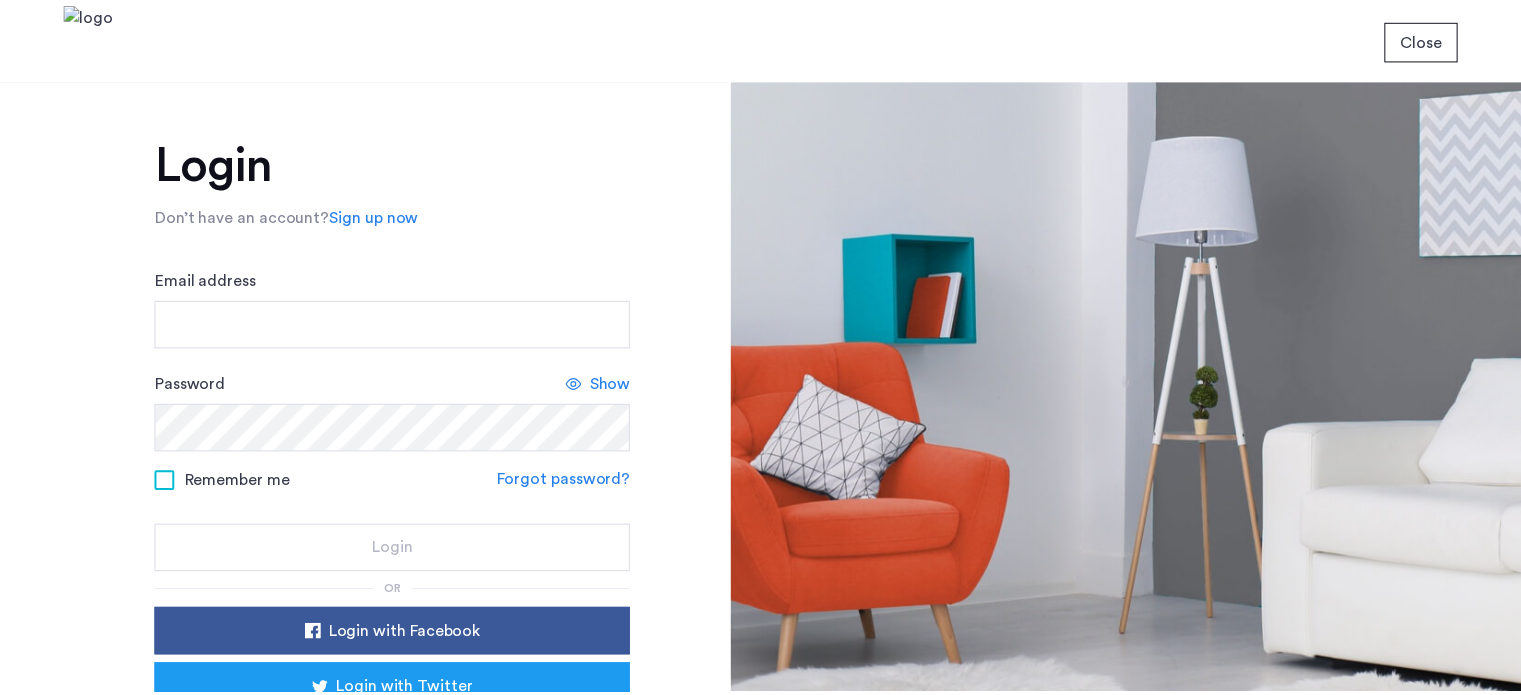 scroll, scrollTop: 0, scrollLeft: 0, axis: both 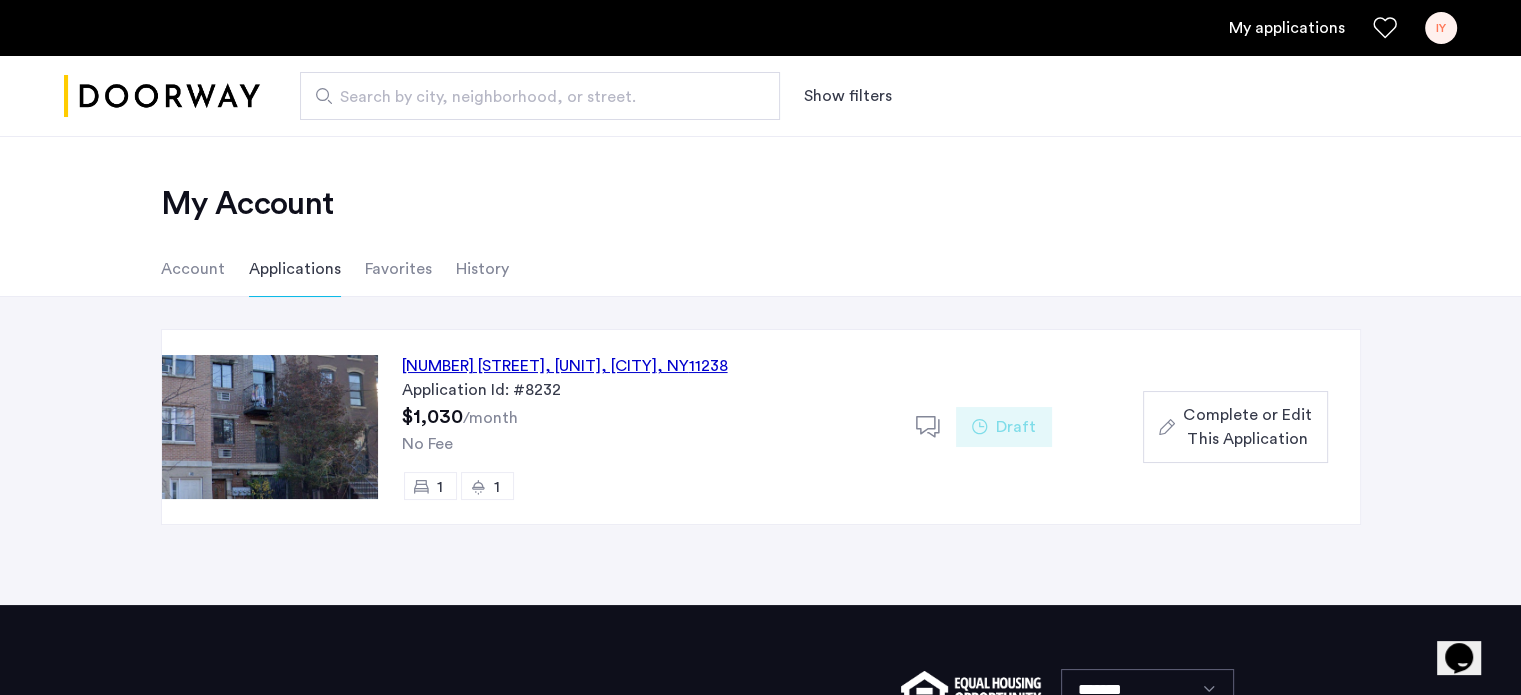 click on "451 Franklin Avenue, Unit 3FRE, Brooklyn , NY  11238" 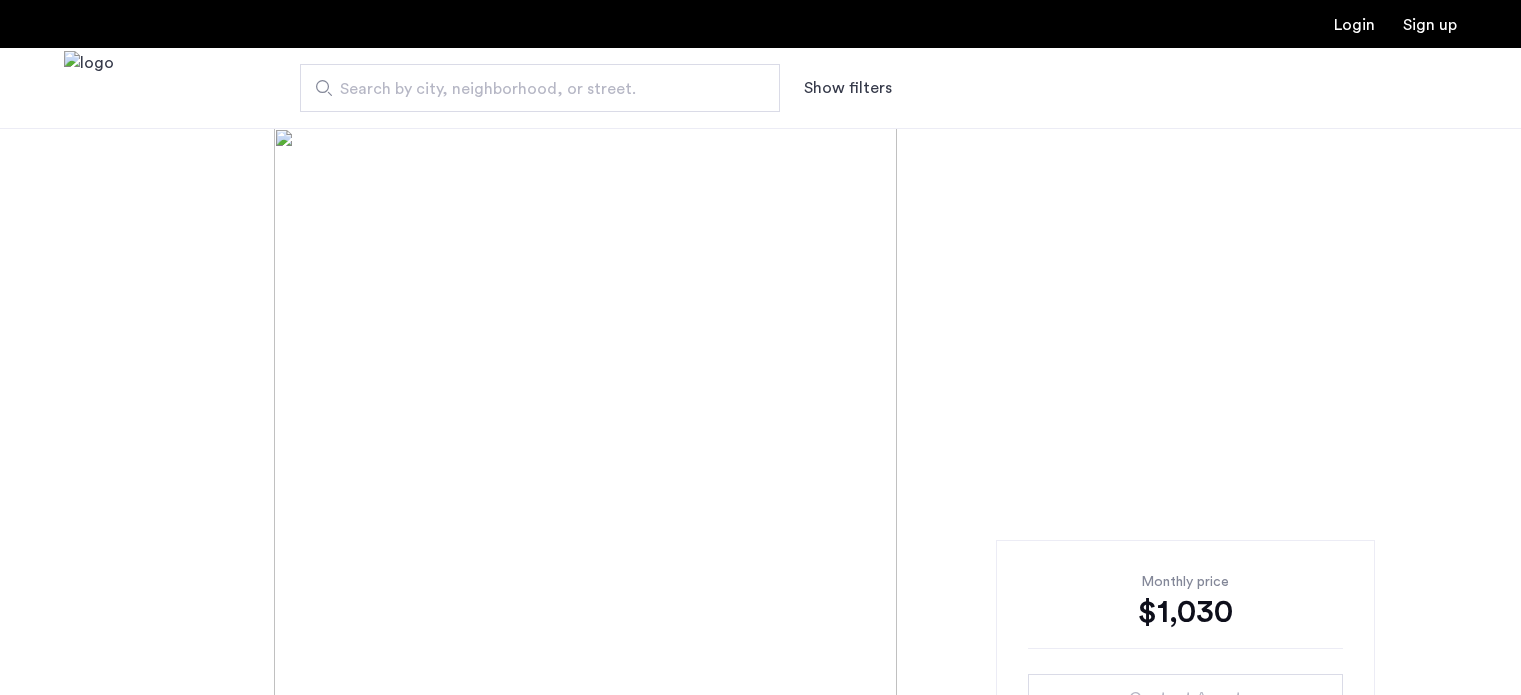scroll, scrollTop: 0, scrollLeft: 0, axis: both 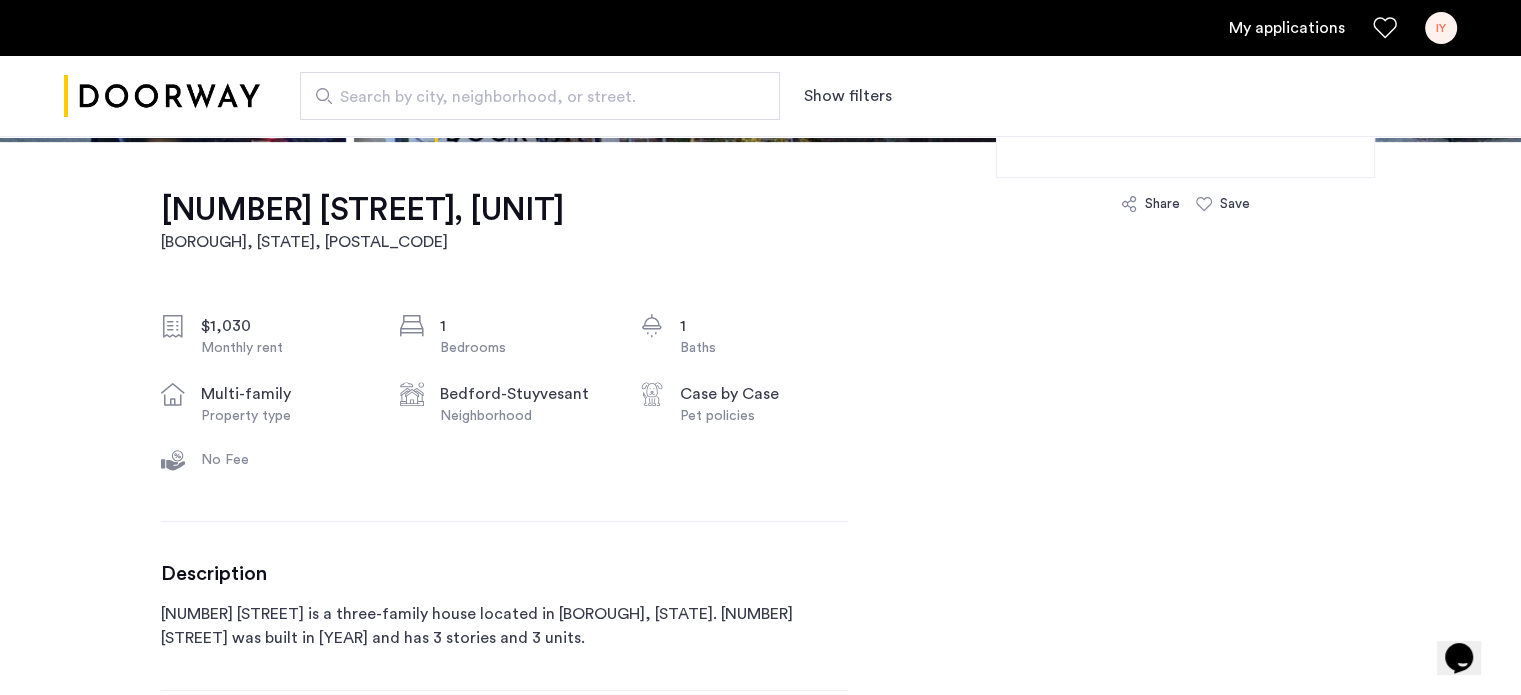 click on "Case by Case" 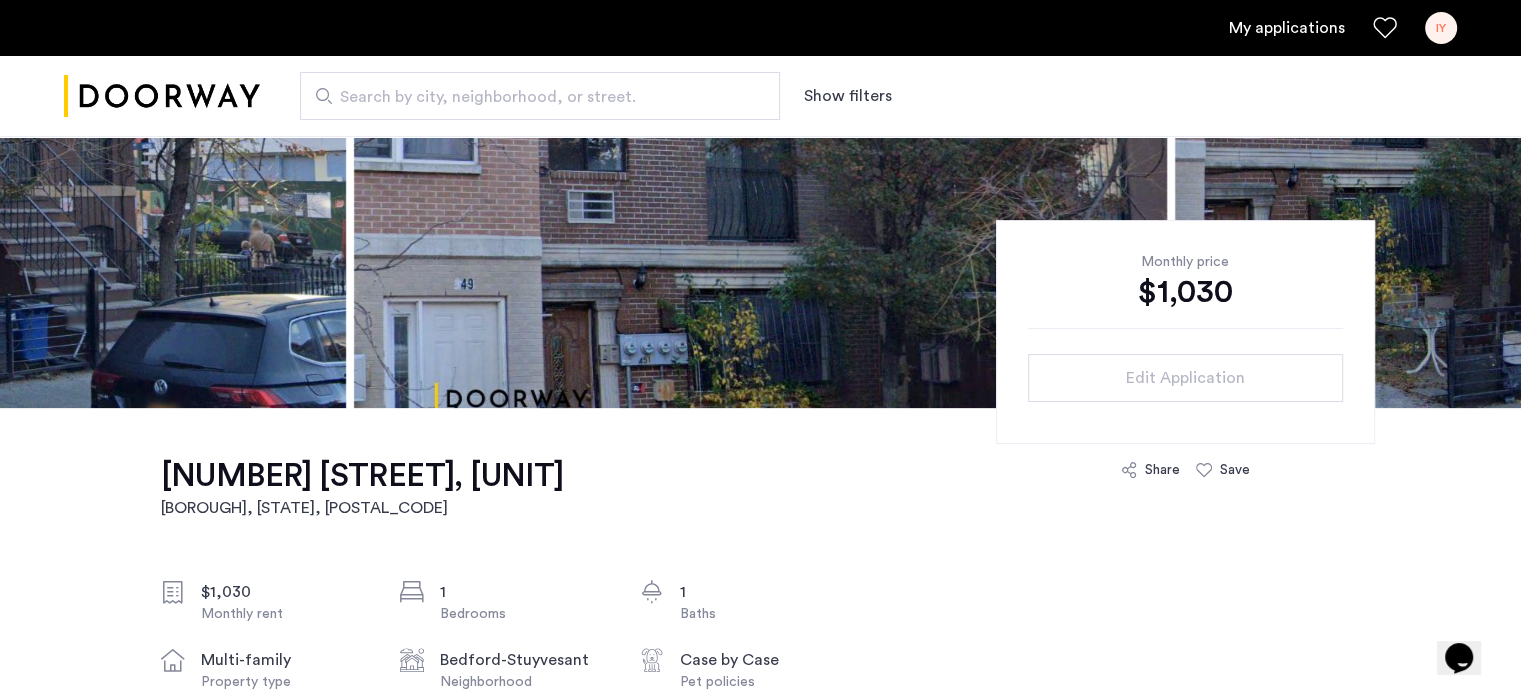 scroll, scrollTop: 327, scrollLeft: 0, axis: vertical 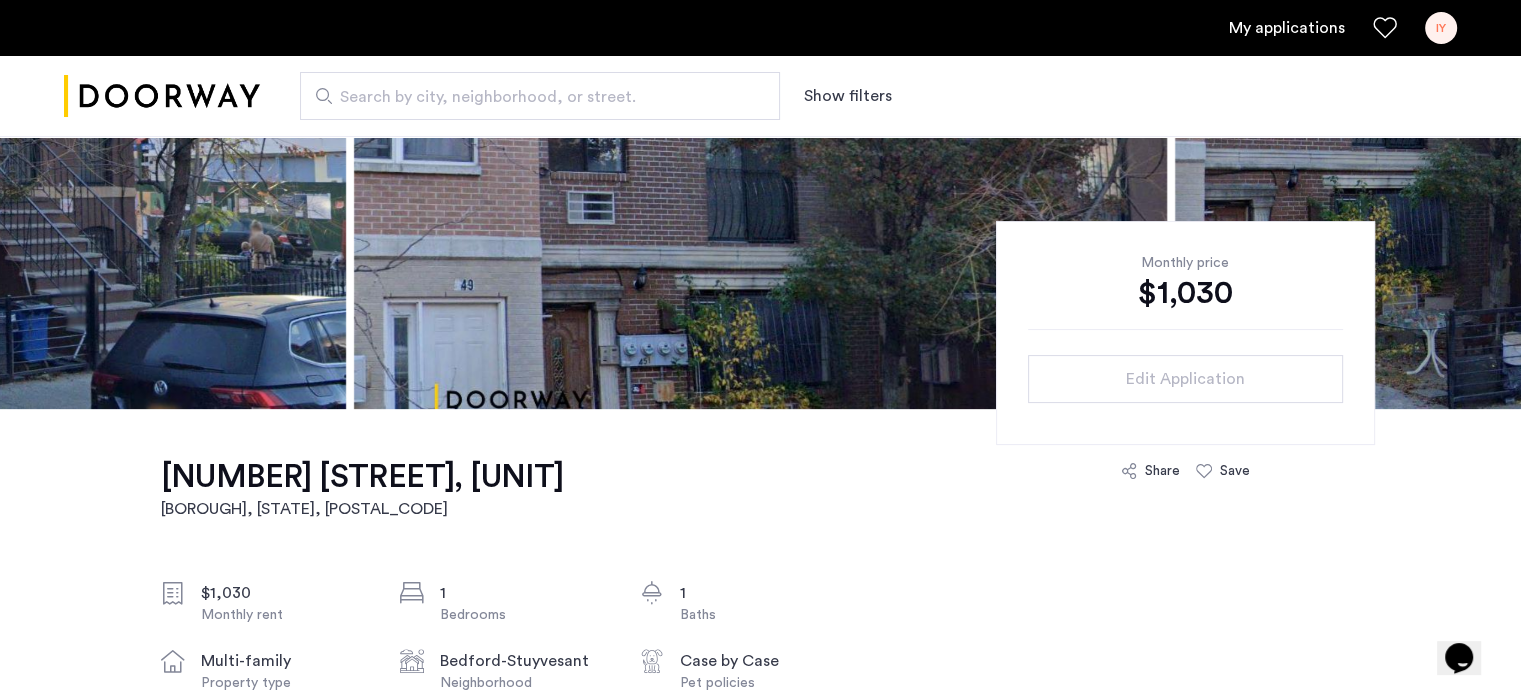 click on "$1,030" 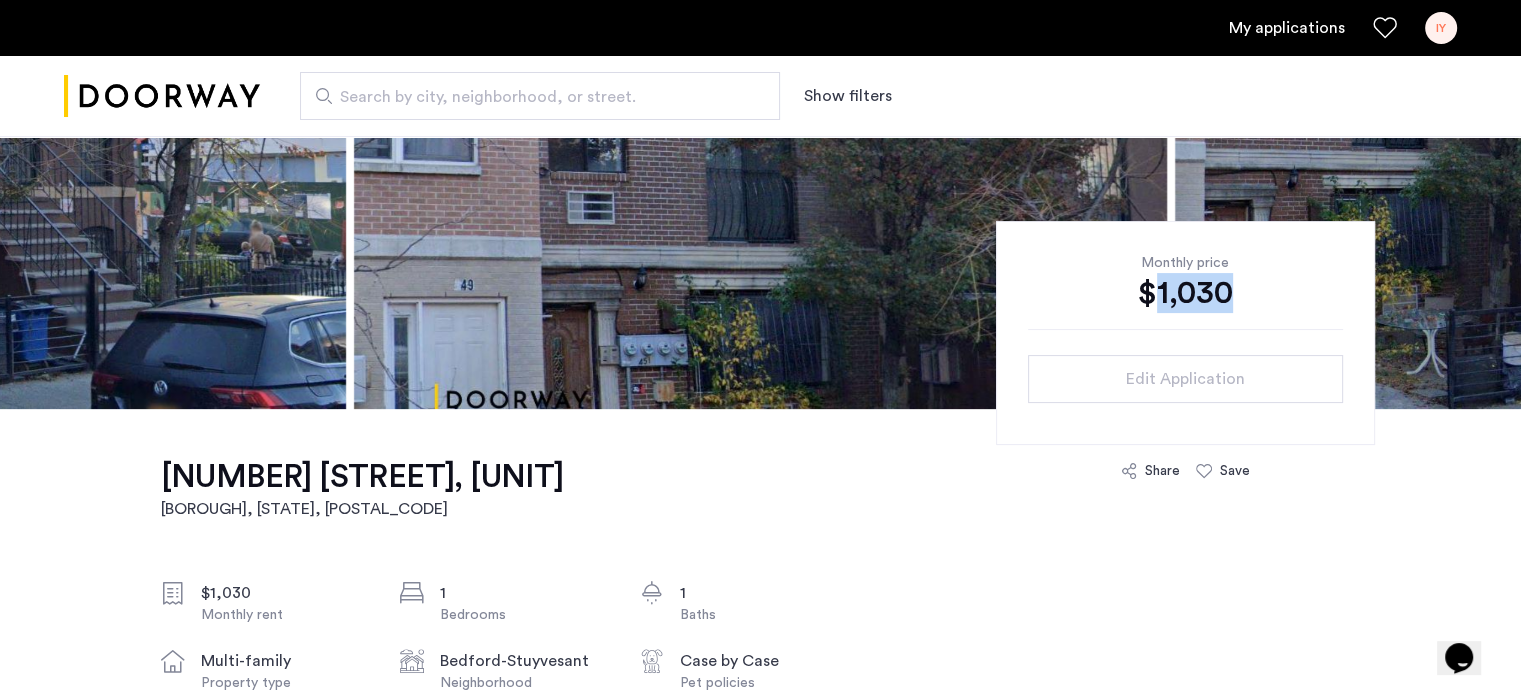 click on "$1,030" 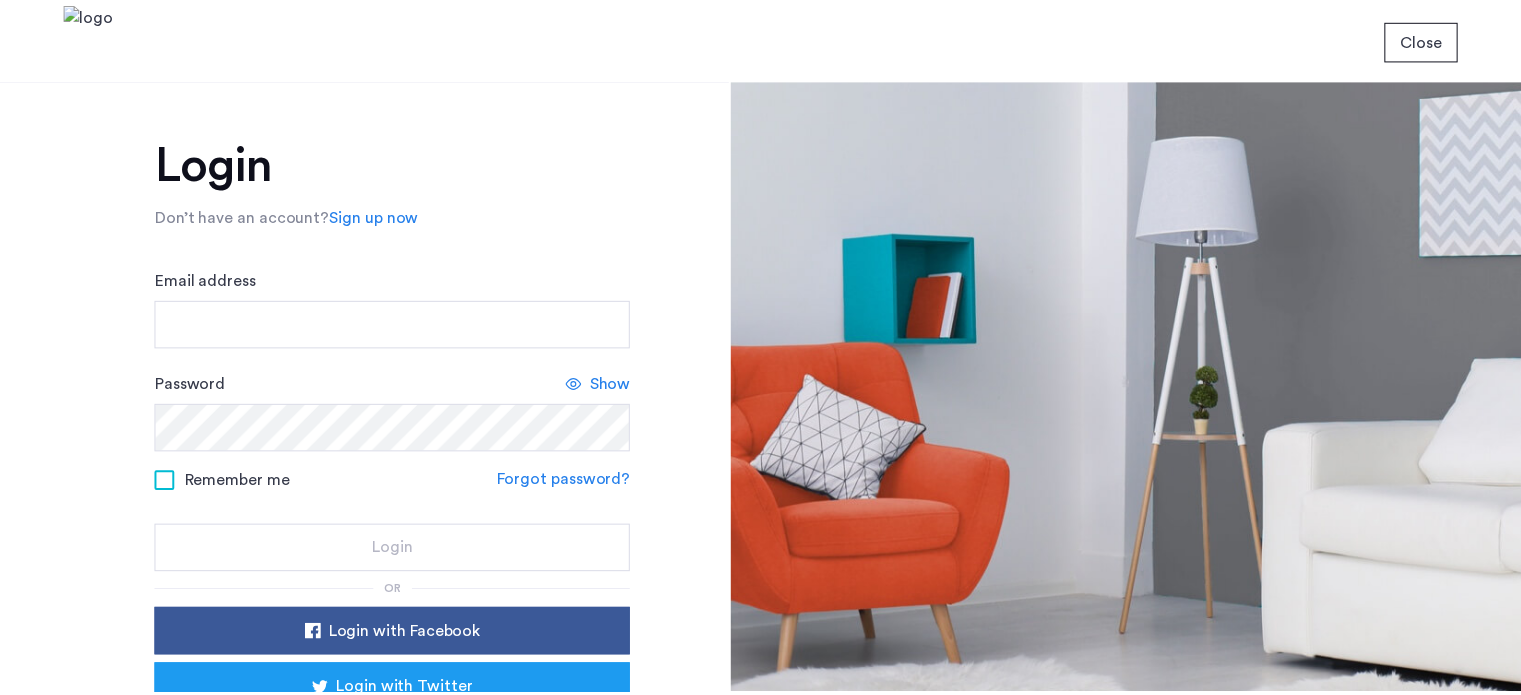 scroll, scrollTop: 0, scrollLeft: 0, axis: both 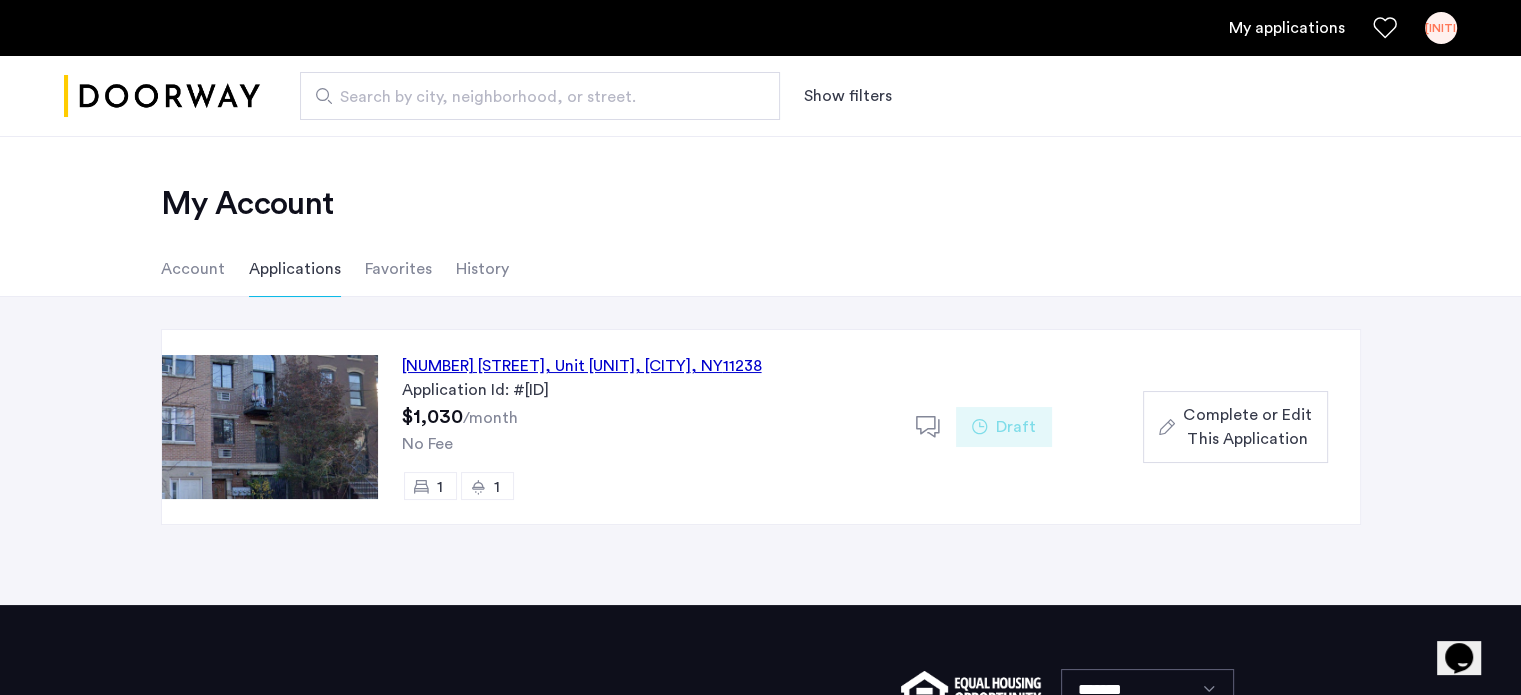 click on "Complete or Edit This Application" 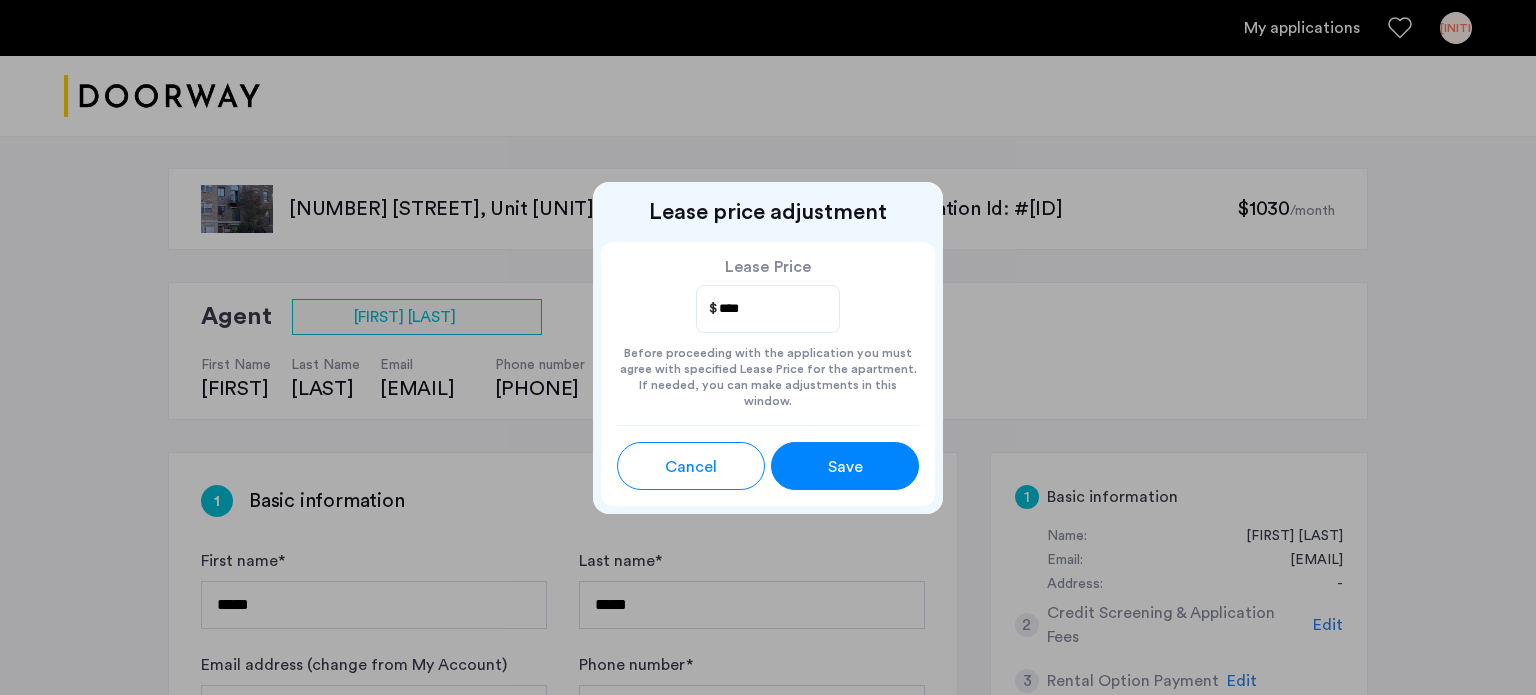 click on "Save" at bounding box center (845, 467) 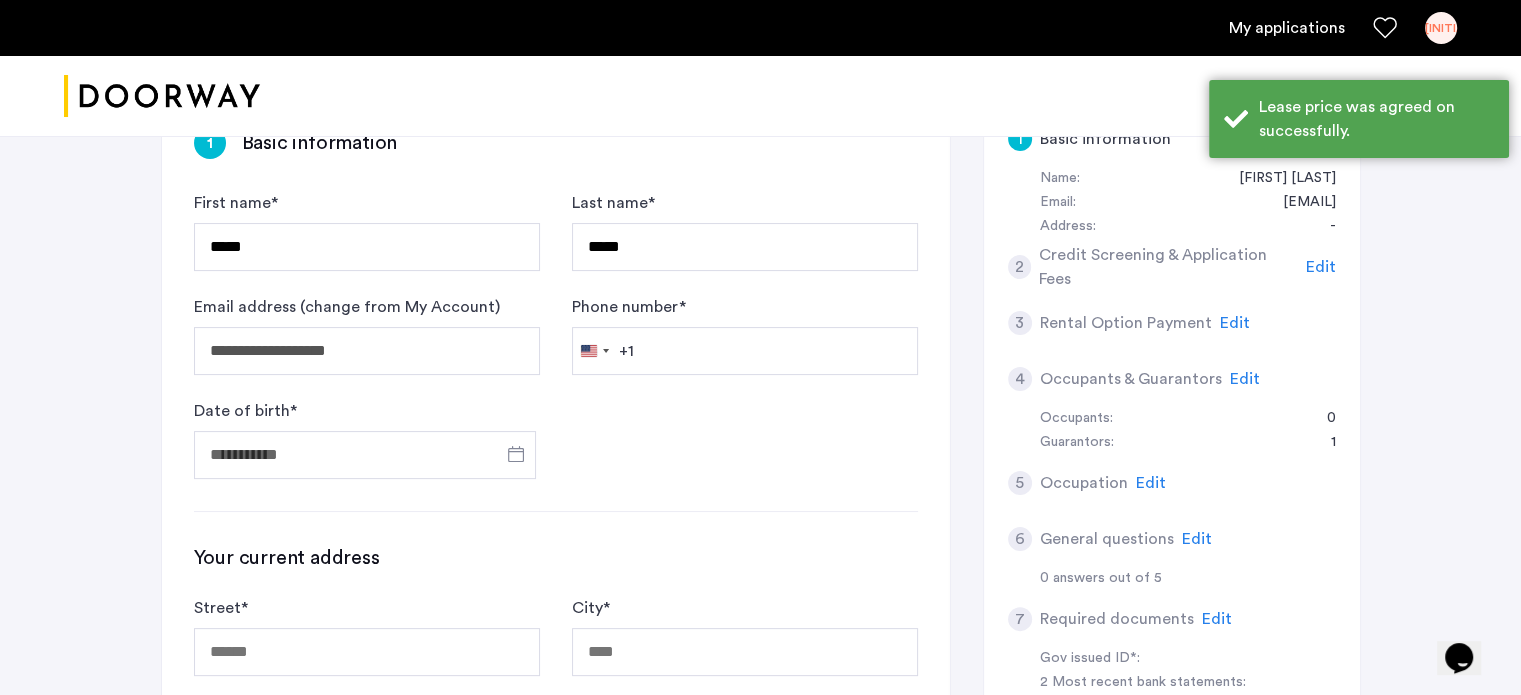 scroll, scrollTop: 364, scrollLeft: 0, axis: vertical 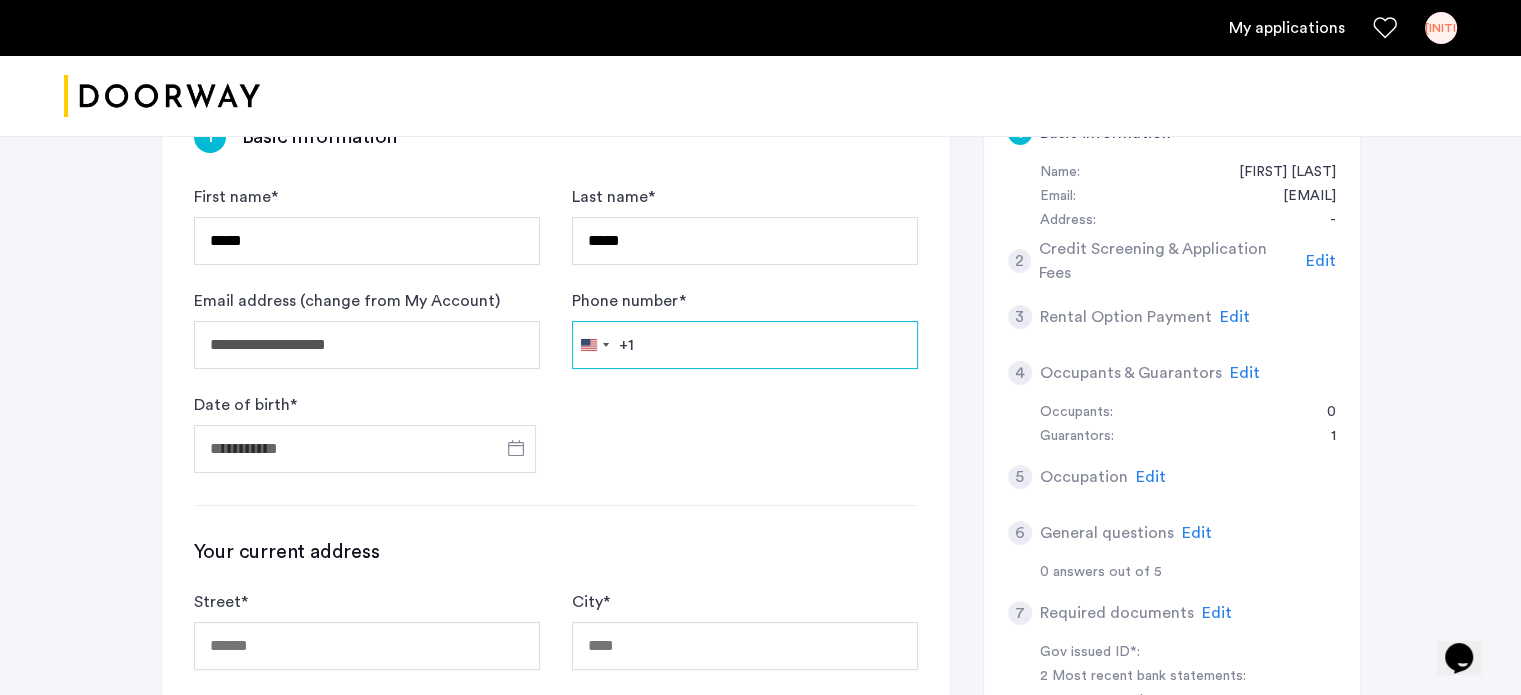 click on "Phone number  *" at bounding box center [745, 345] 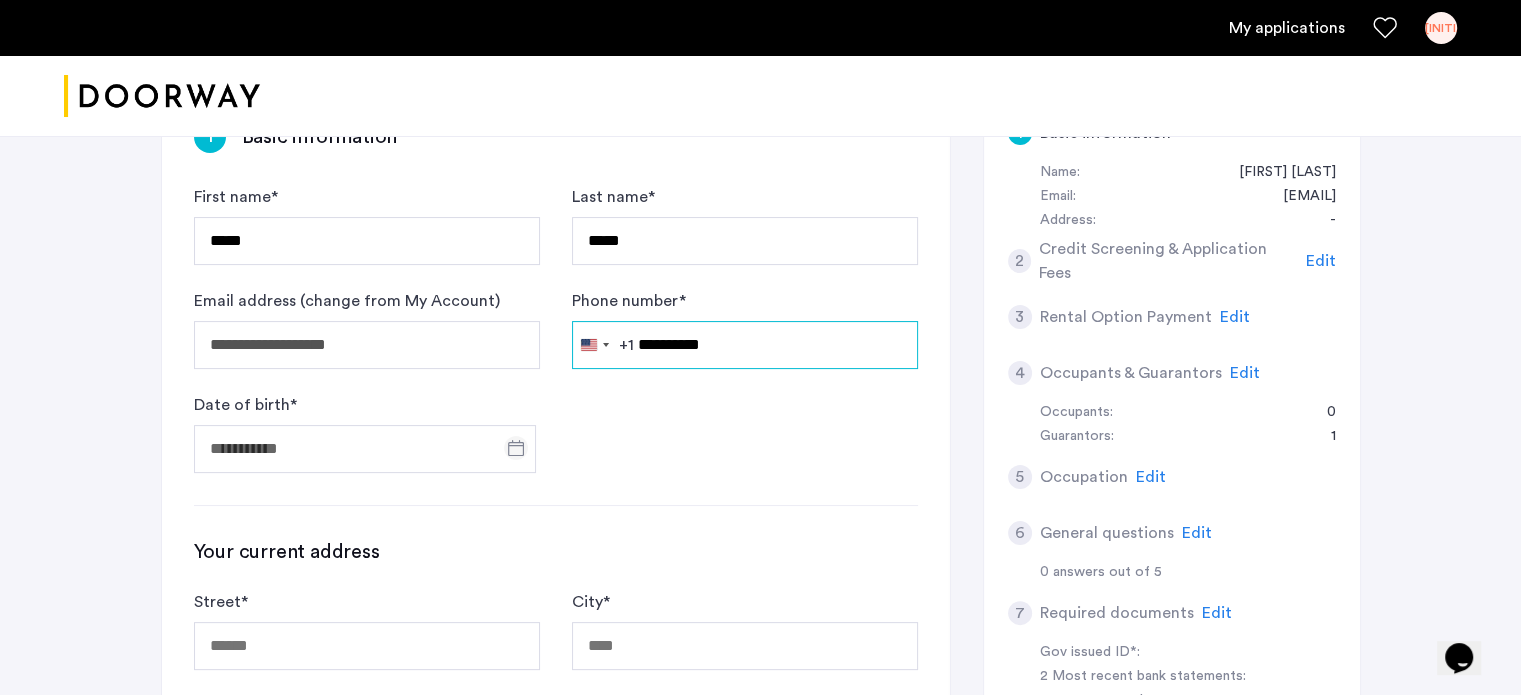type on "**********" 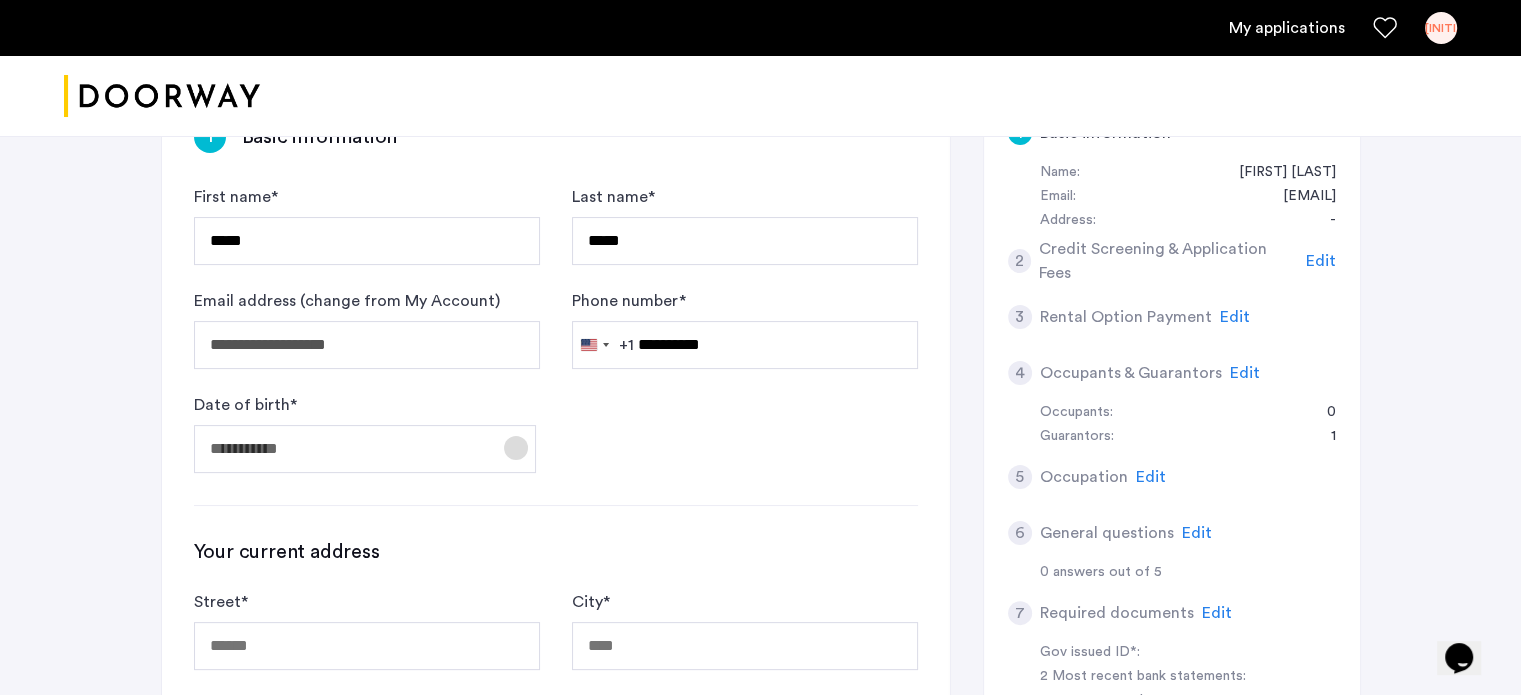 click 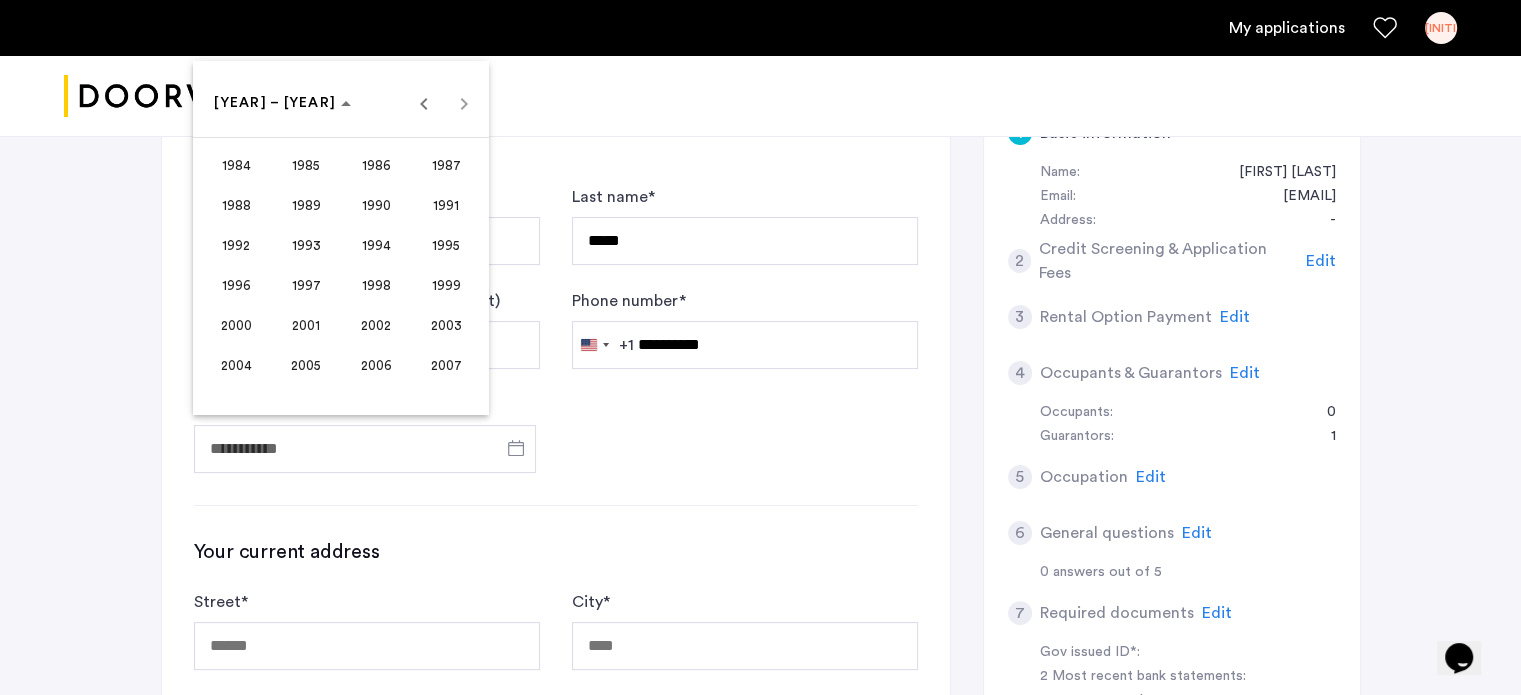 click on "2003" at bounding box center (446, 325) 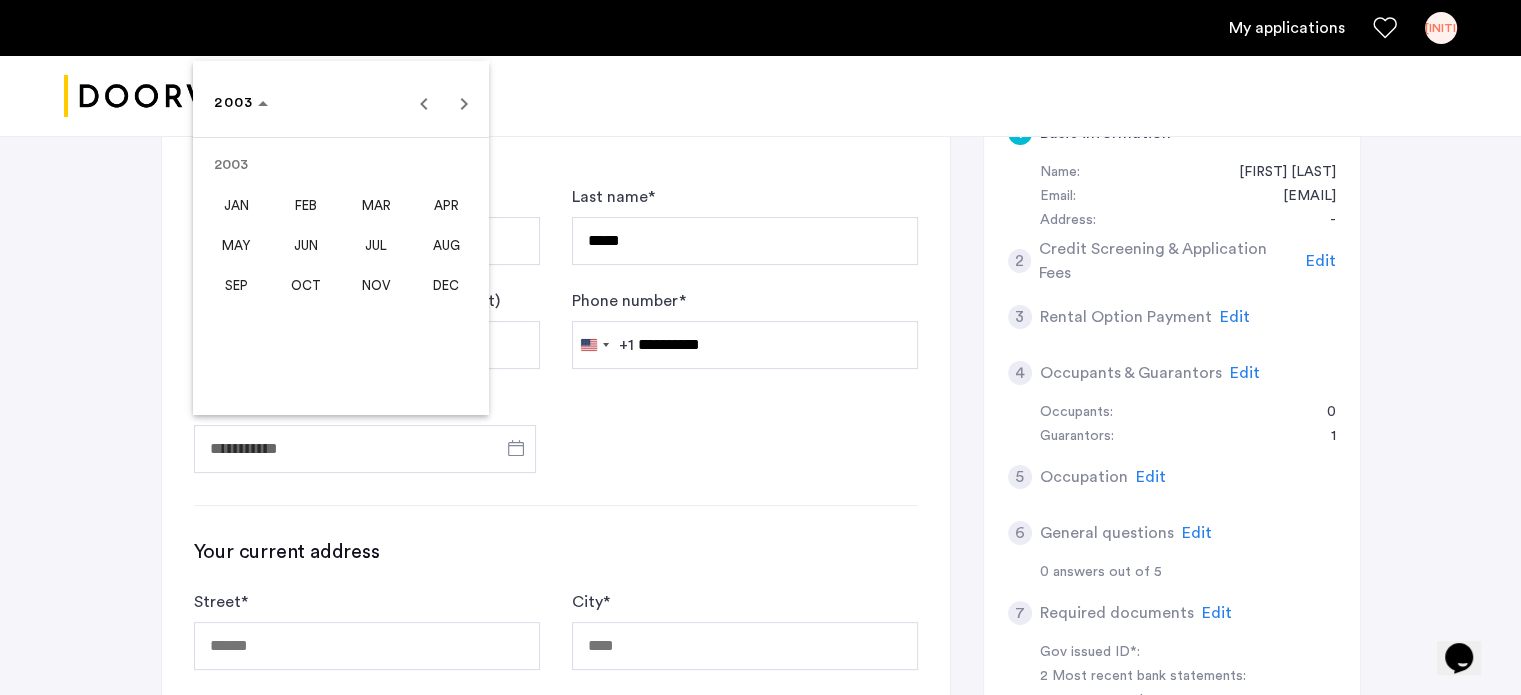 click on "FEB" at bounding box center (306, 205) 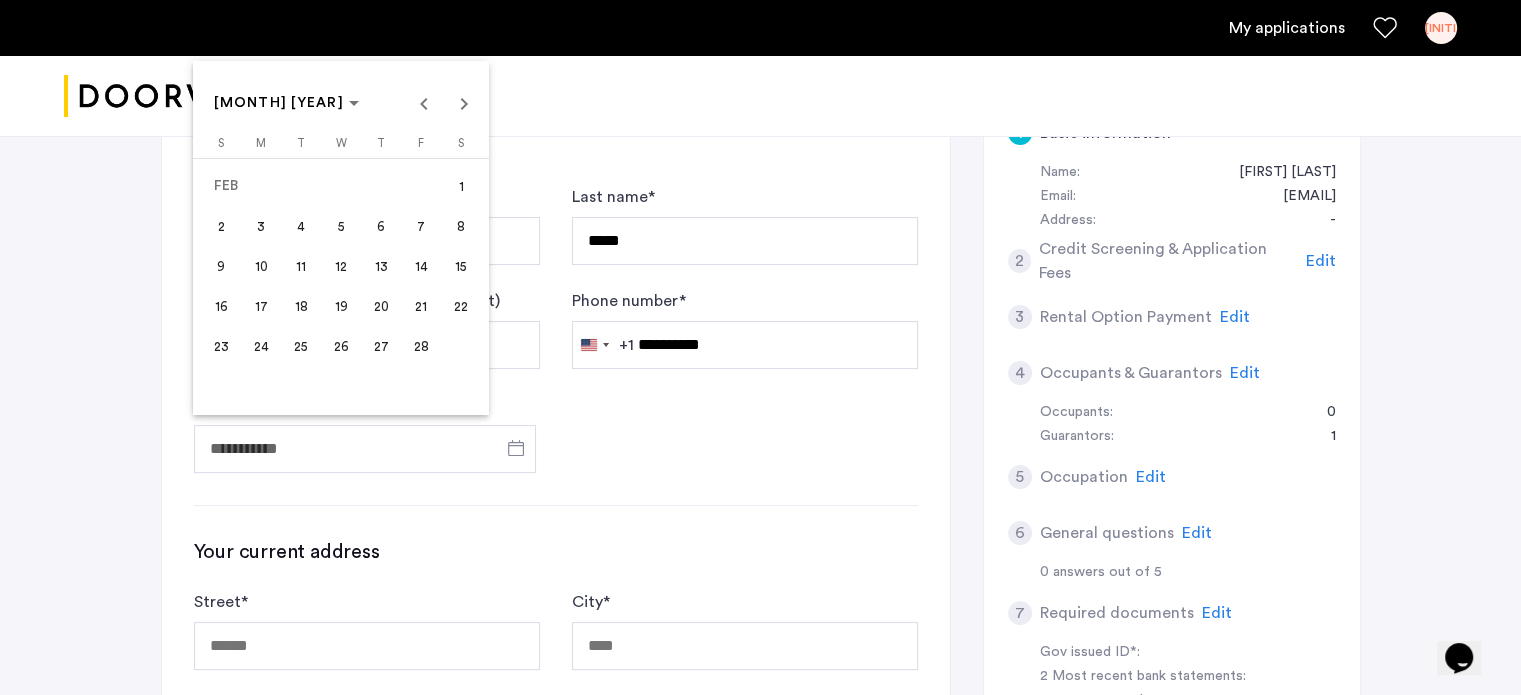 click on "1" at bounding box center (461, 186) 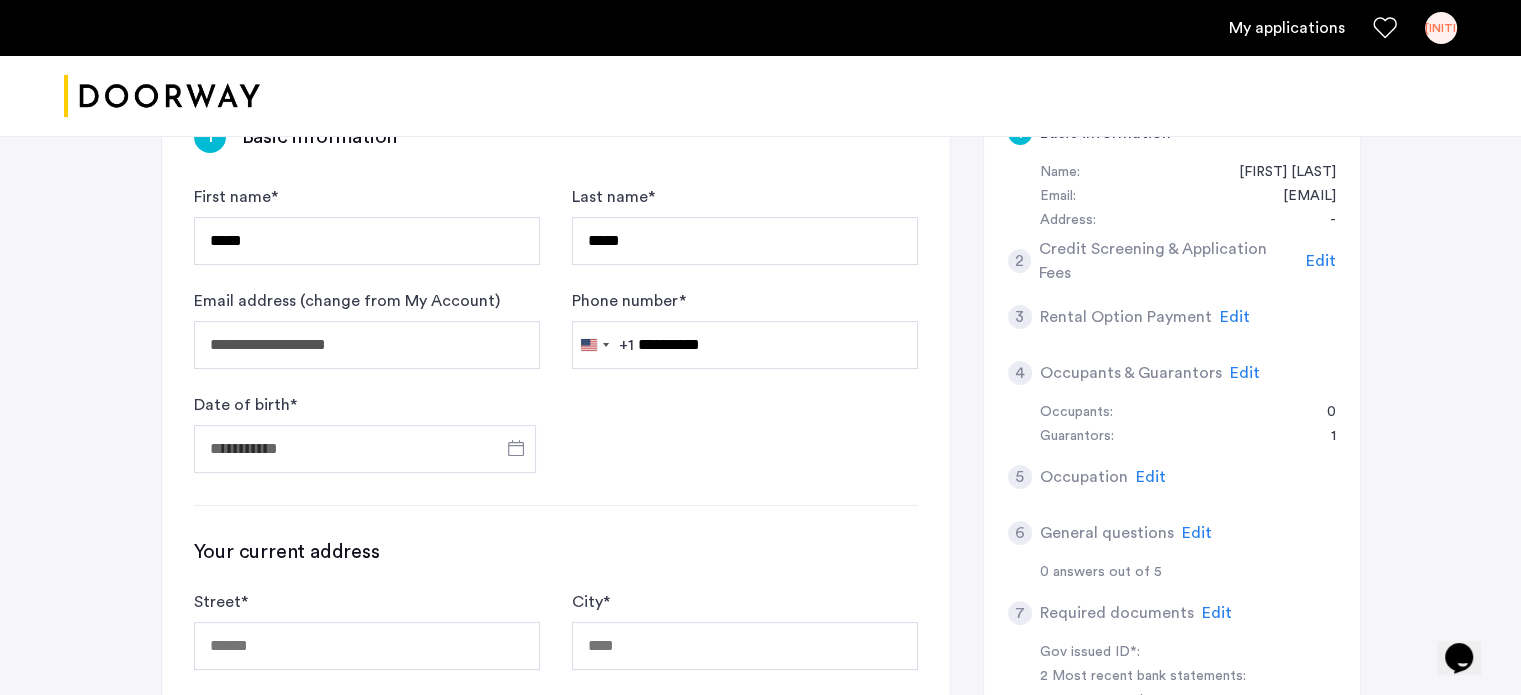 type on "**********" 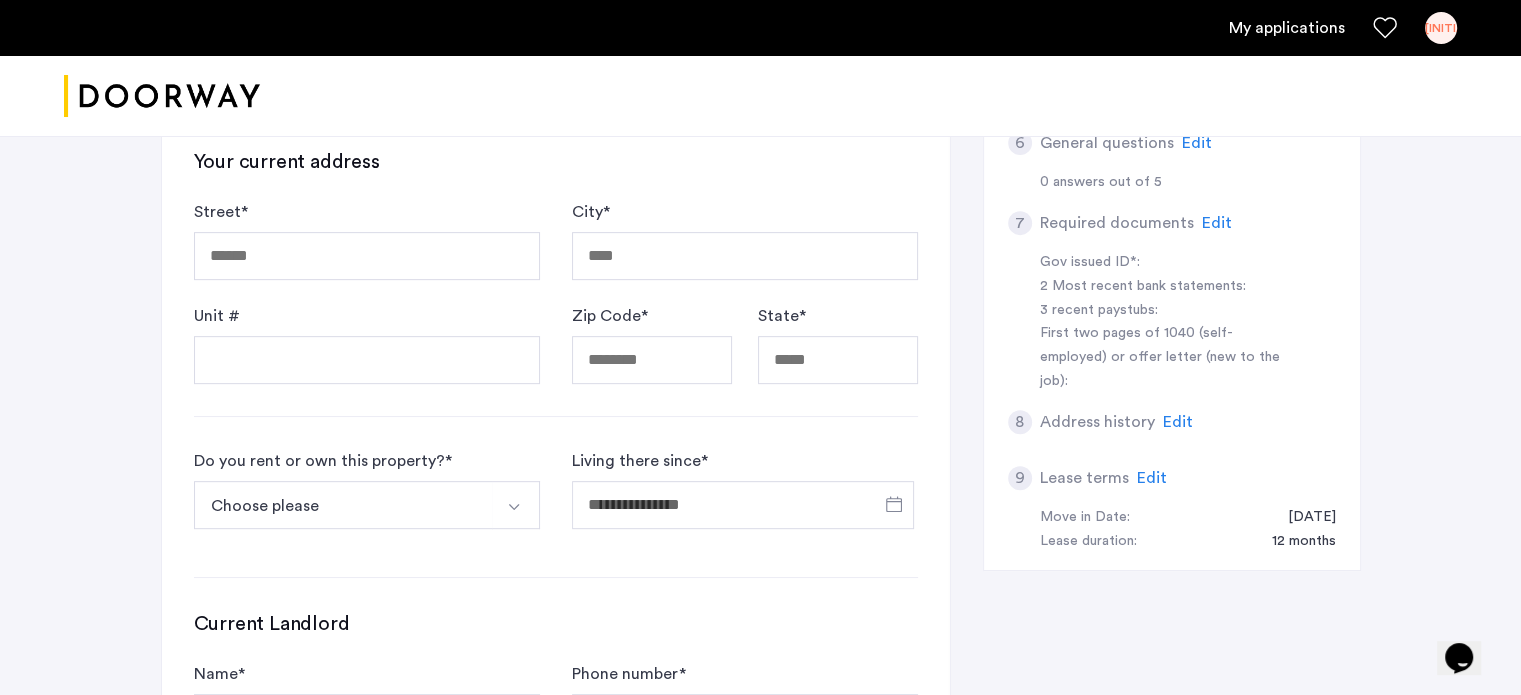 scroll, scrollTop: 752, scrollLeft: 0, axis: vertical 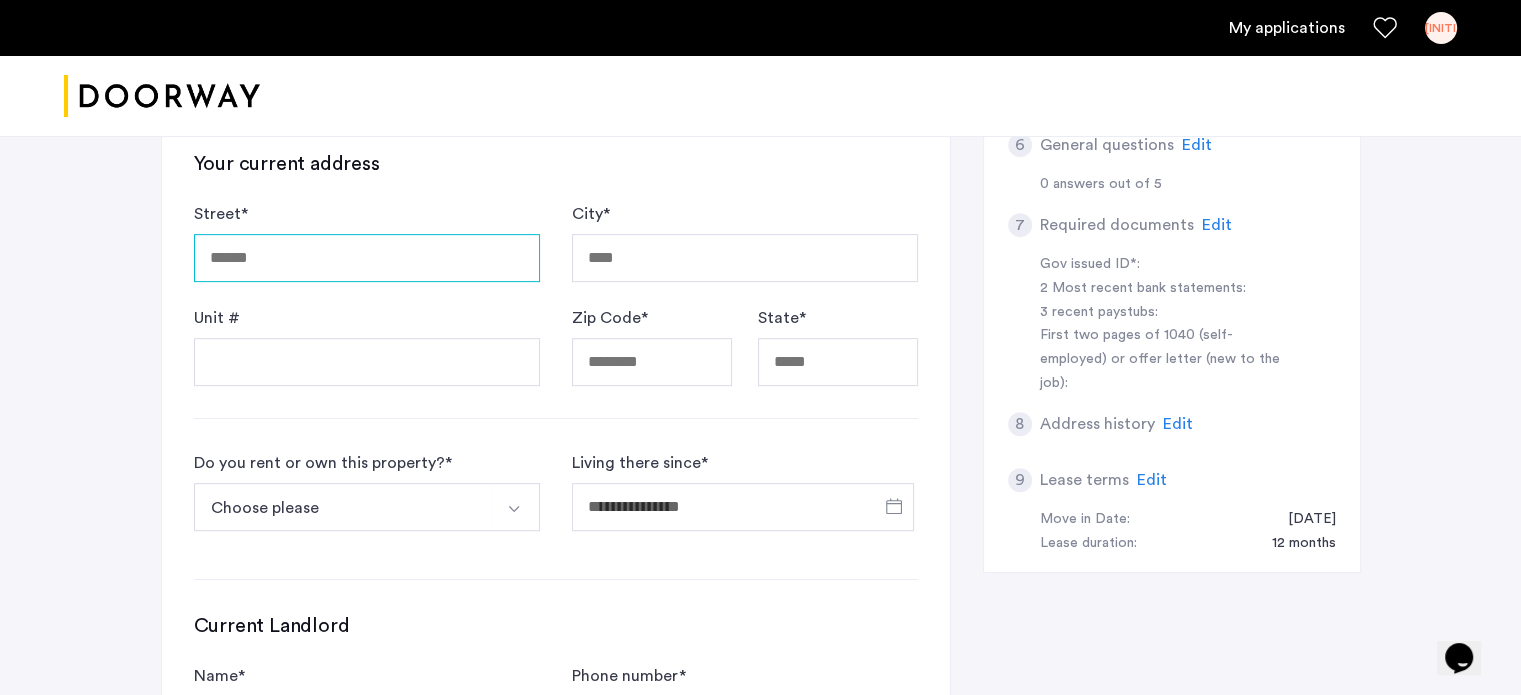 click on "Street  *" at bounding box center (367, 258) 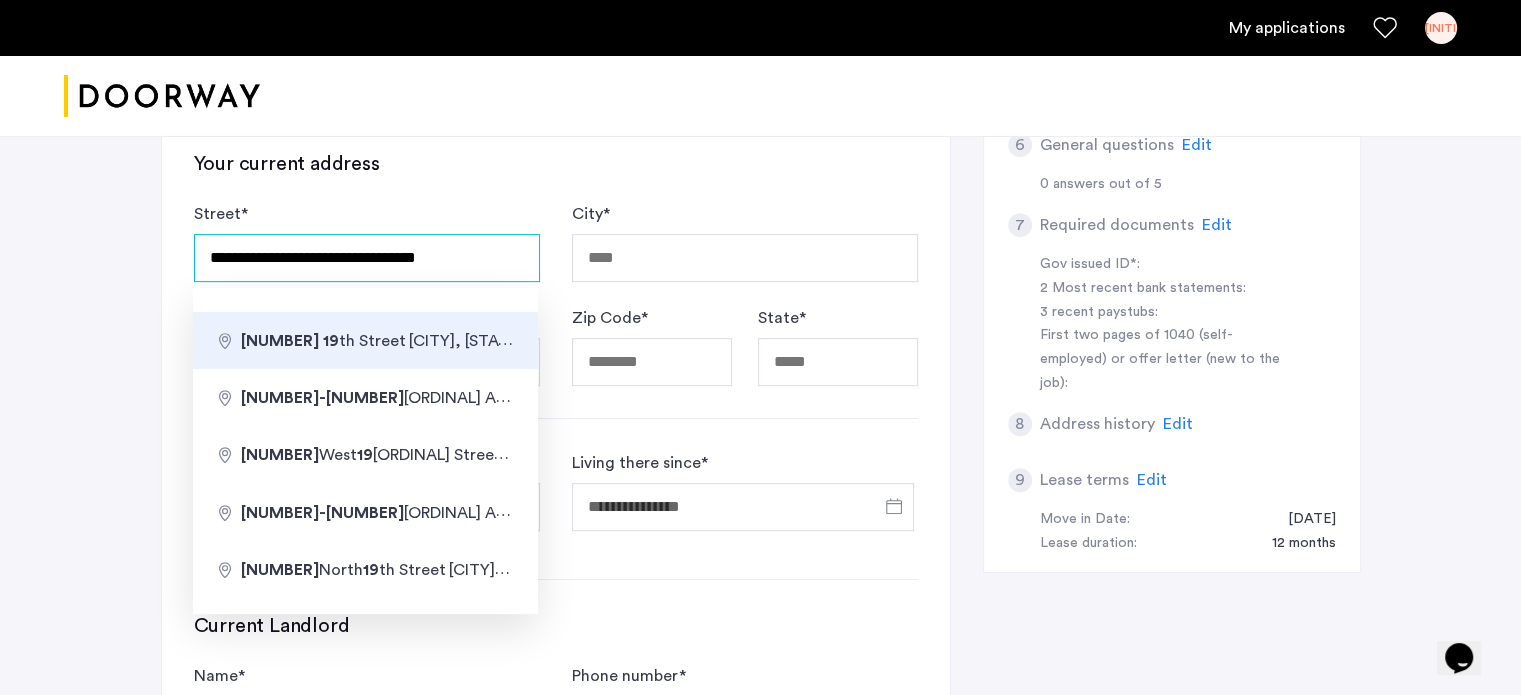 type on "**********" 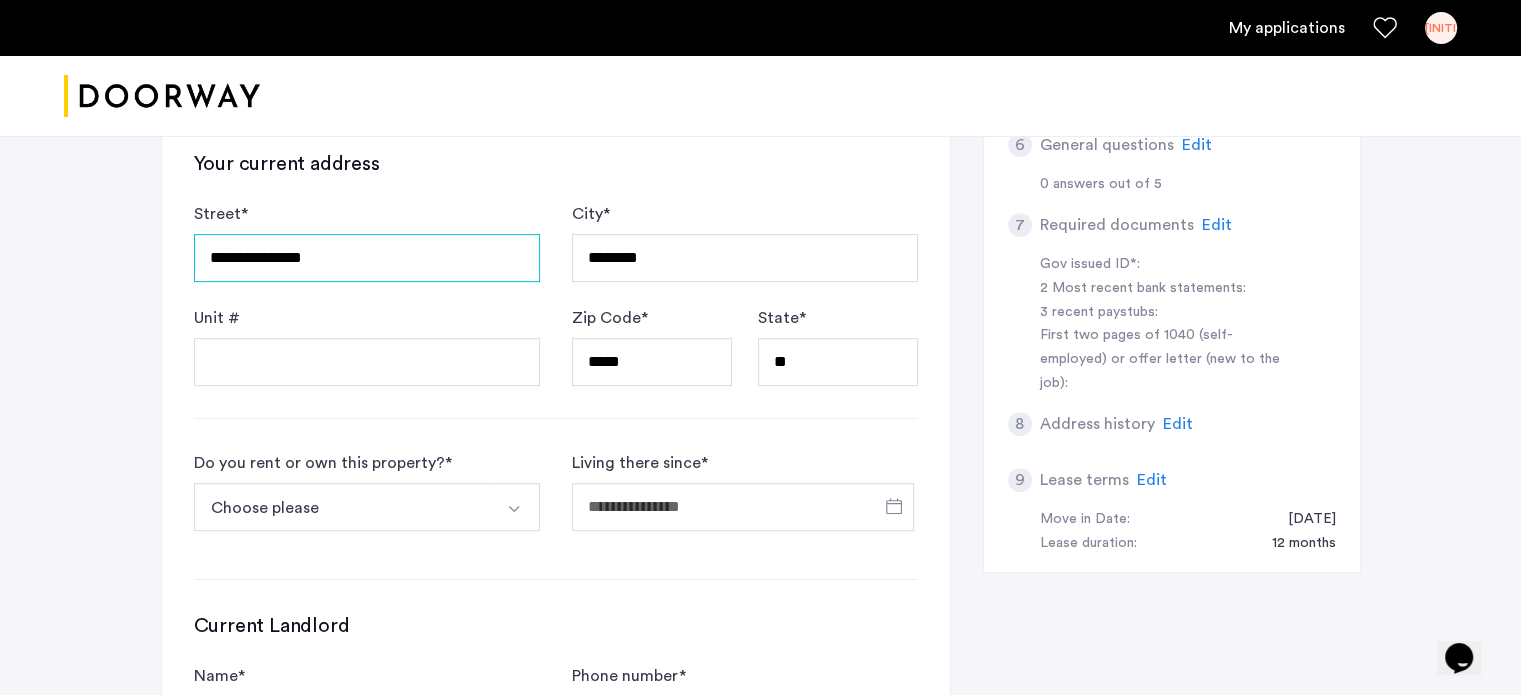 type on "**********" 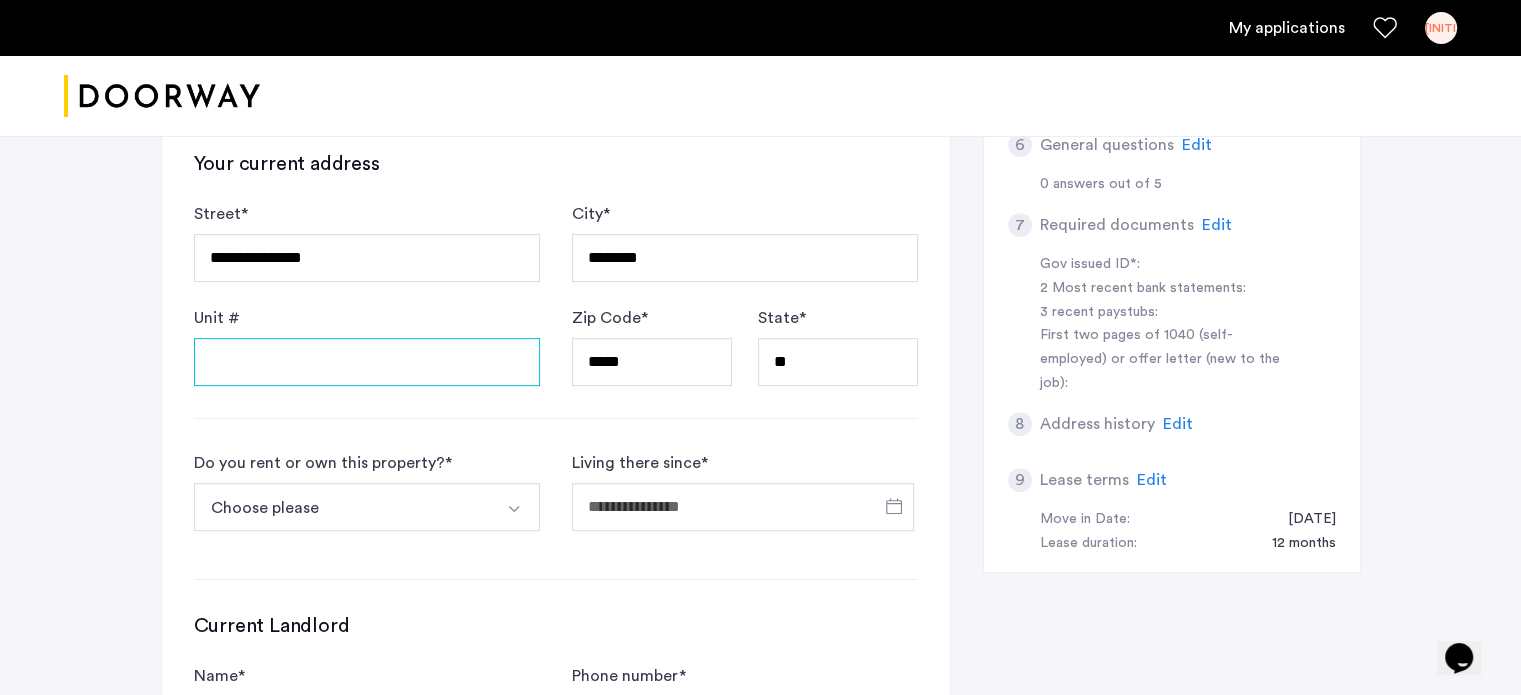 click on "Unit #" at bounding box center [367, 362] 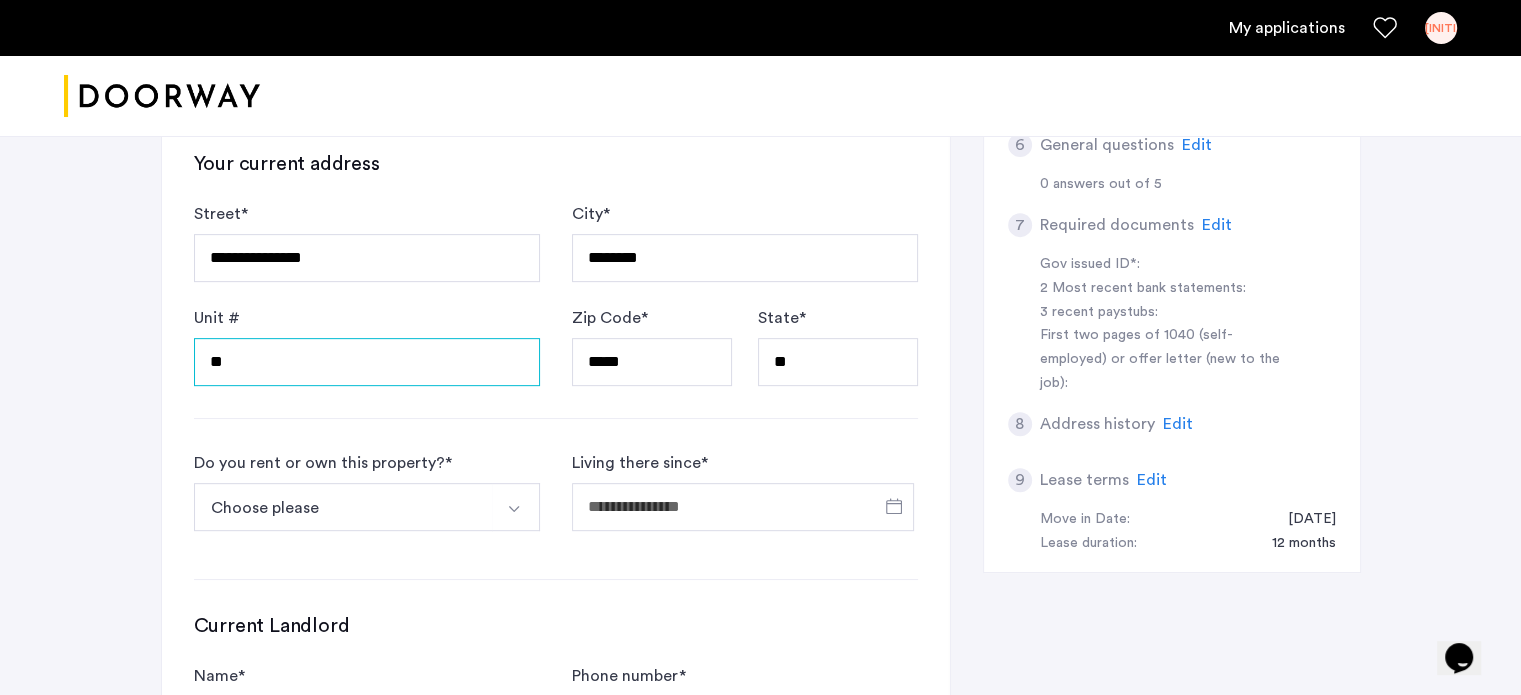 type on "**" 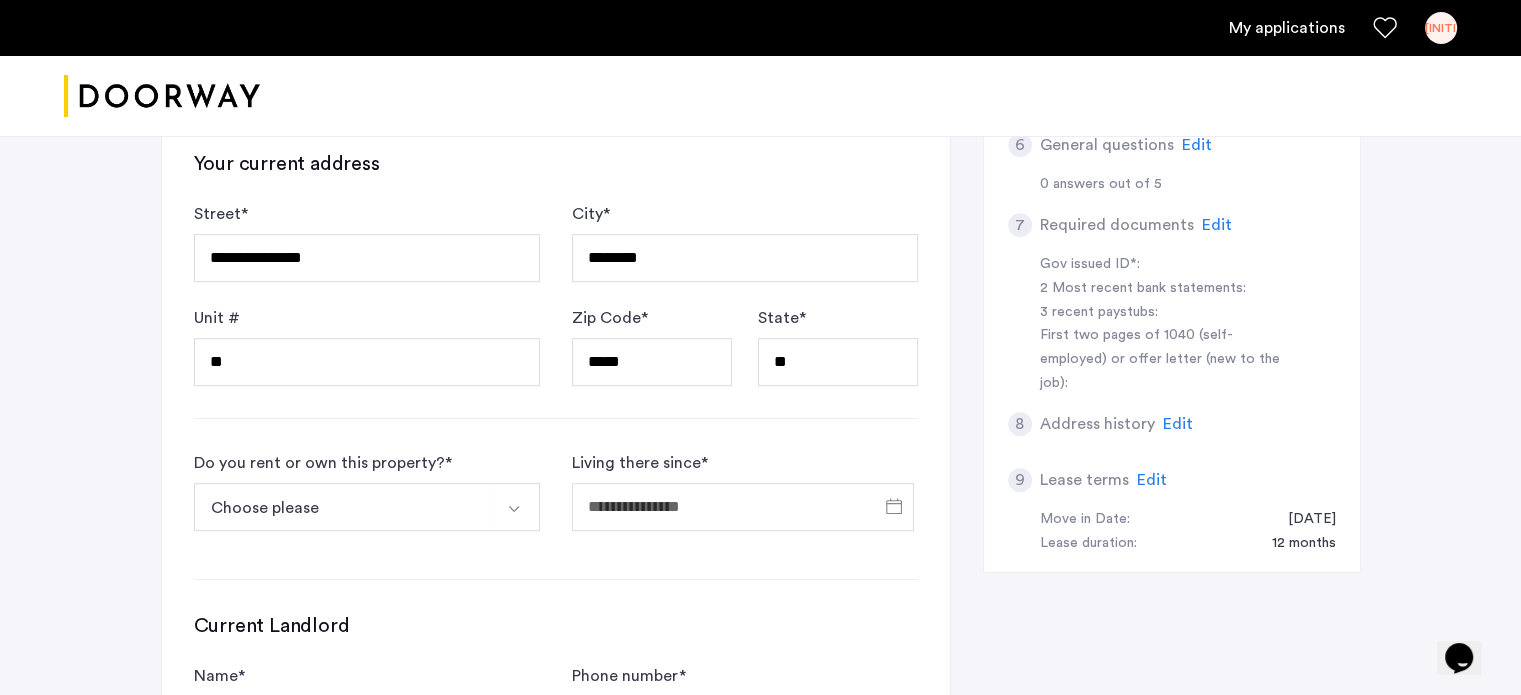 click on "Choose please" at bounding box center [343, 507] 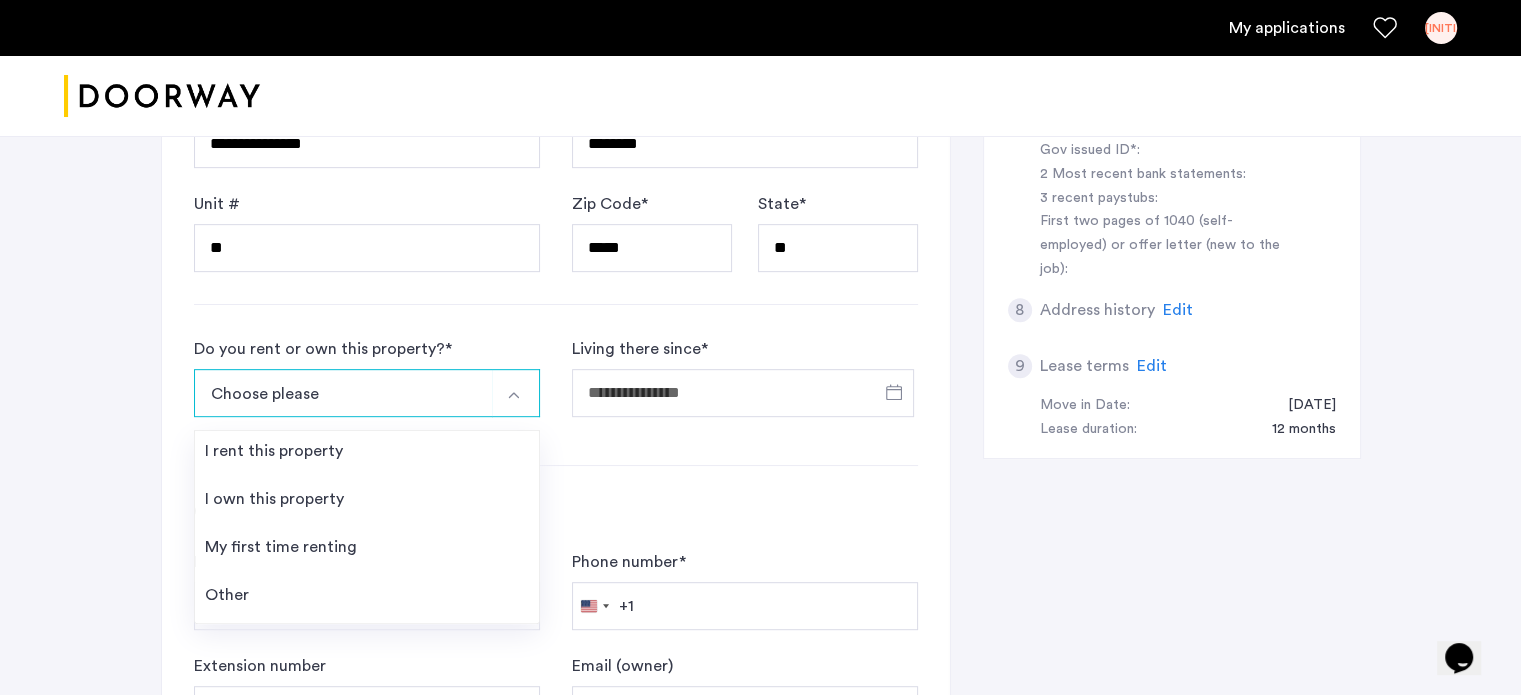 scroll, scrollTop: 866, scrollLeft: 0, axis: vertical 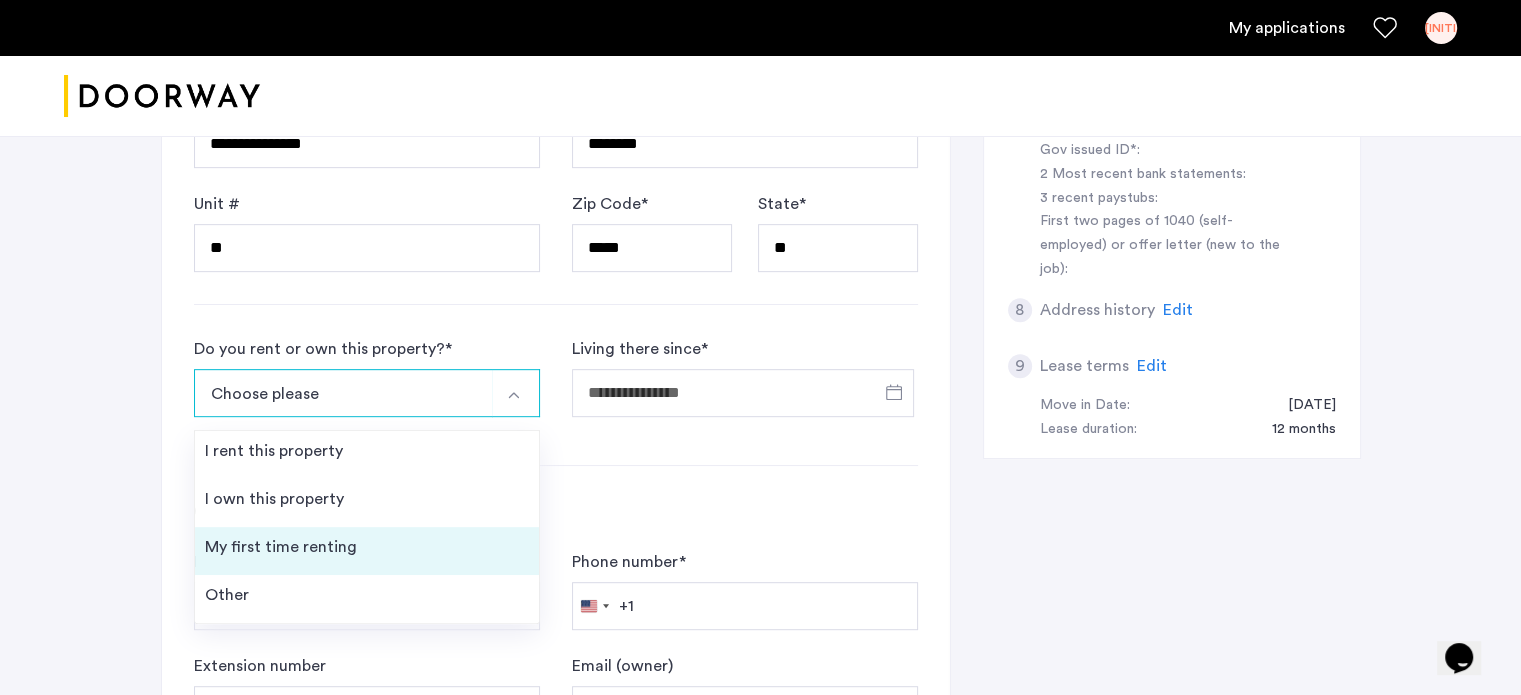click on "My first time renting" at bounding box center [367, 551] 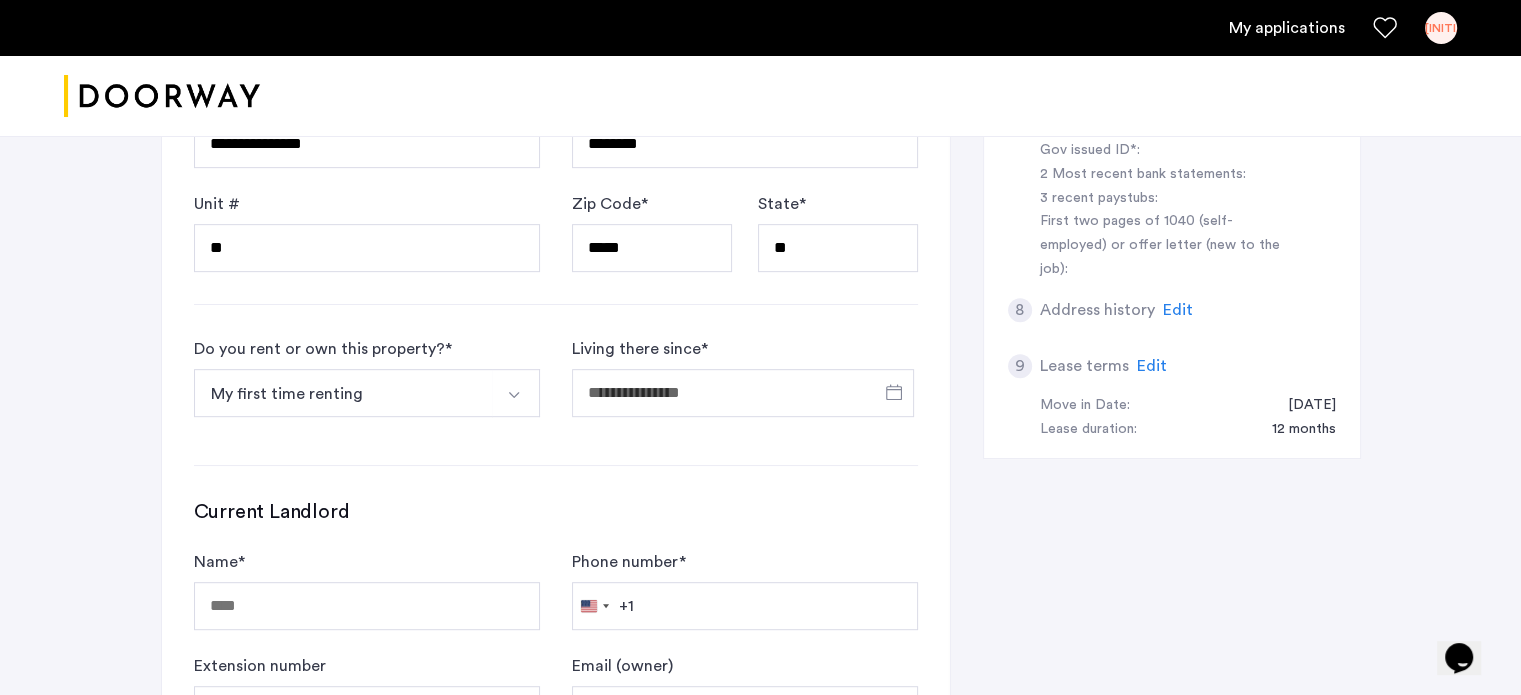 click on "My first time renting" at bounding box center [343, 393] 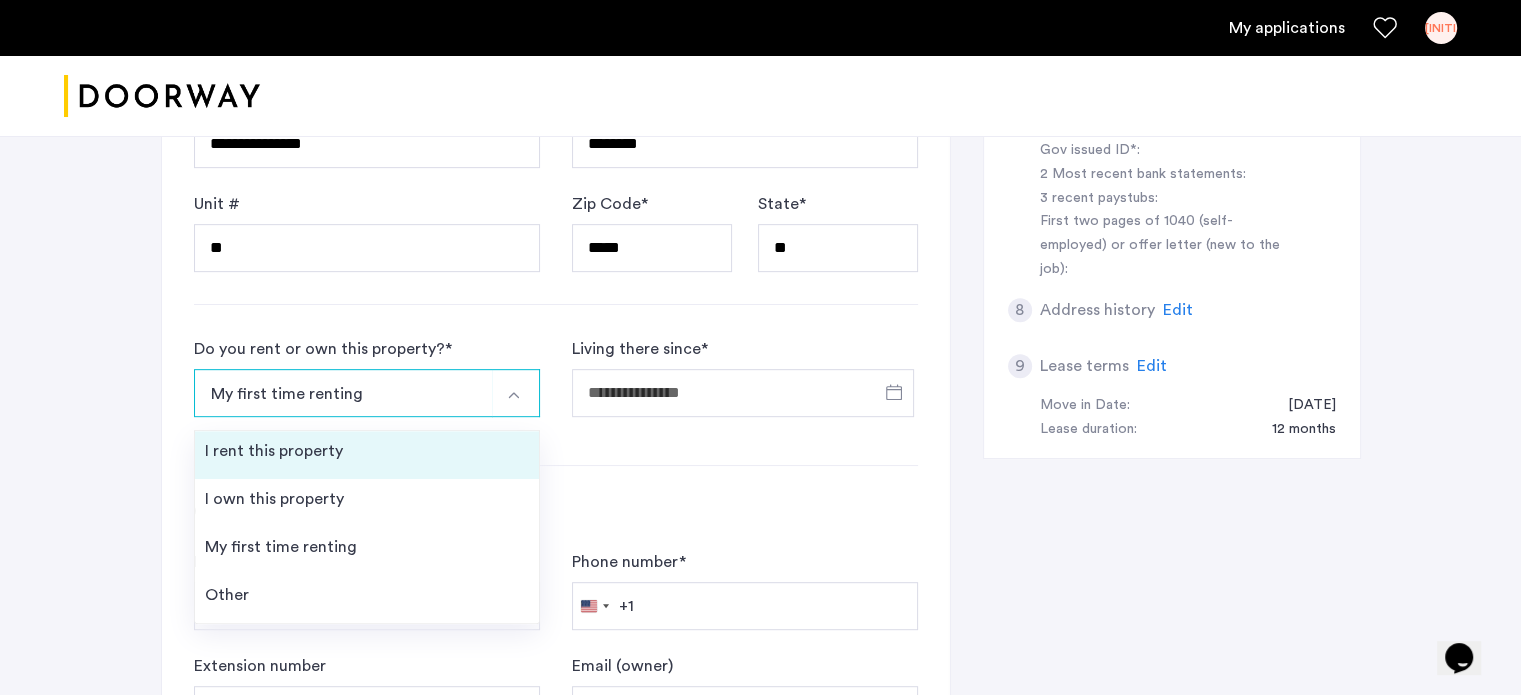 click on "I rent this property" at bounding box center (367, 455) 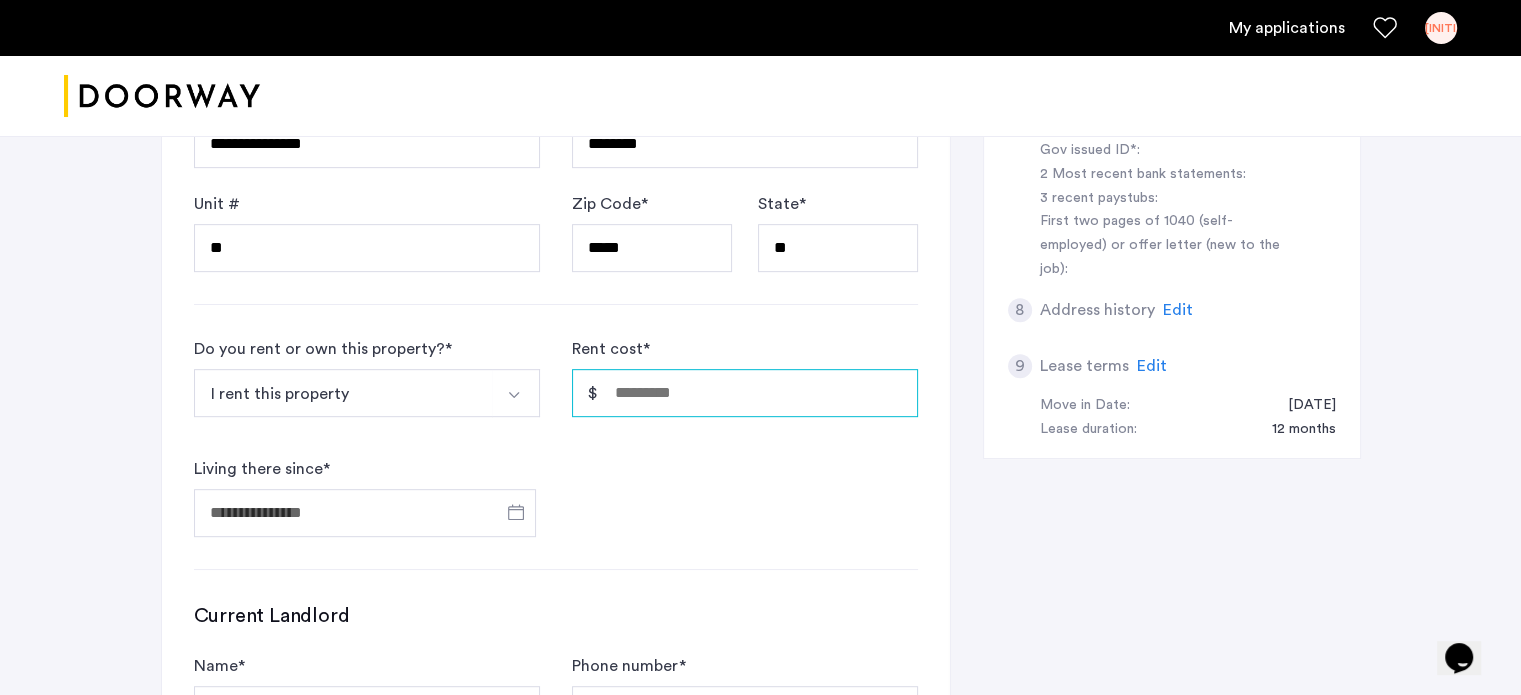 click on "Rent cost  *" at bounding box center (745, 393) 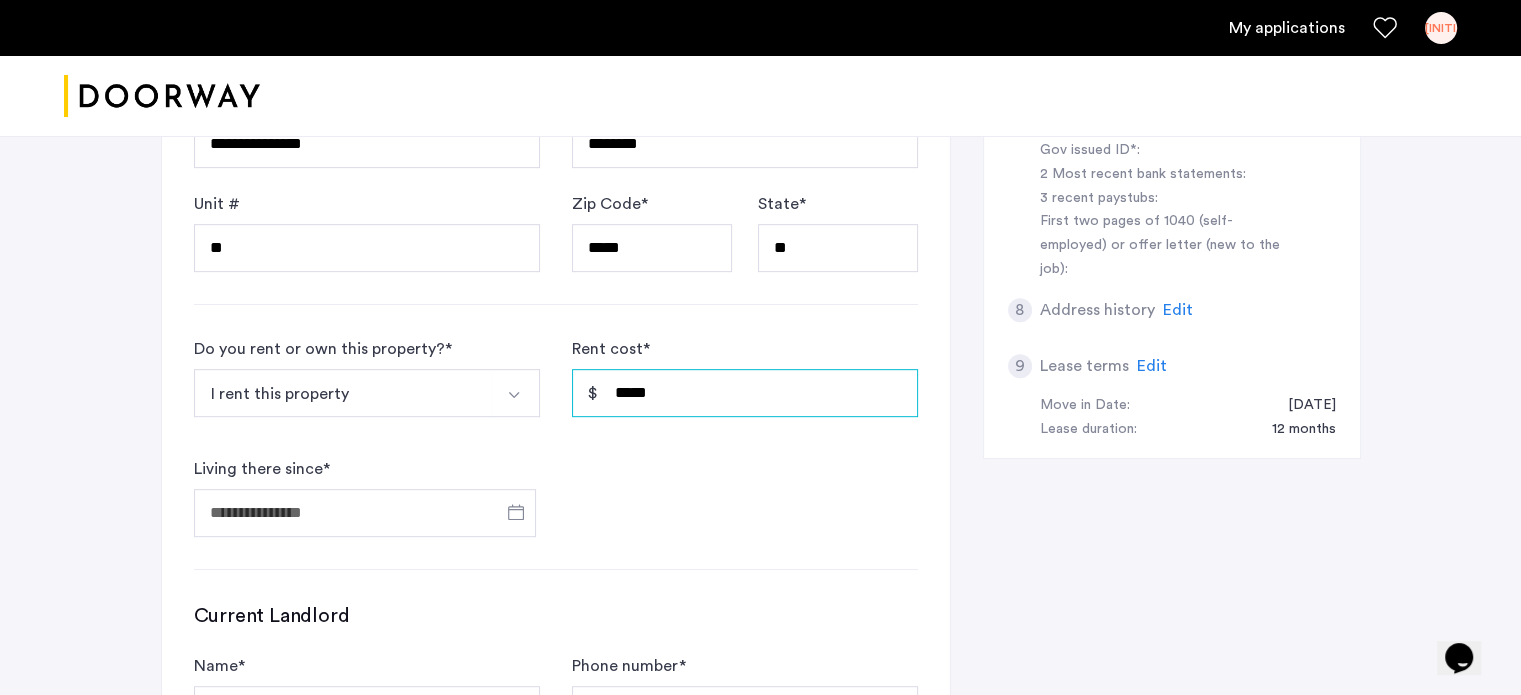 type on "*****" 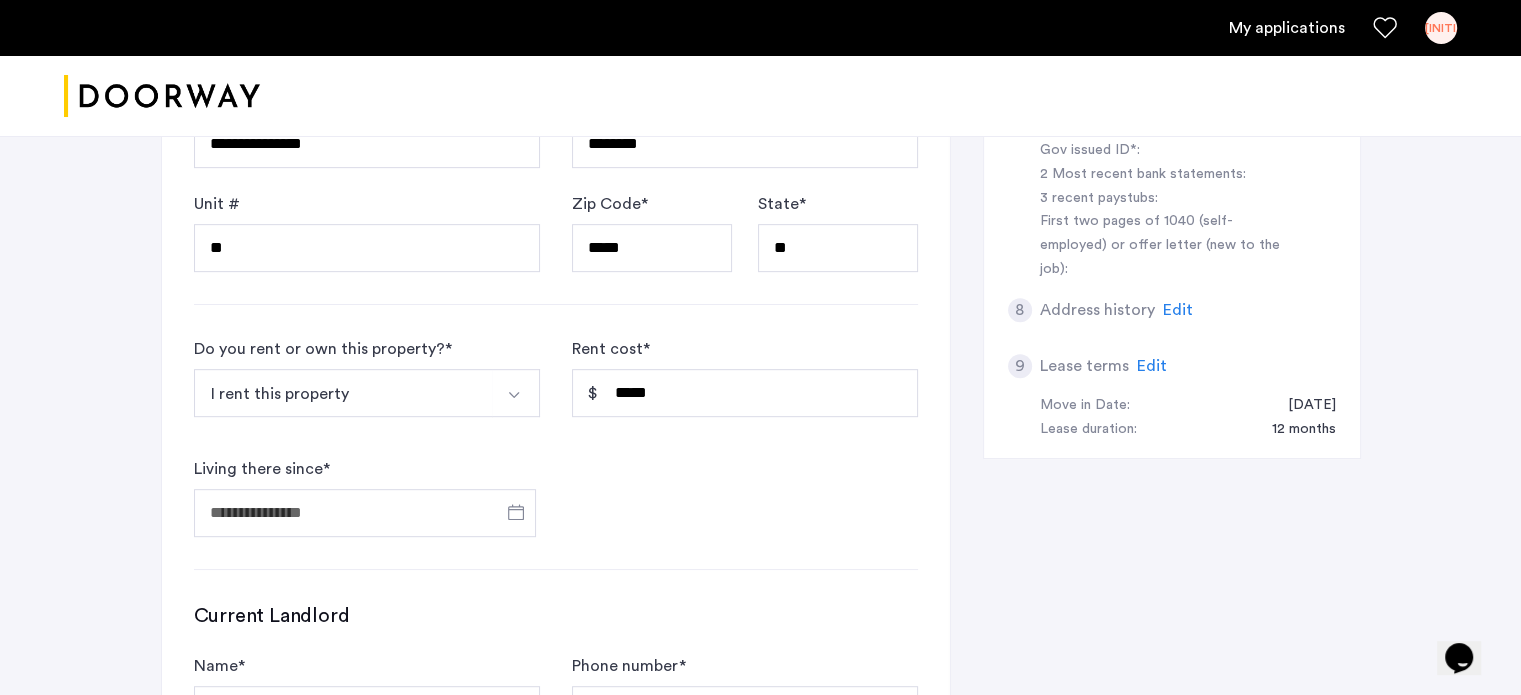click on "Do you rent or own this property?  * I rent this property I rent this property I own this property My first time renting Other Rent cost  * ***** Living there since  *" 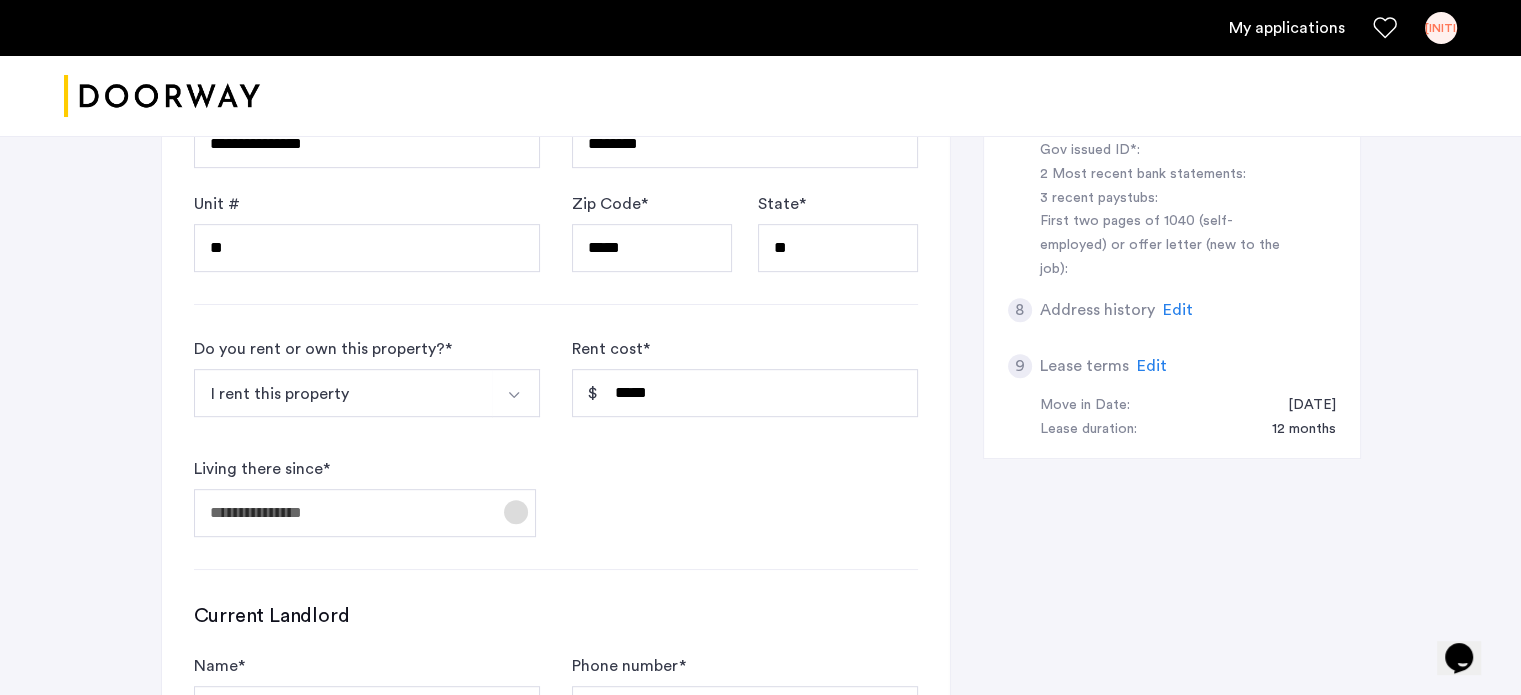 click 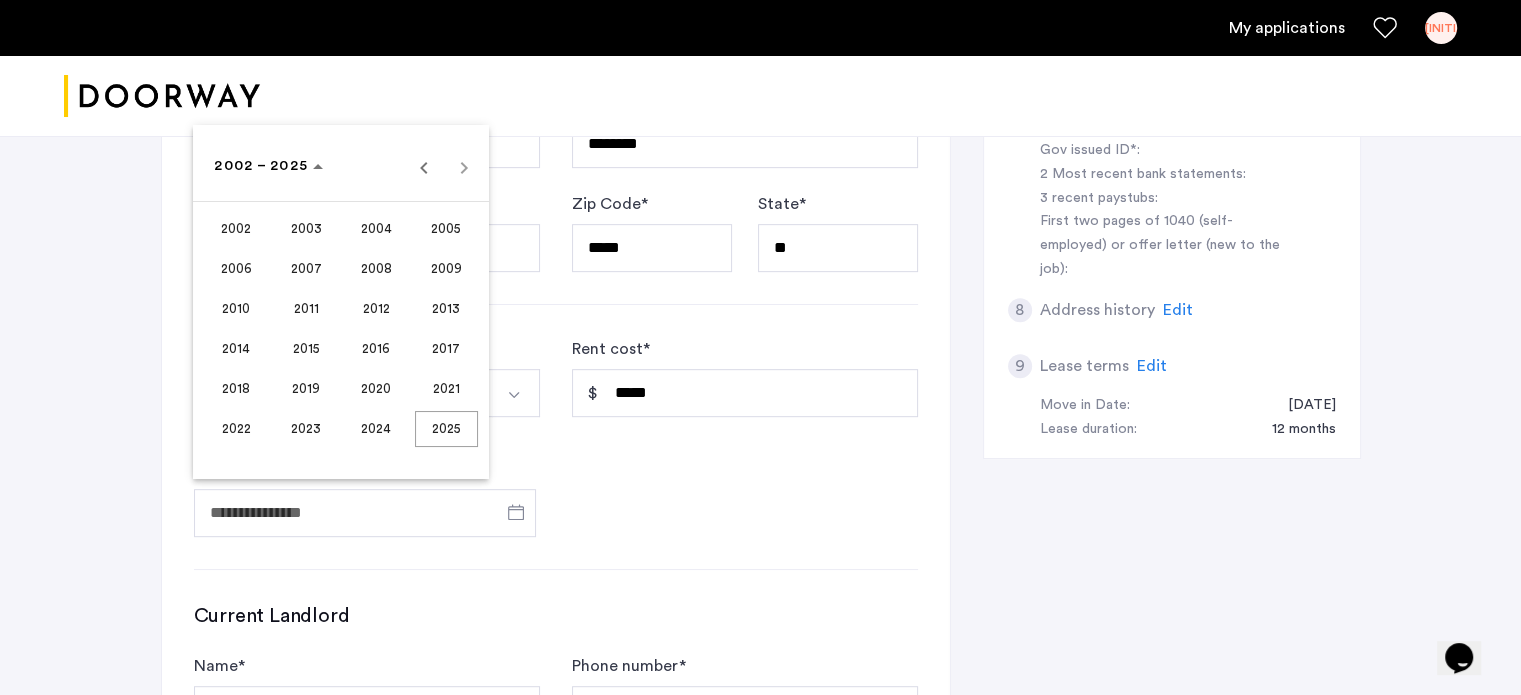 click on "2024" at bounding box center [376, 429] 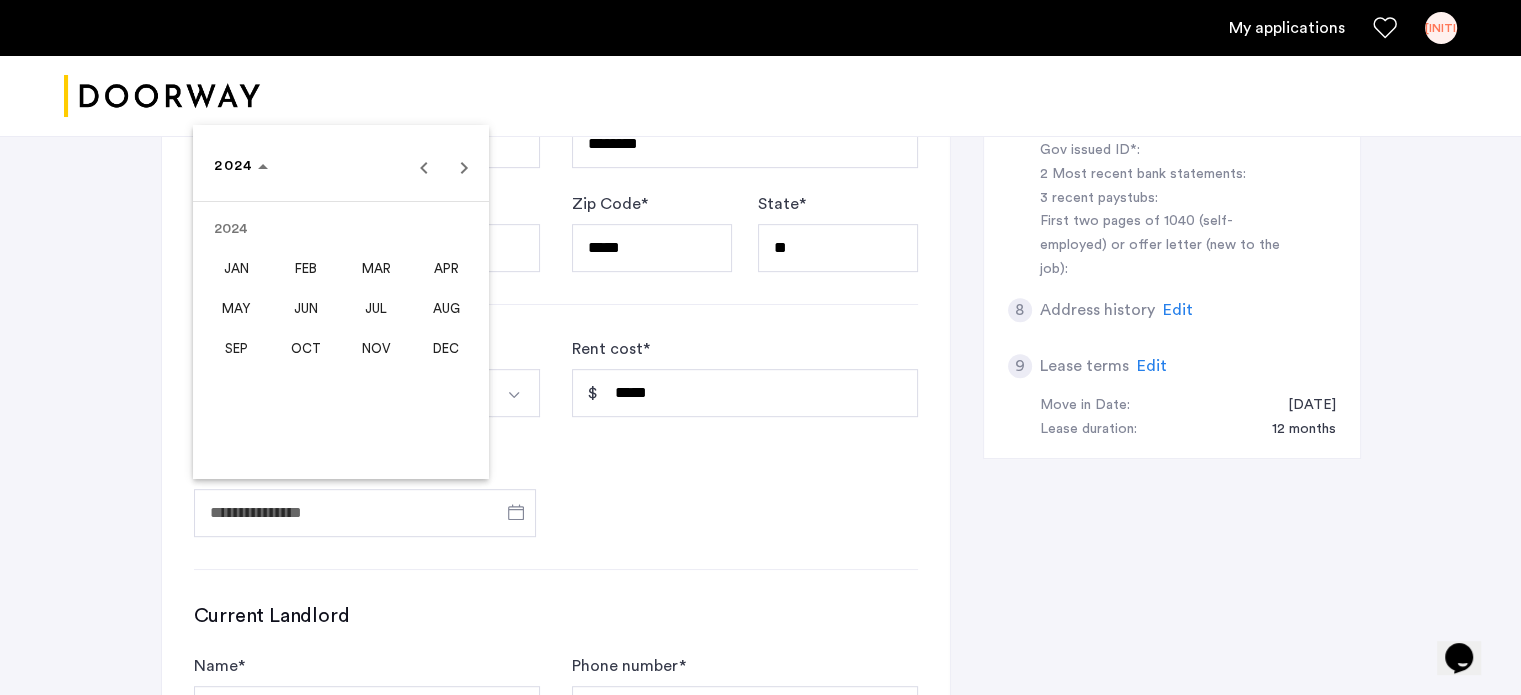 click on "SEP" at bounding box center (236, 349) 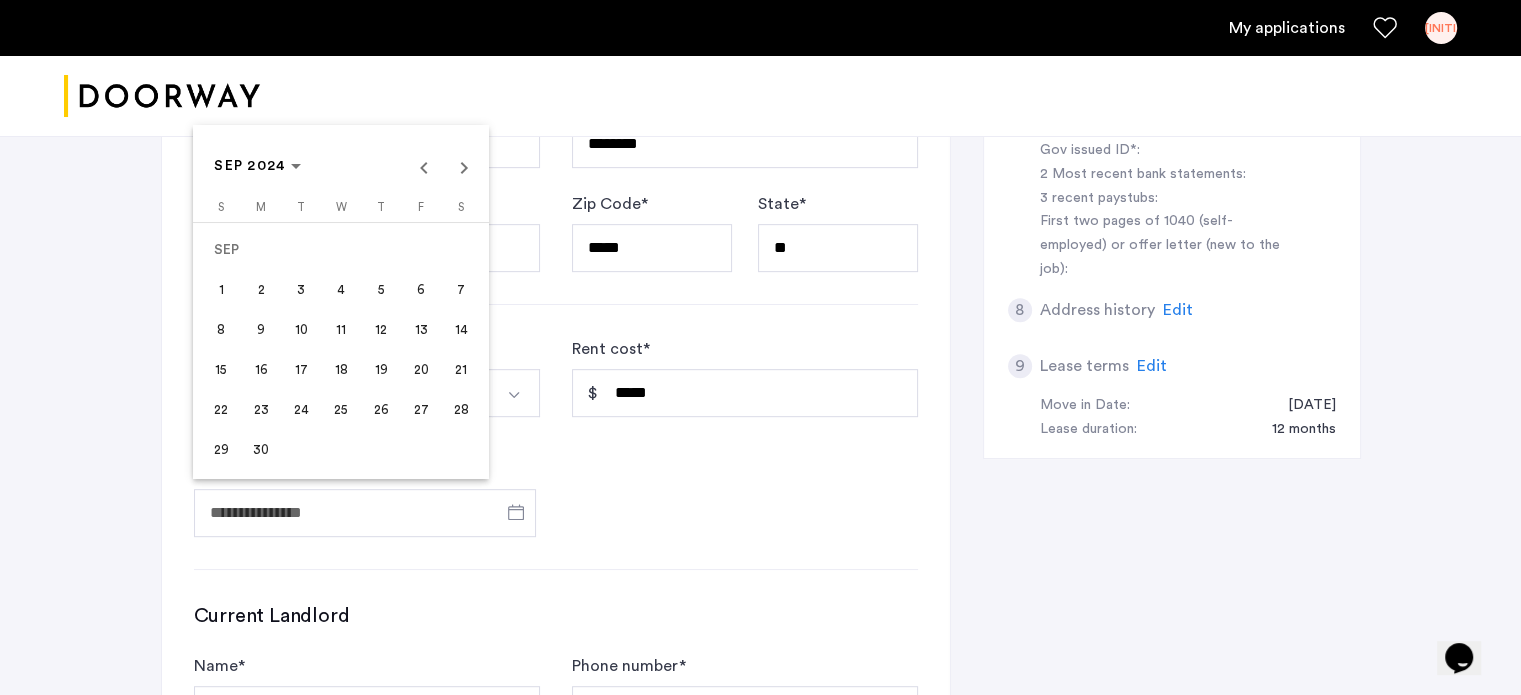 click on "3" at bounding box center (301, 290) 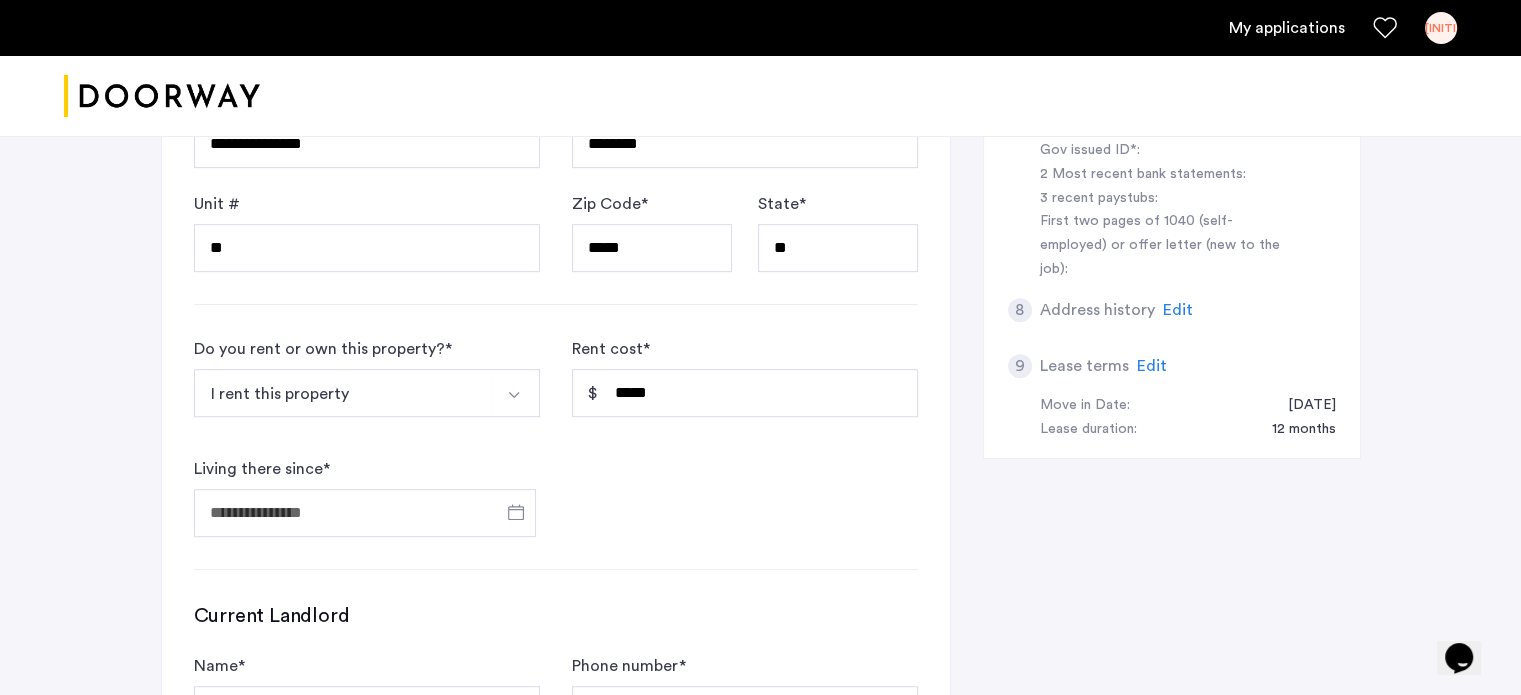 type on "**********" 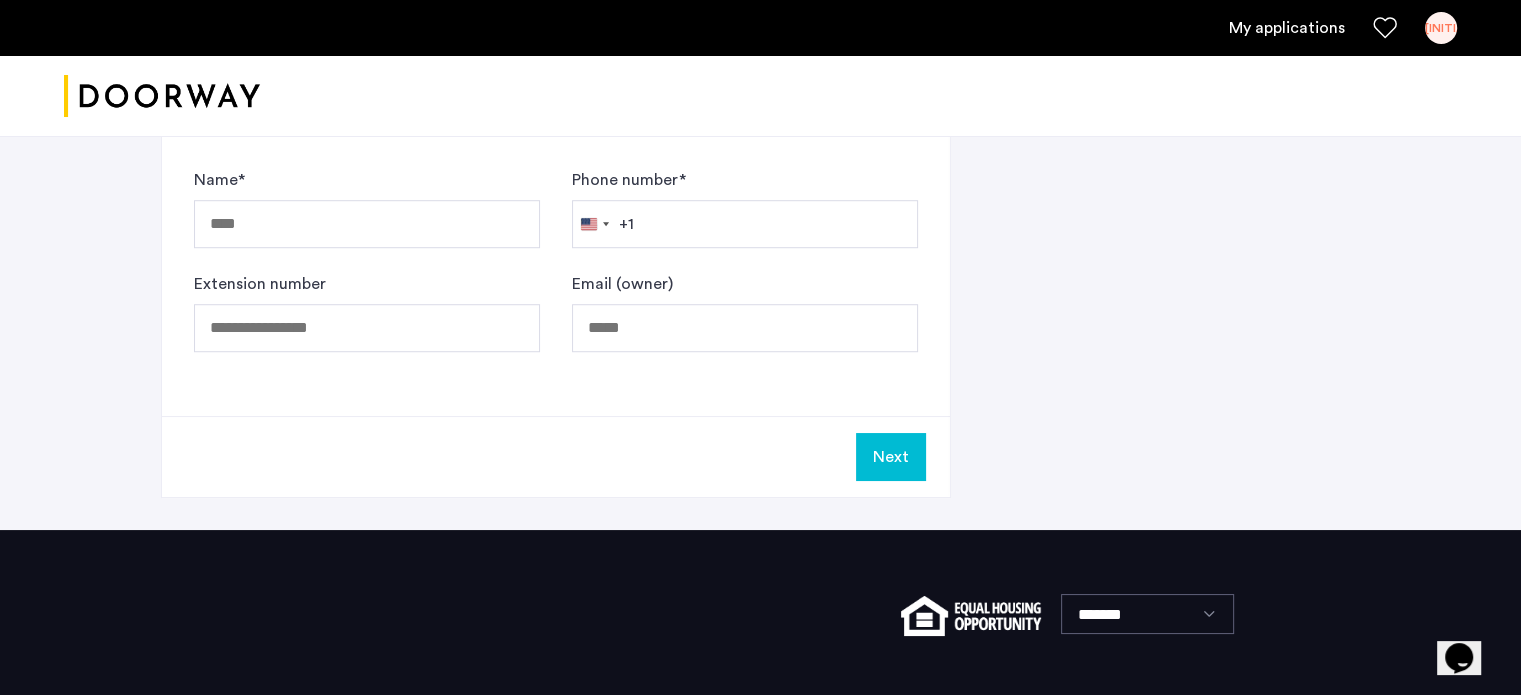 scroll, scrollTop: 1347, scrollLeft: 0, axis: vertical 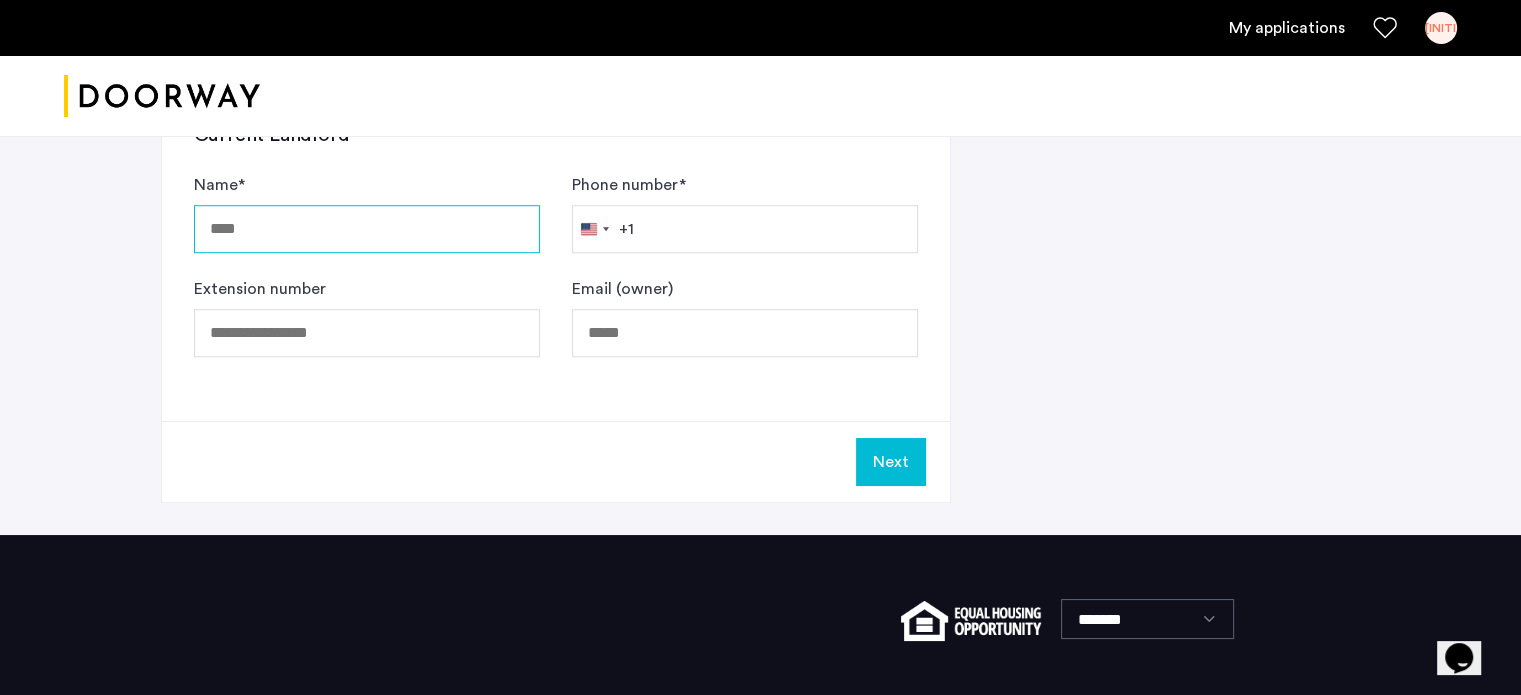 click on "Name  *" at bounding box center [367, 229] 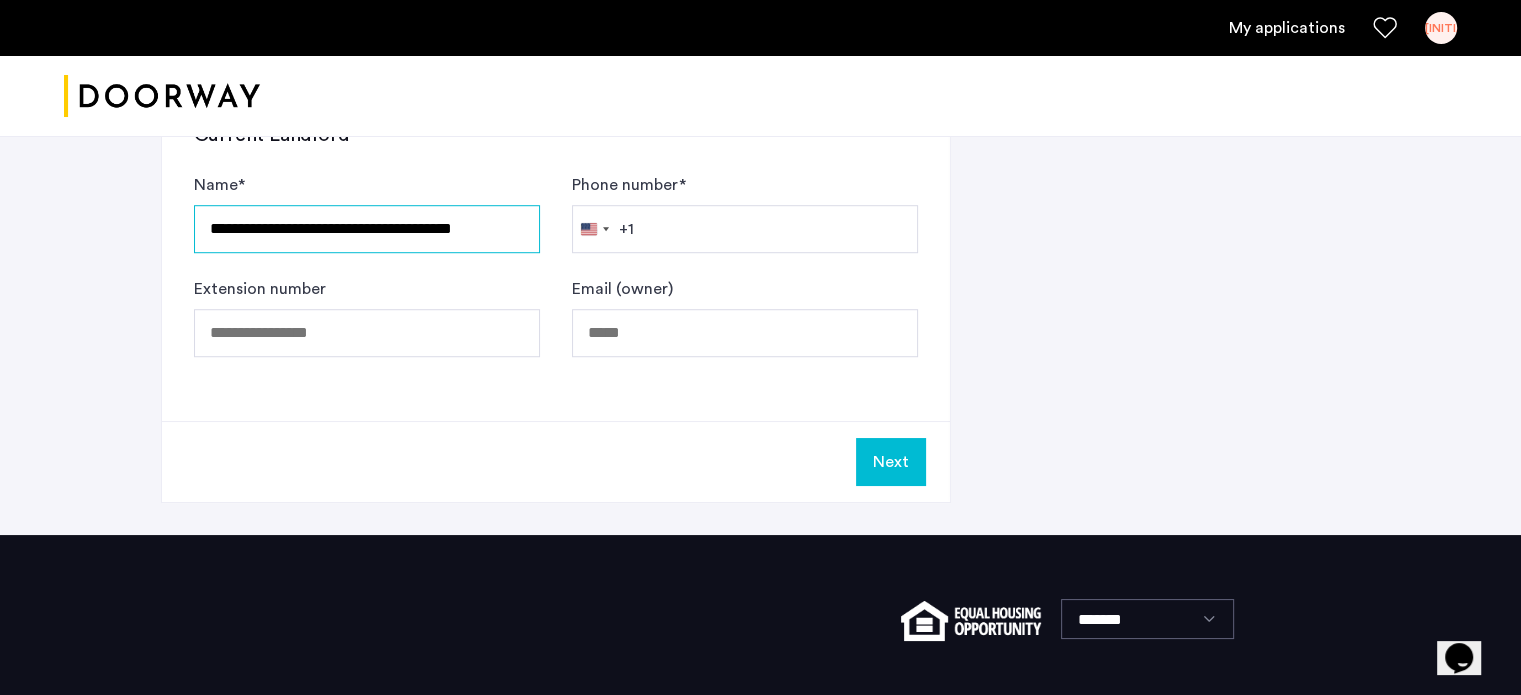 scroll, scrollTop: 0, scrollLeft: 15, axis: horizontal 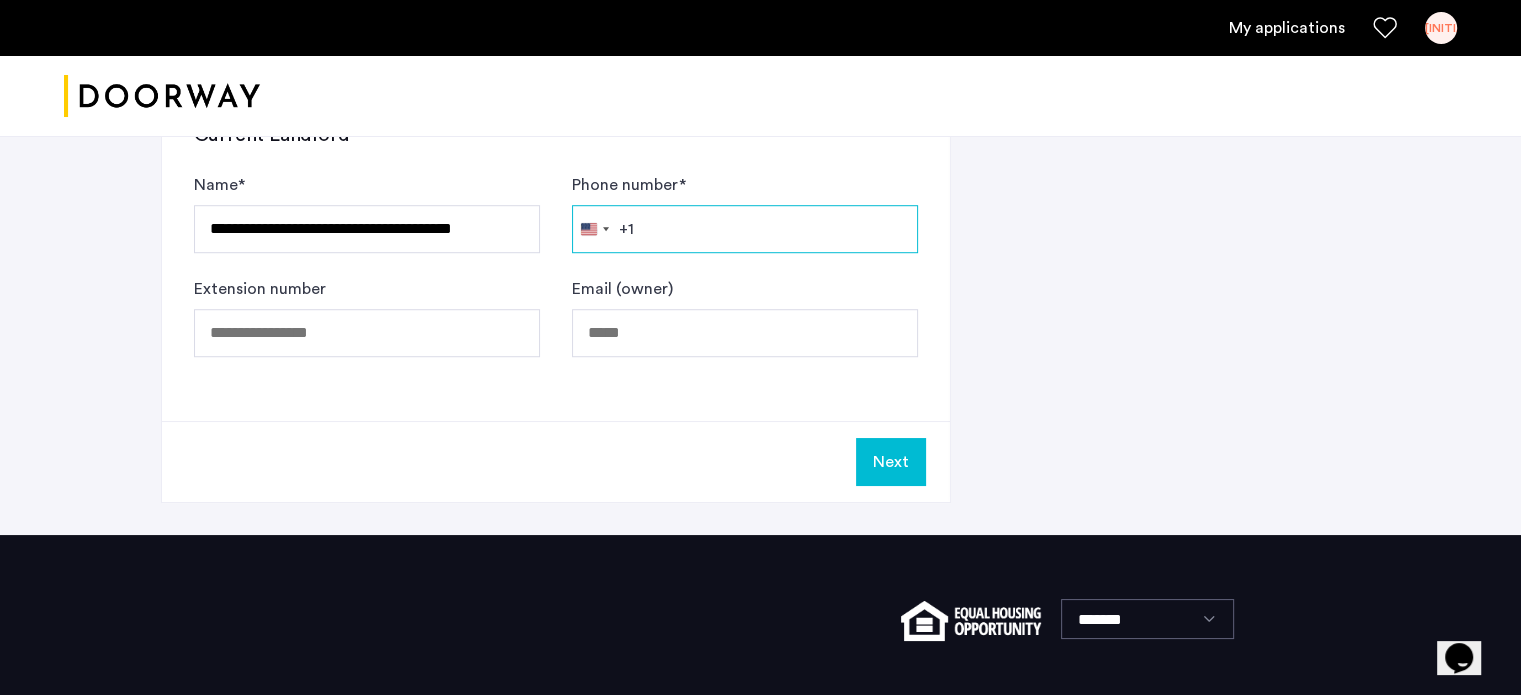 click on "Phone number  *" at bounding box center (745, 229) 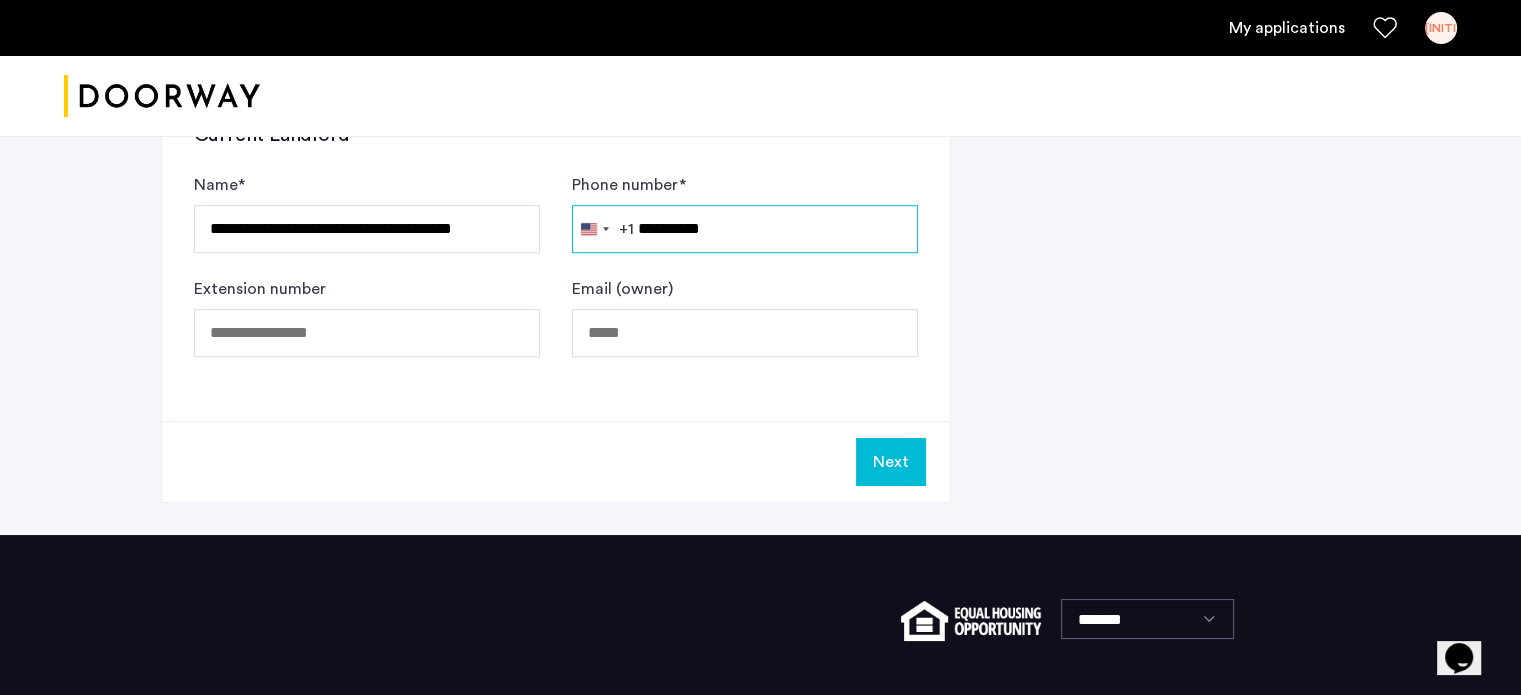 type on "**********" 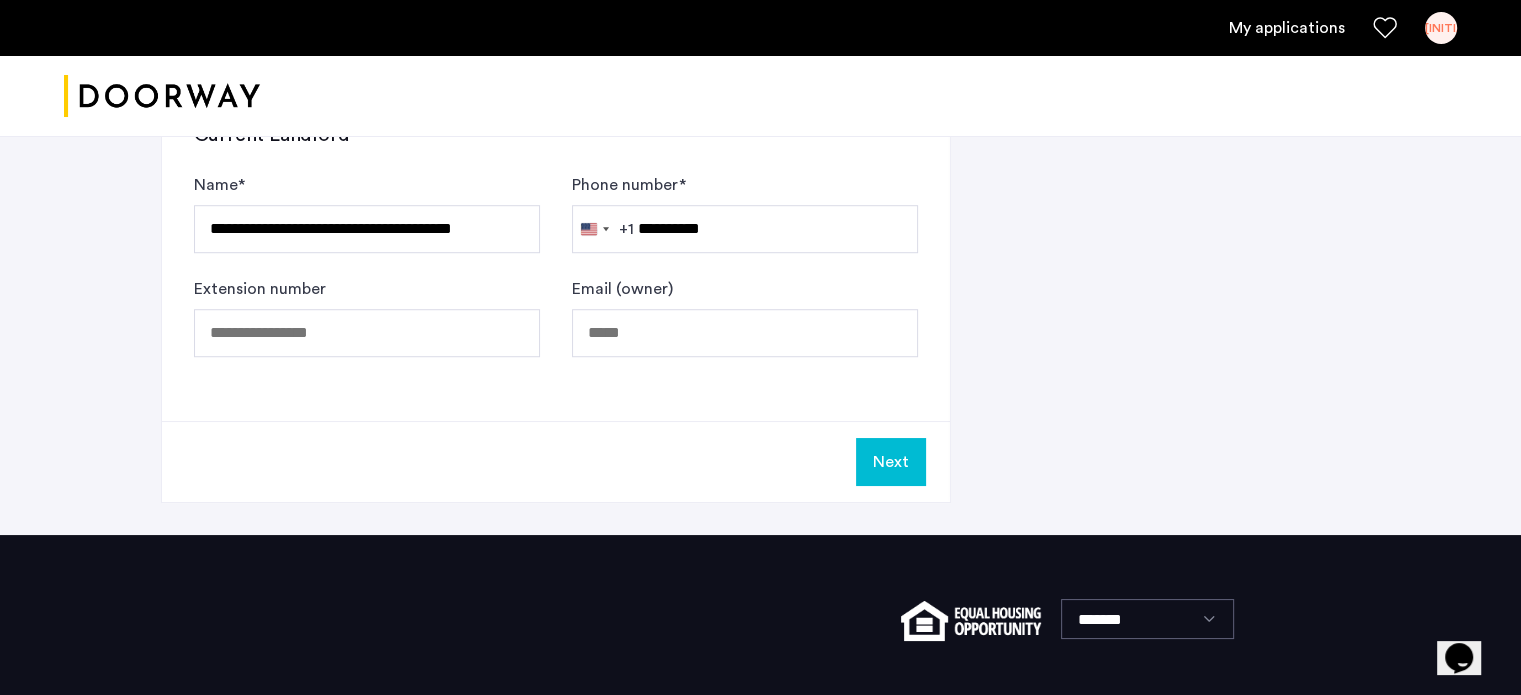 click on "Next" 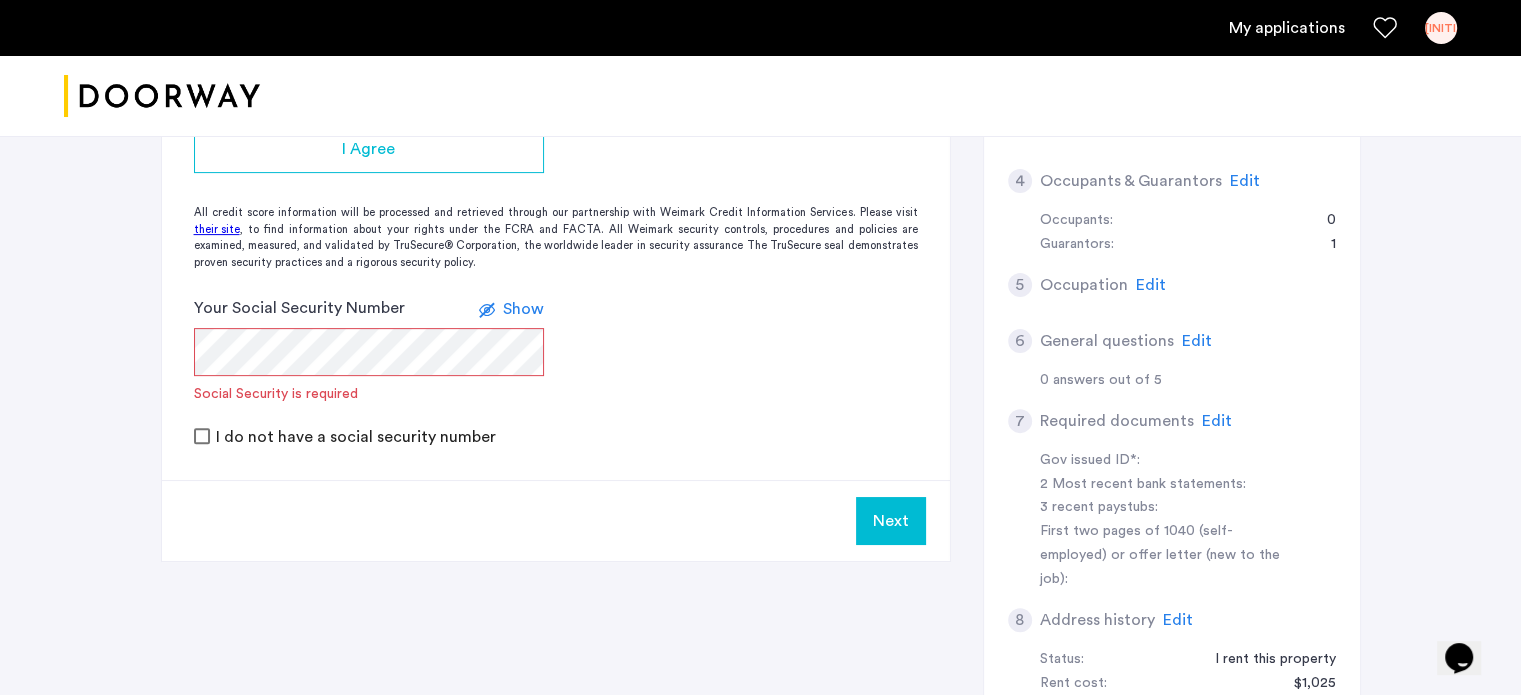 scroll, scrollTop: 579, scrollLeft: 0, axis: vertical 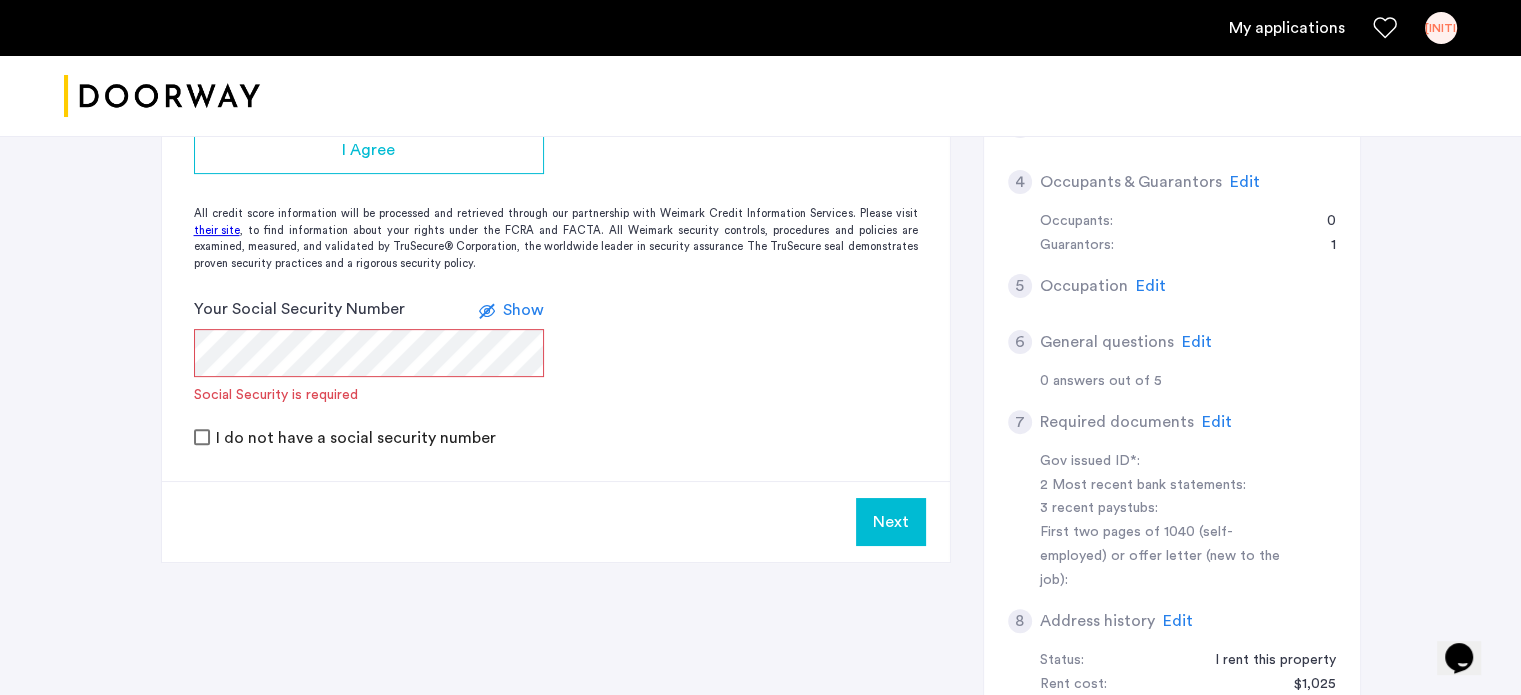 click on "I do not have a social security number" at bounding box center [354, 438] 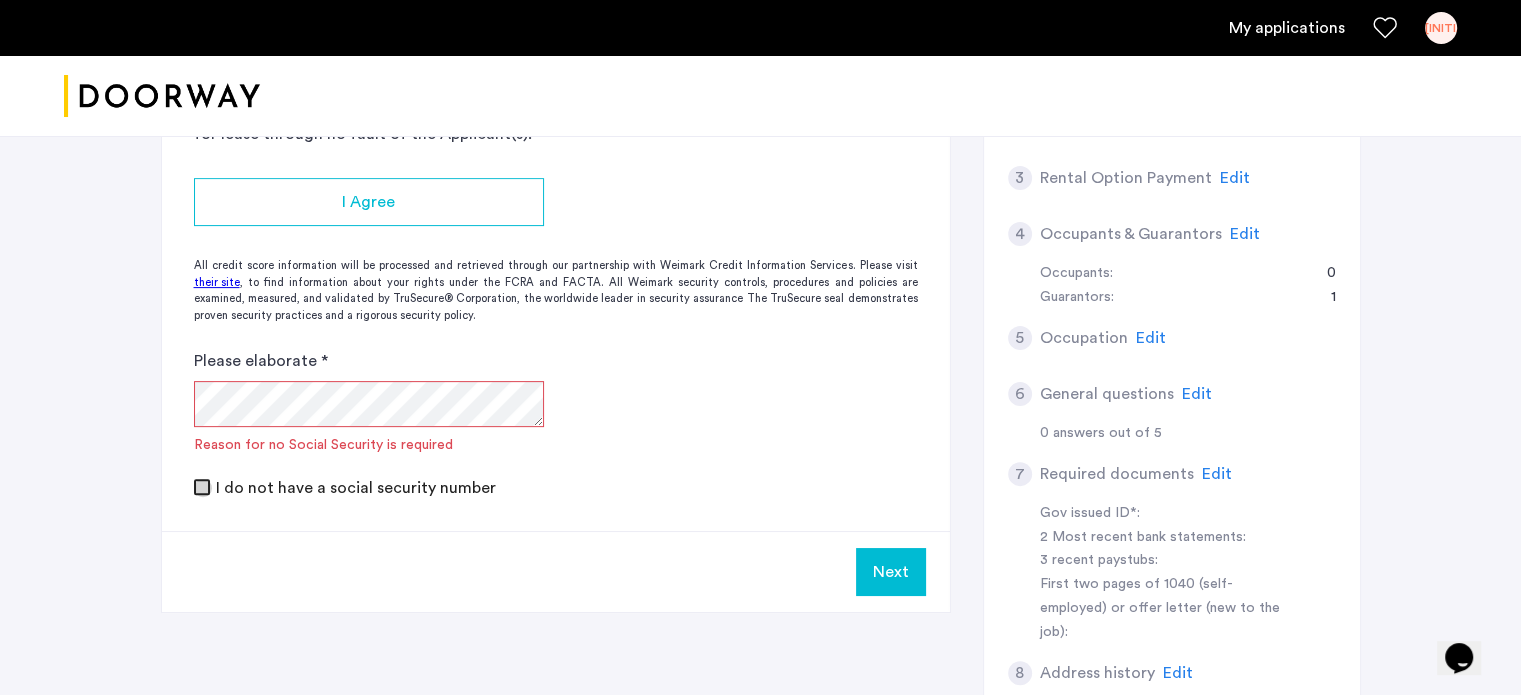 scroll, scrollTop: 515, scrollLeft: 0, axis: vertical 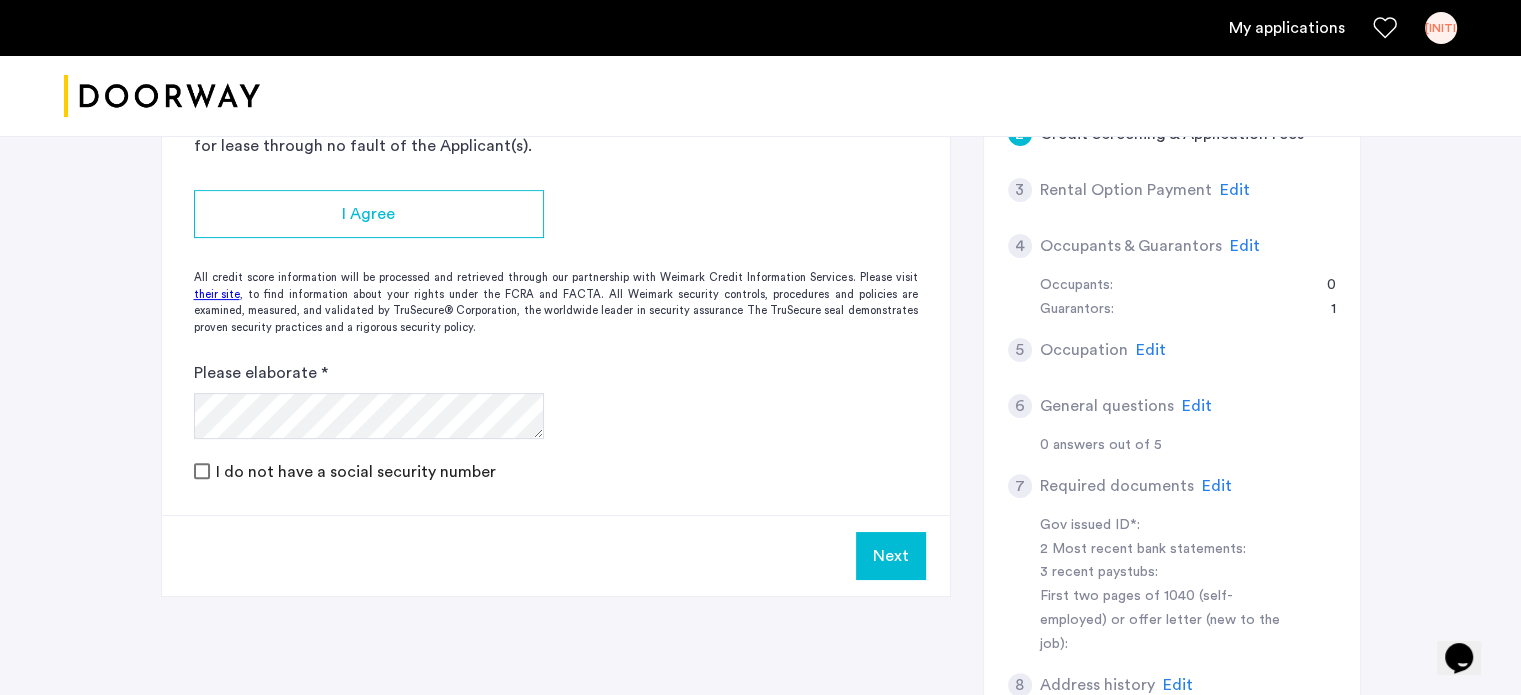 click on "Please elaborate * I do not have a social security number" 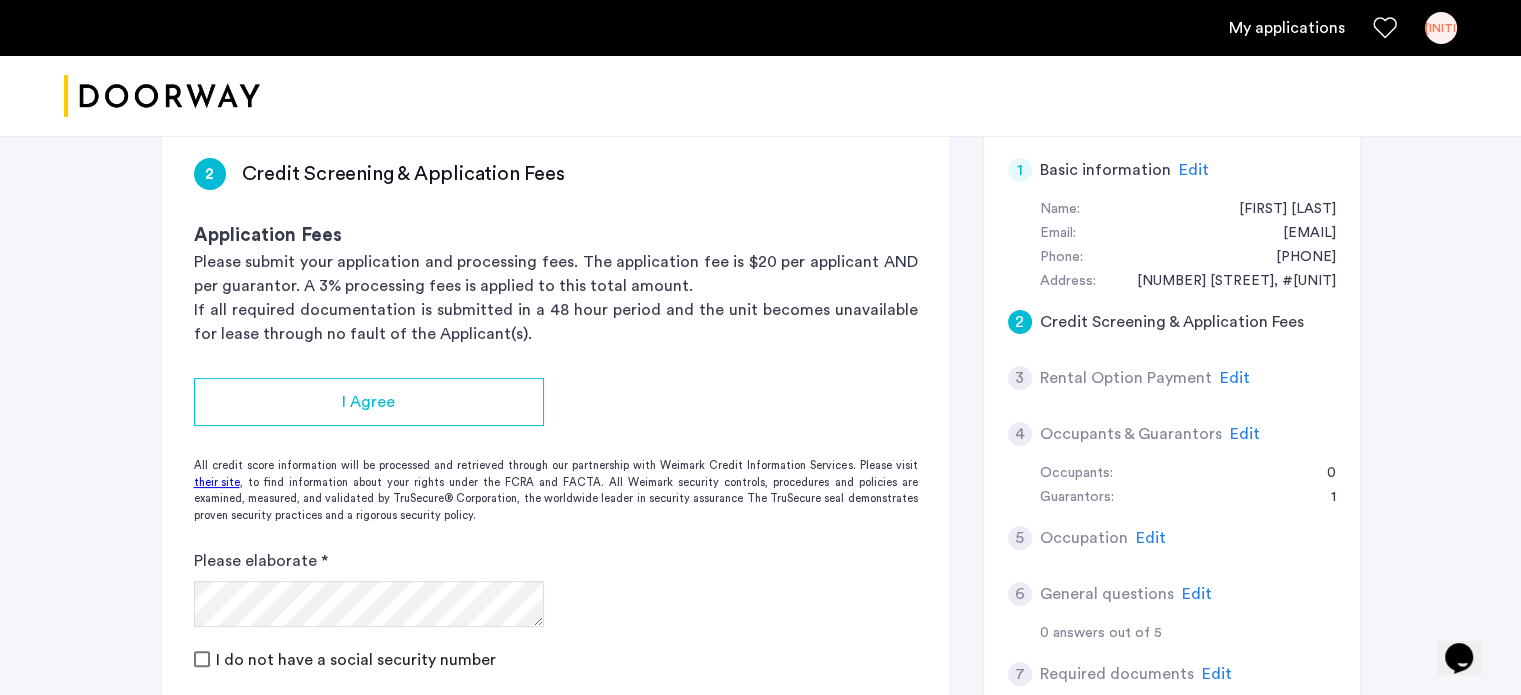scroll, scrollTop: 308, scrollLeft: 0, axis: vertical 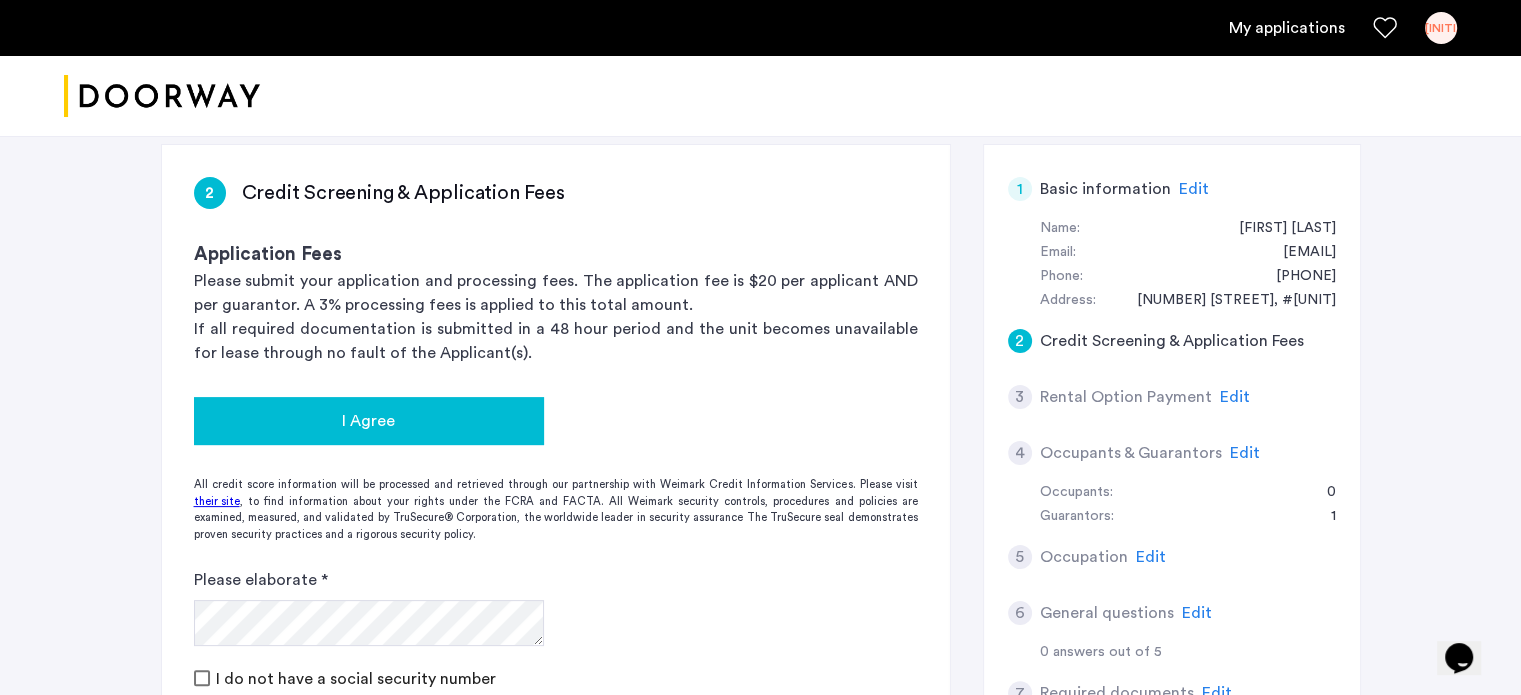 click on "I Agree" 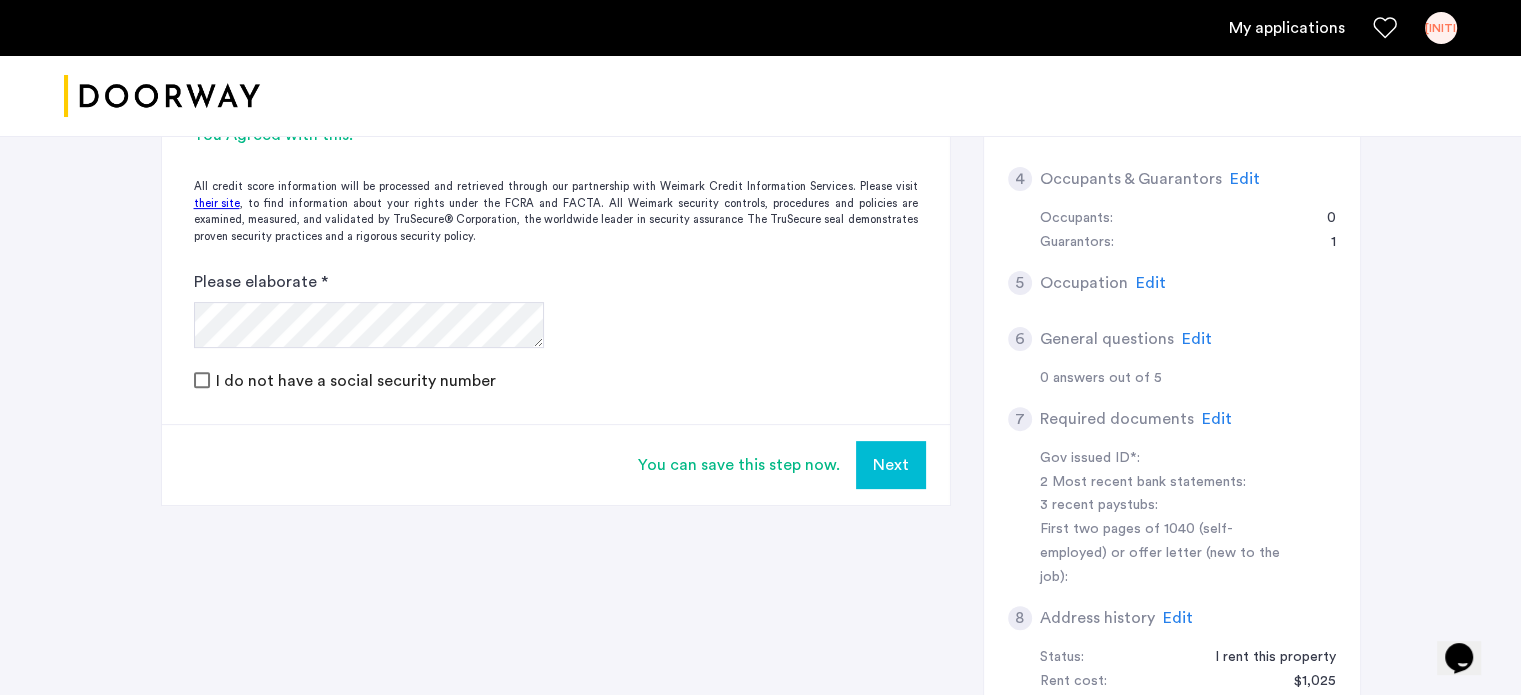 scroll, scrollTop: 586, scrollLeft: 0, axis: vertical 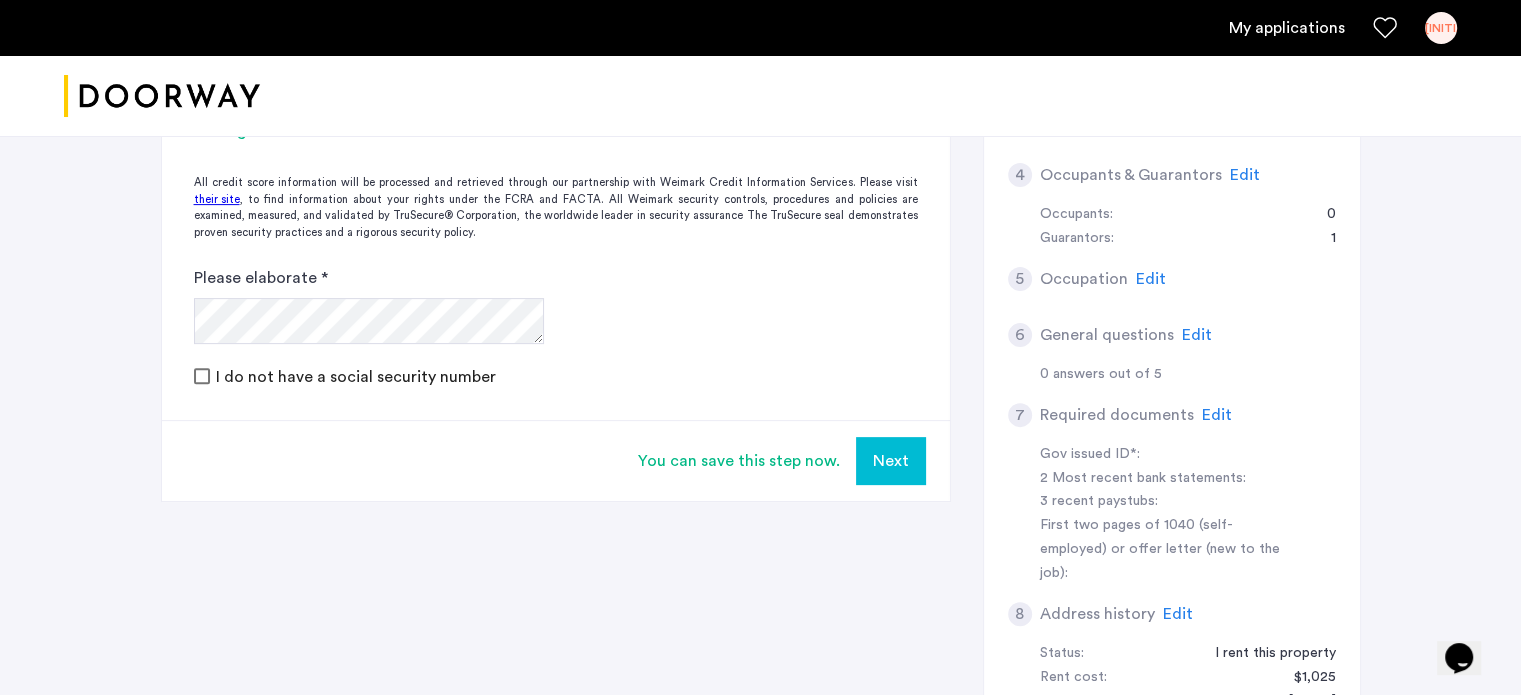 click on "Next" at bounding box center (891, 461) 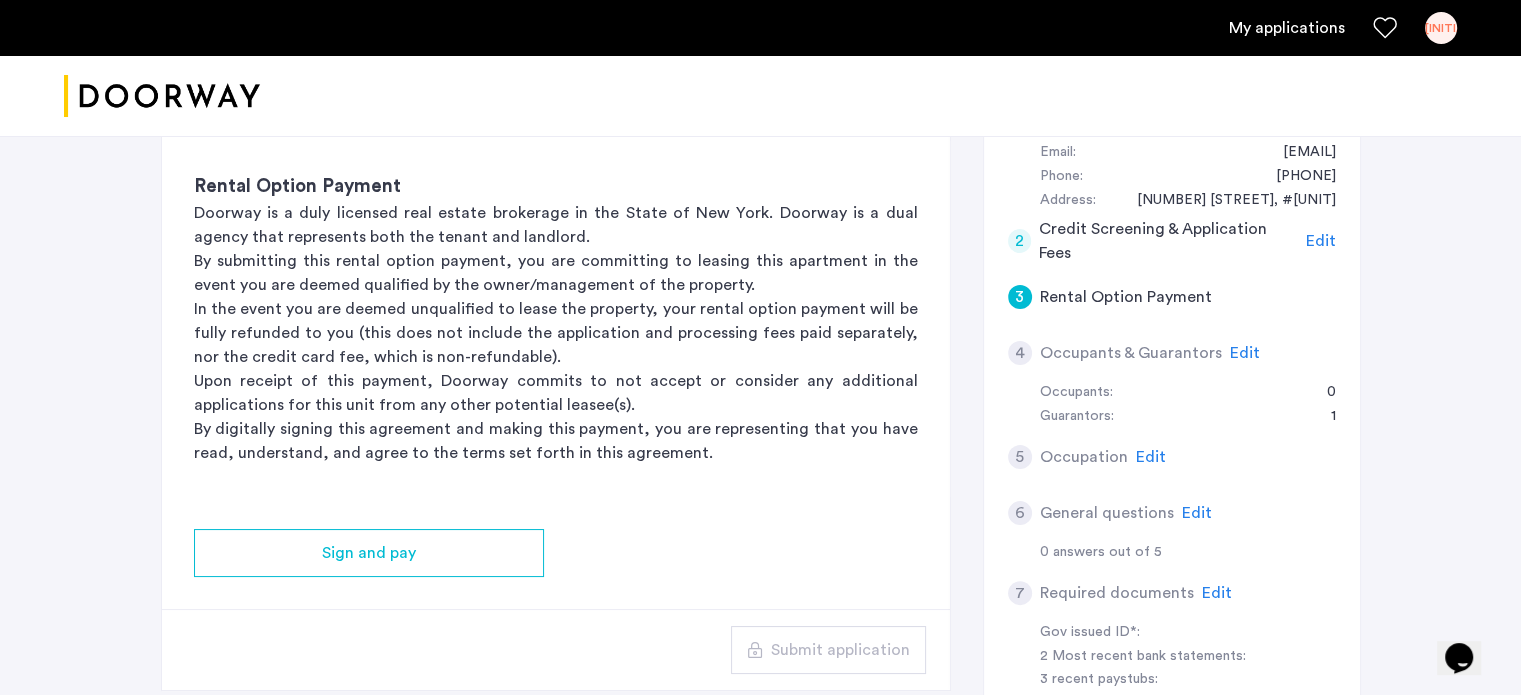 scroll, scrollTop: 406, scrollLeft: 0, axis: vertical 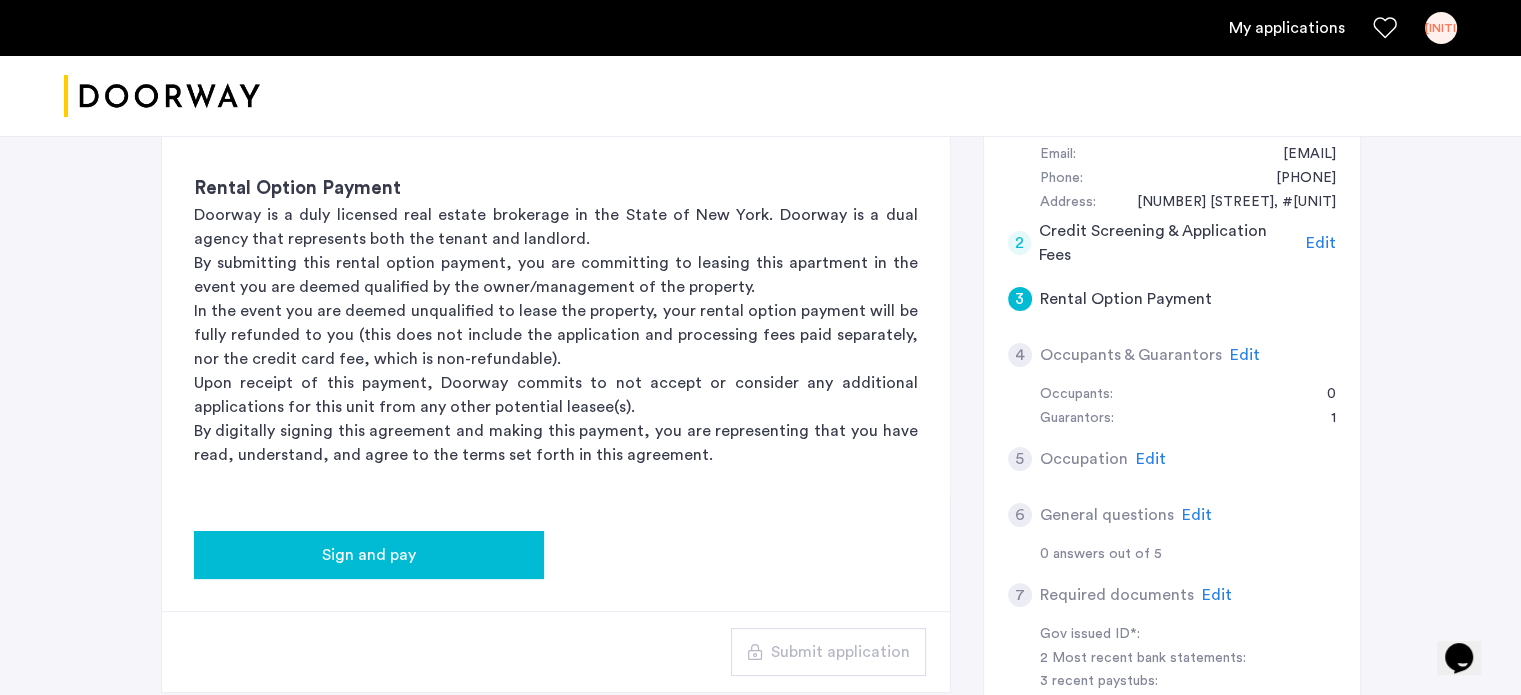 click on "Sign and pay" 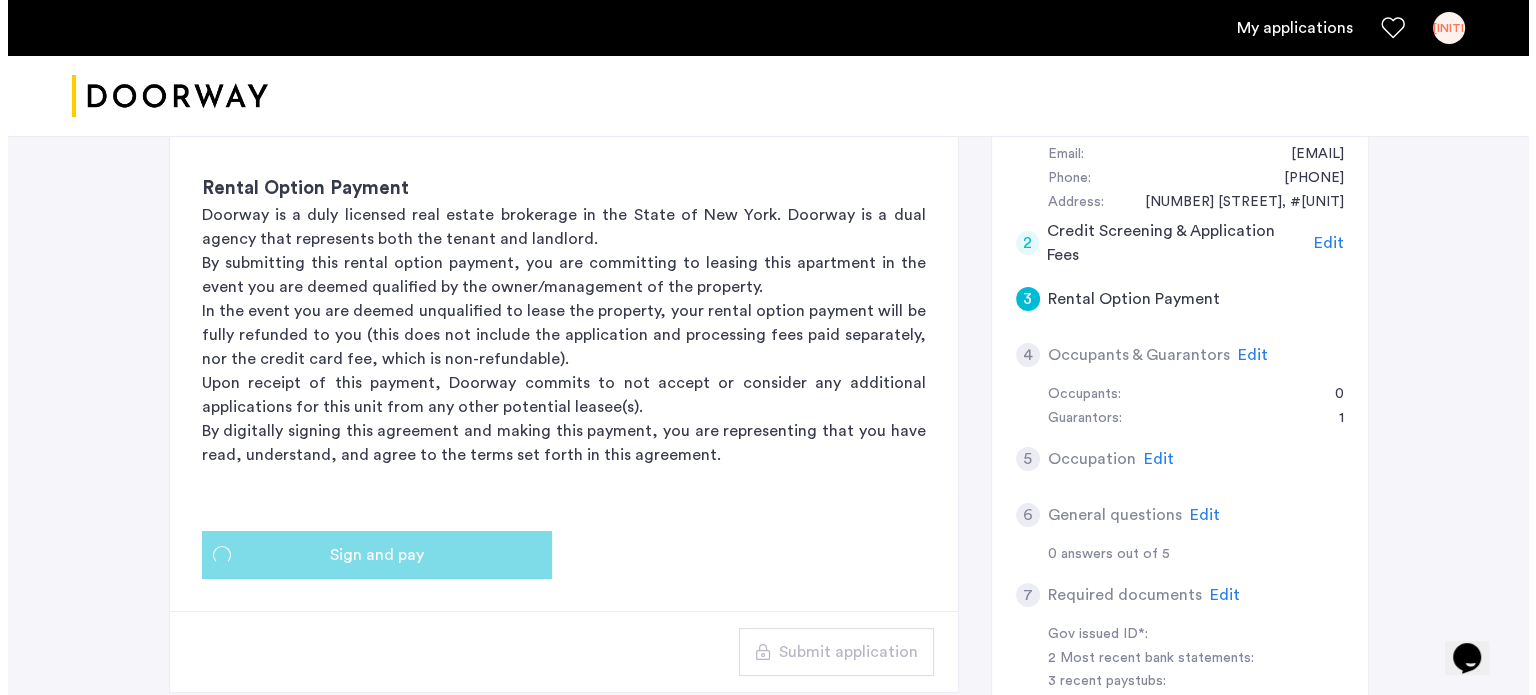 scroll, scrollTop: 0, scrollLeft: 0, axis: both 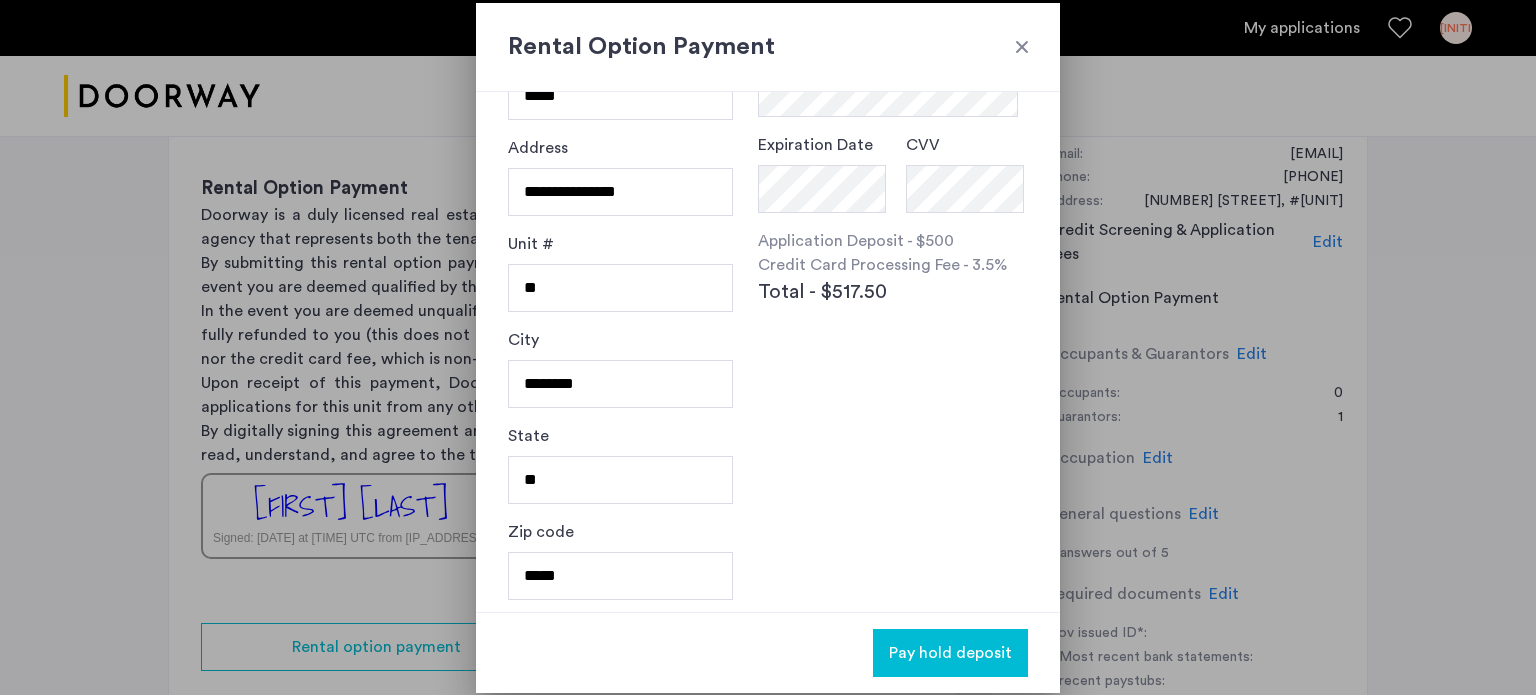 click at bounding box center (768, 347) 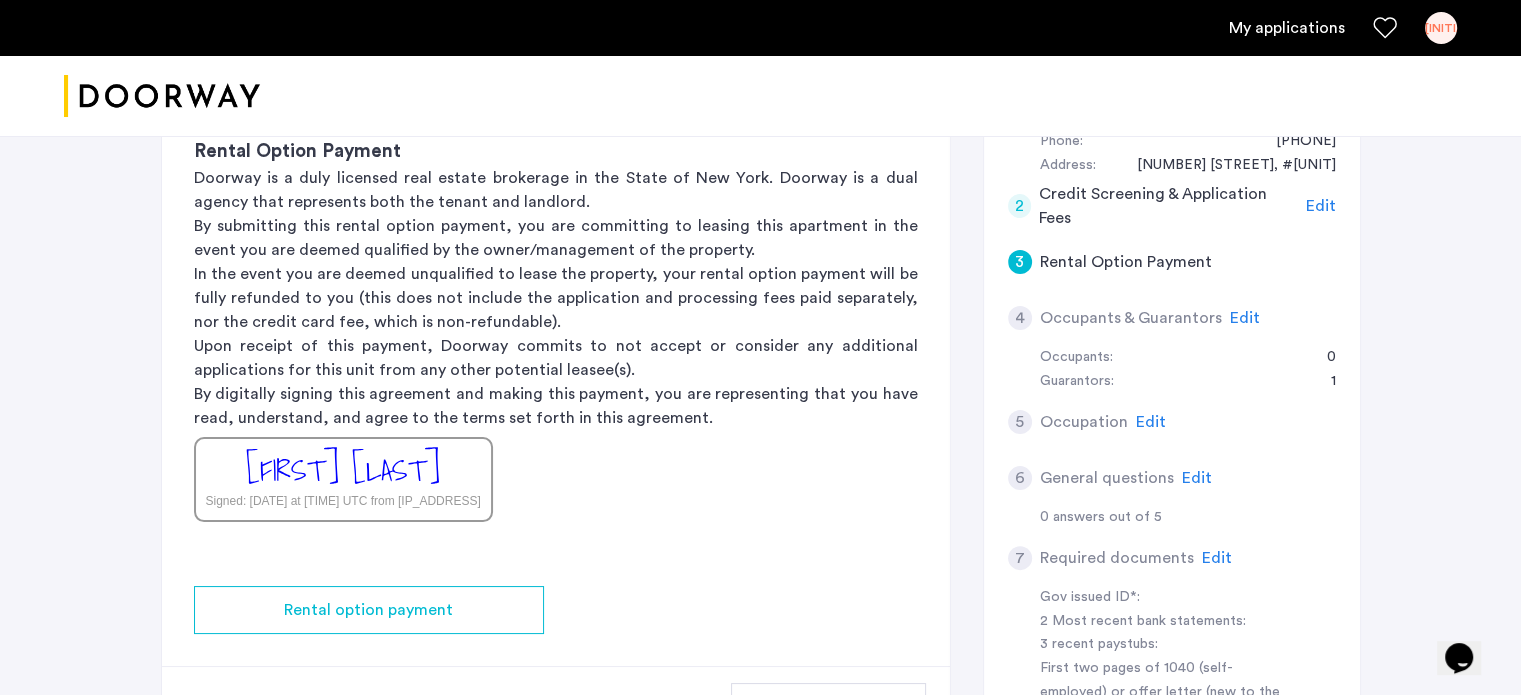 scroll, scrollTop: 442, scrollLeft: 0, axis: vertical 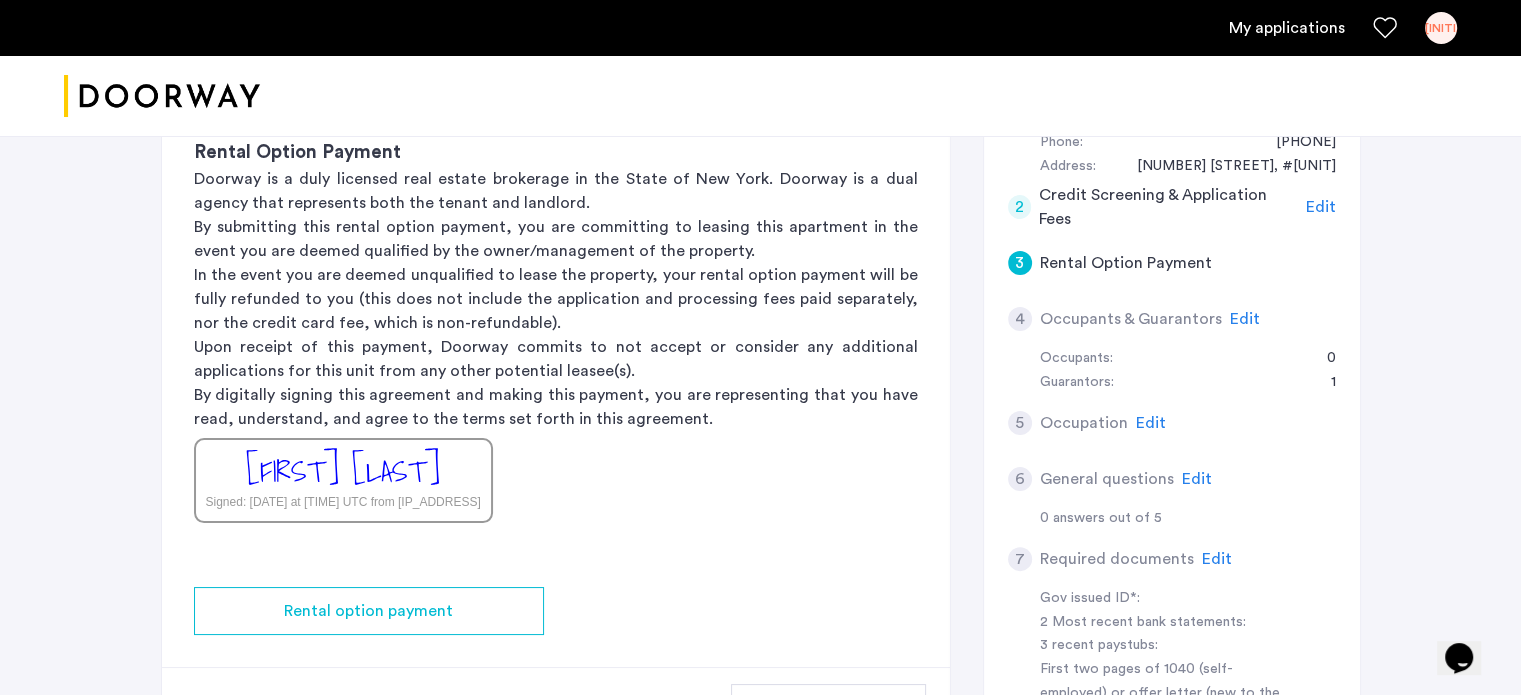 click on "Edit" 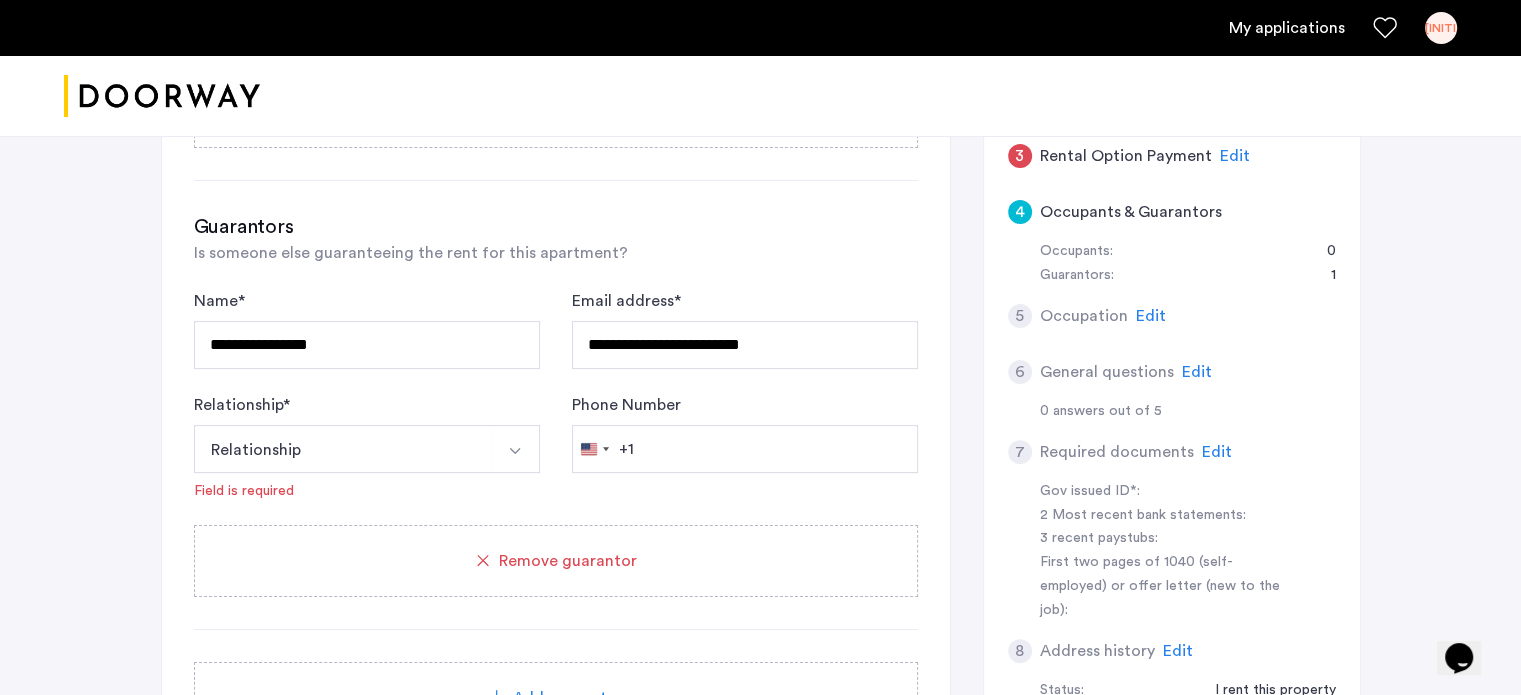 scroll, scrollTop: 548, scrollLeft: 0, axis: vertical 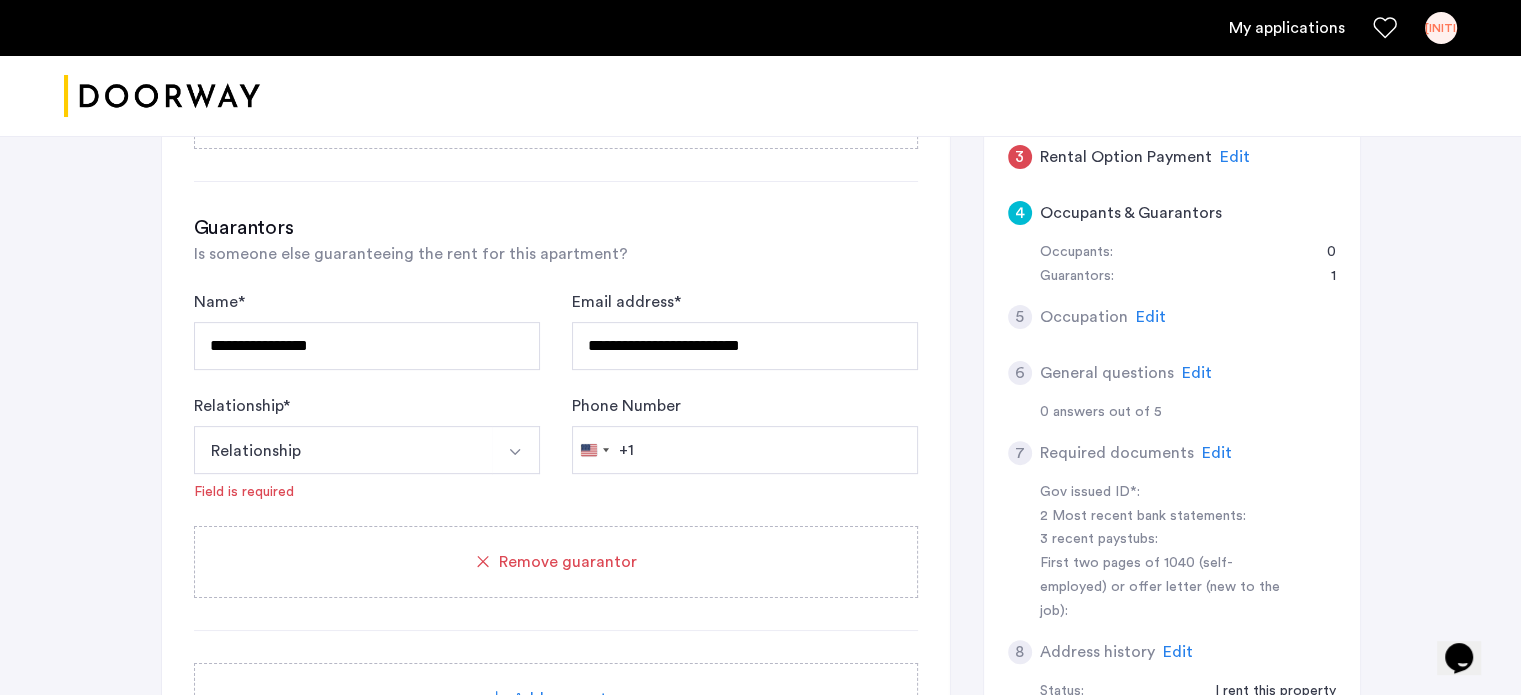 click on "Relationship" at bounding box center (343, 450) 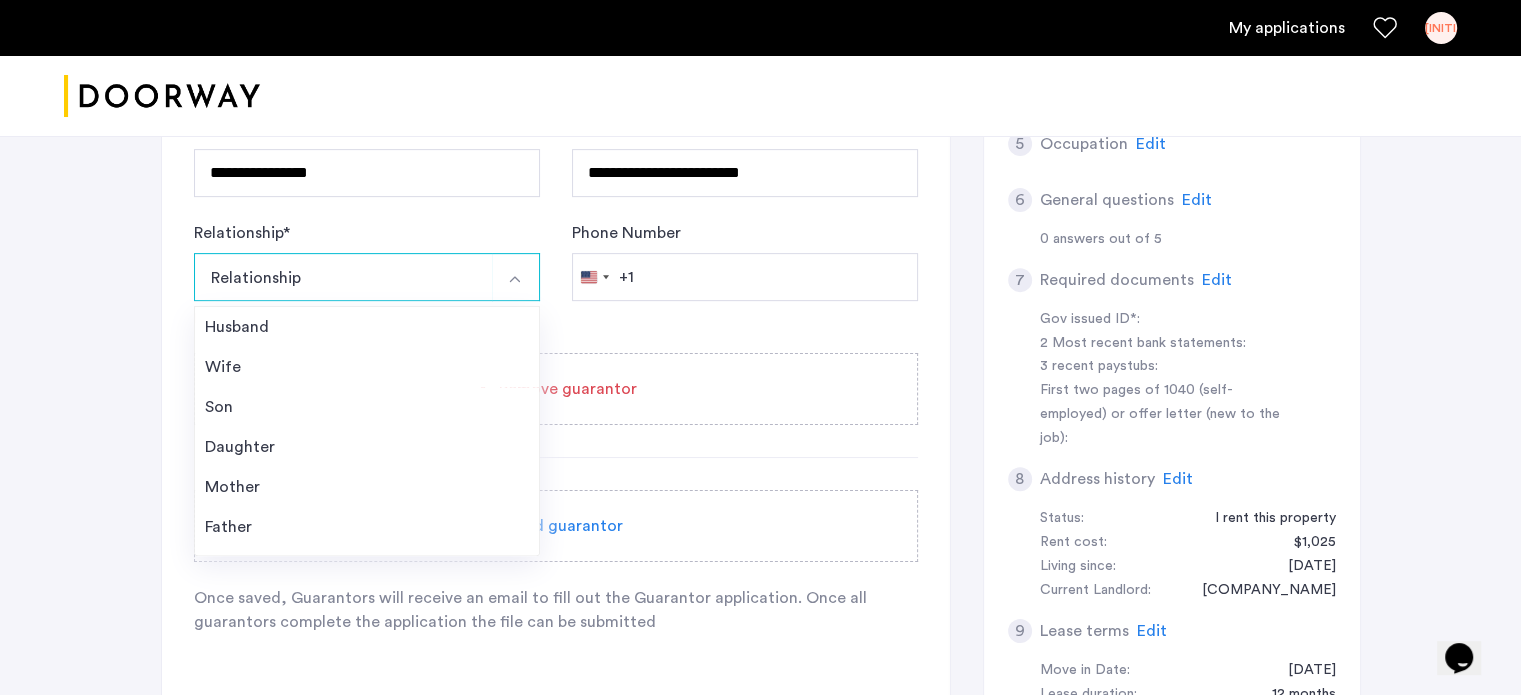 scroll, scrollTop: 720, scrollLeft: 0, axis: vertical 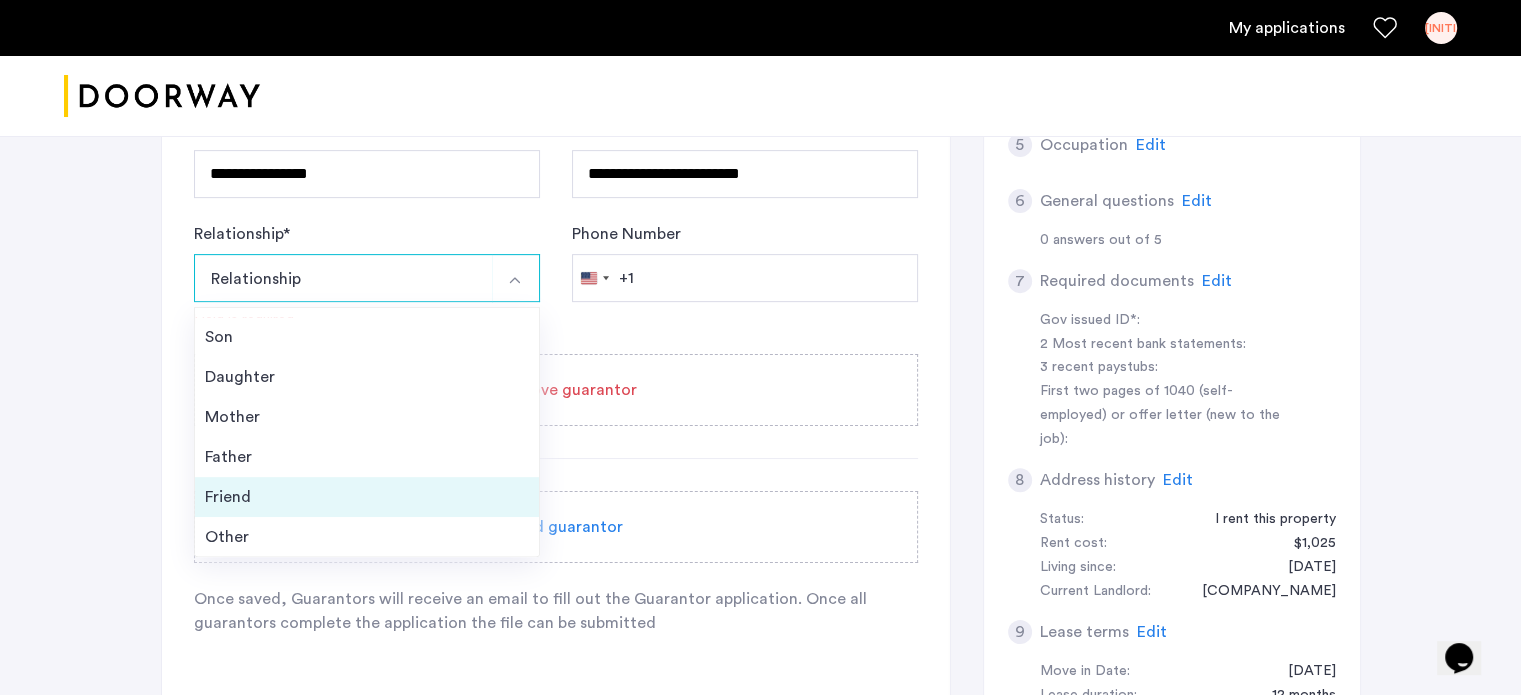 click on "Friend" at bounding box center (367, 497) 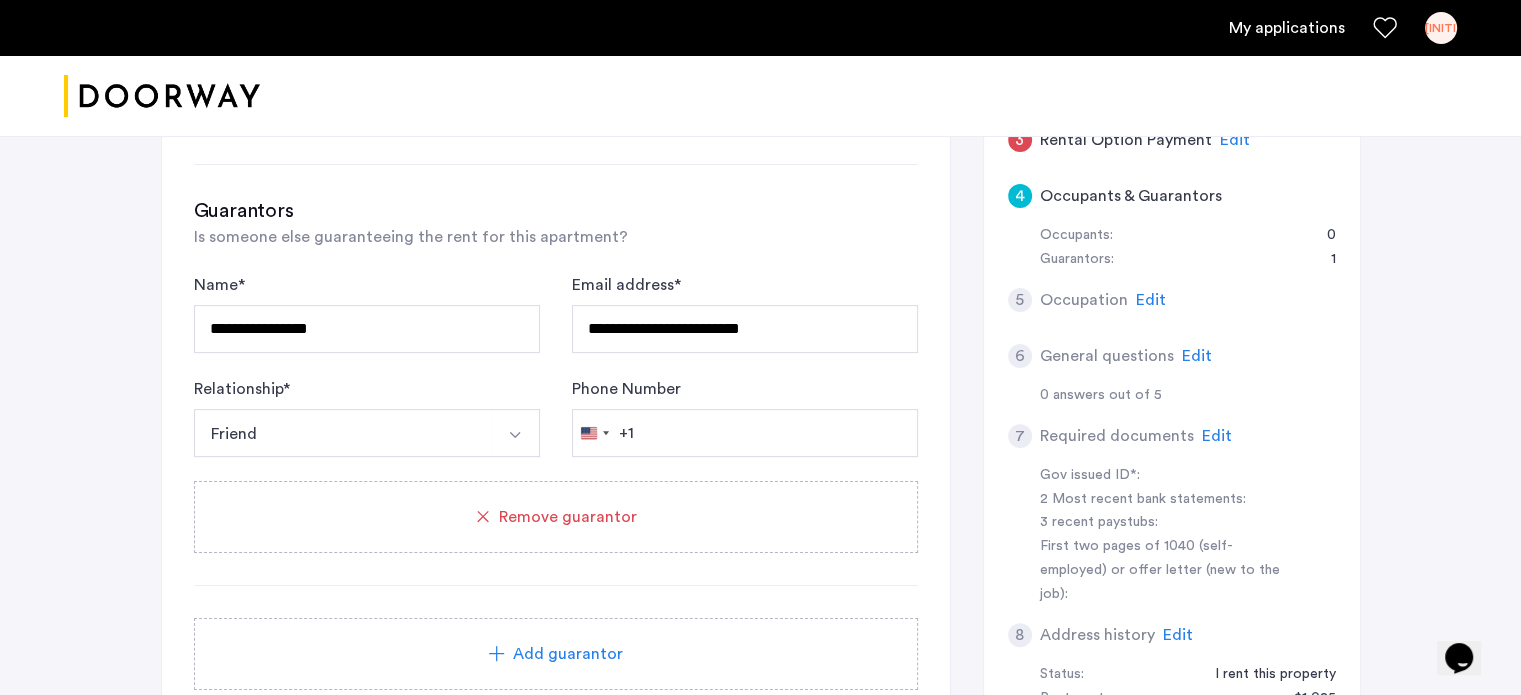 scroll, scrollTop: 564, scrollLeft: 0, axis: vertical 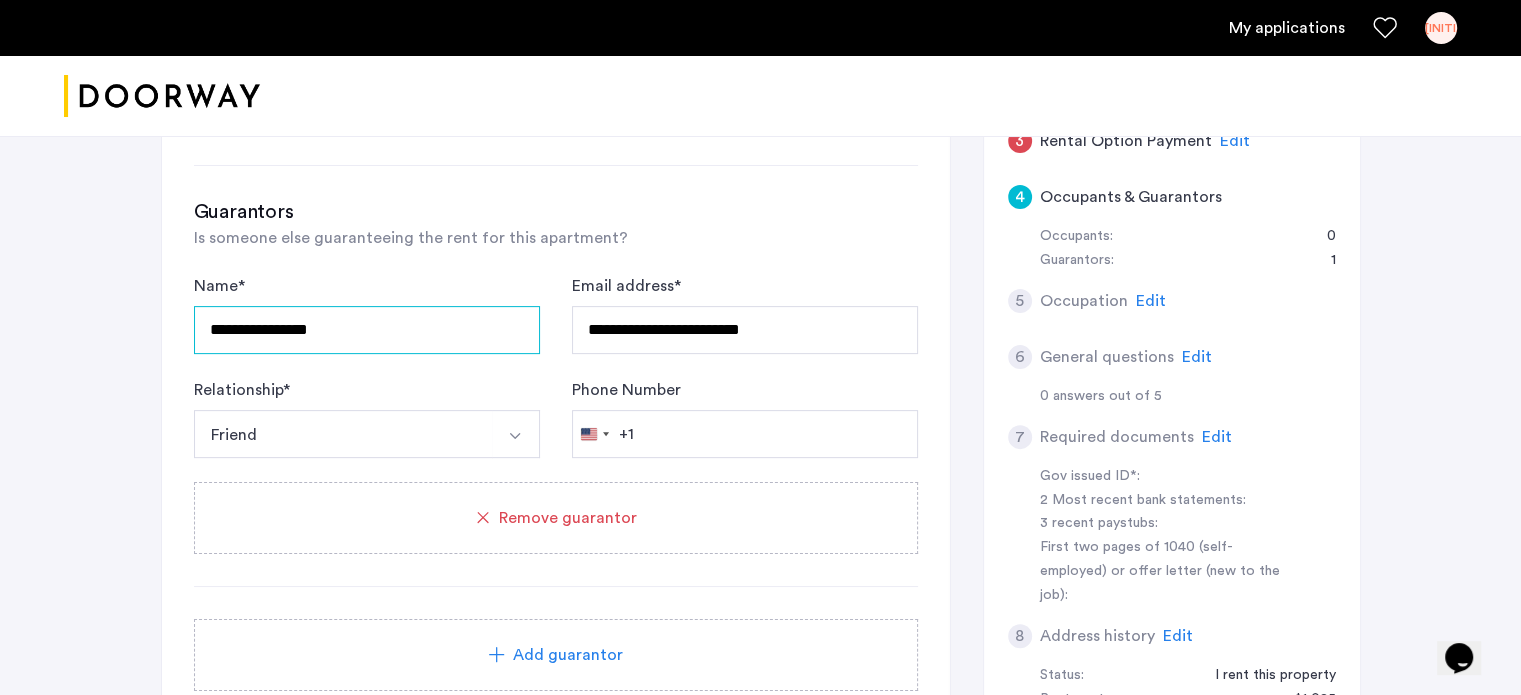 click on "**********" at bounding box center [367, 330] 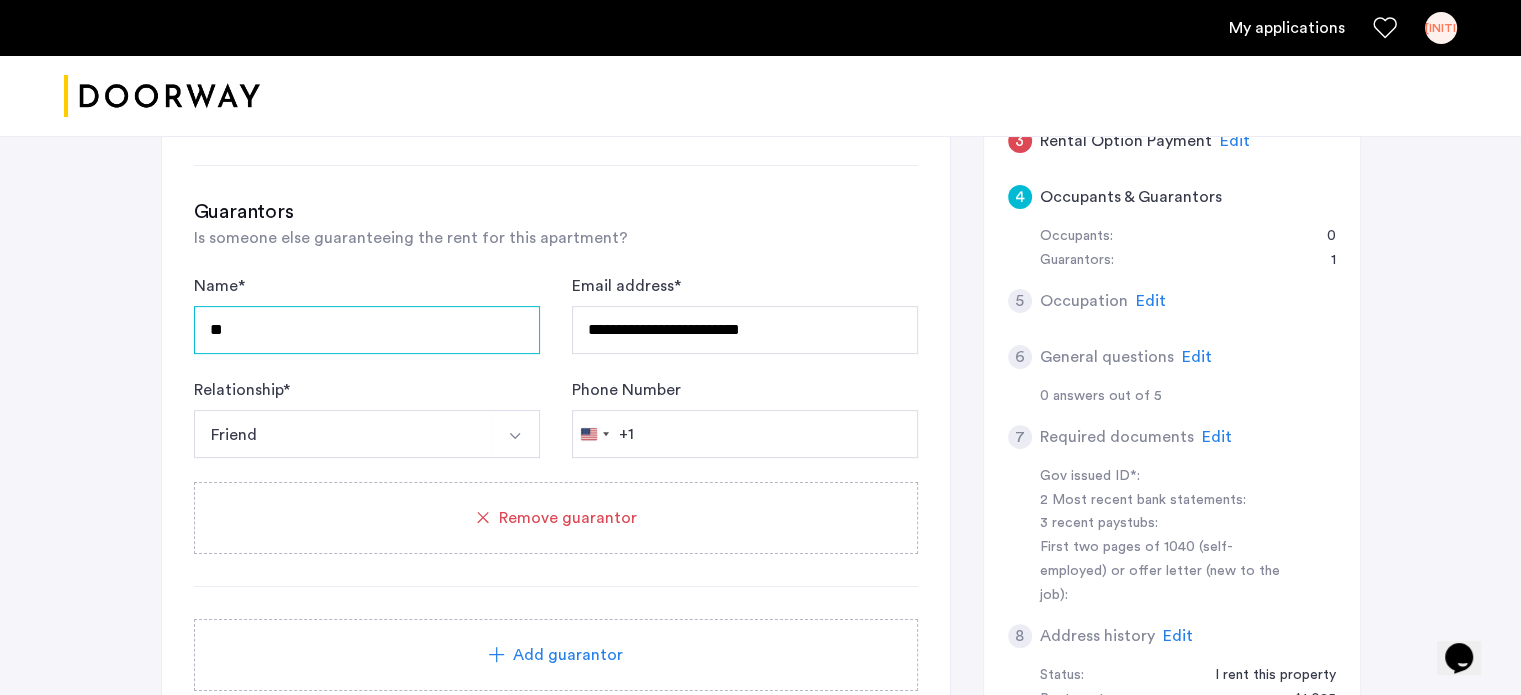 type on "*" 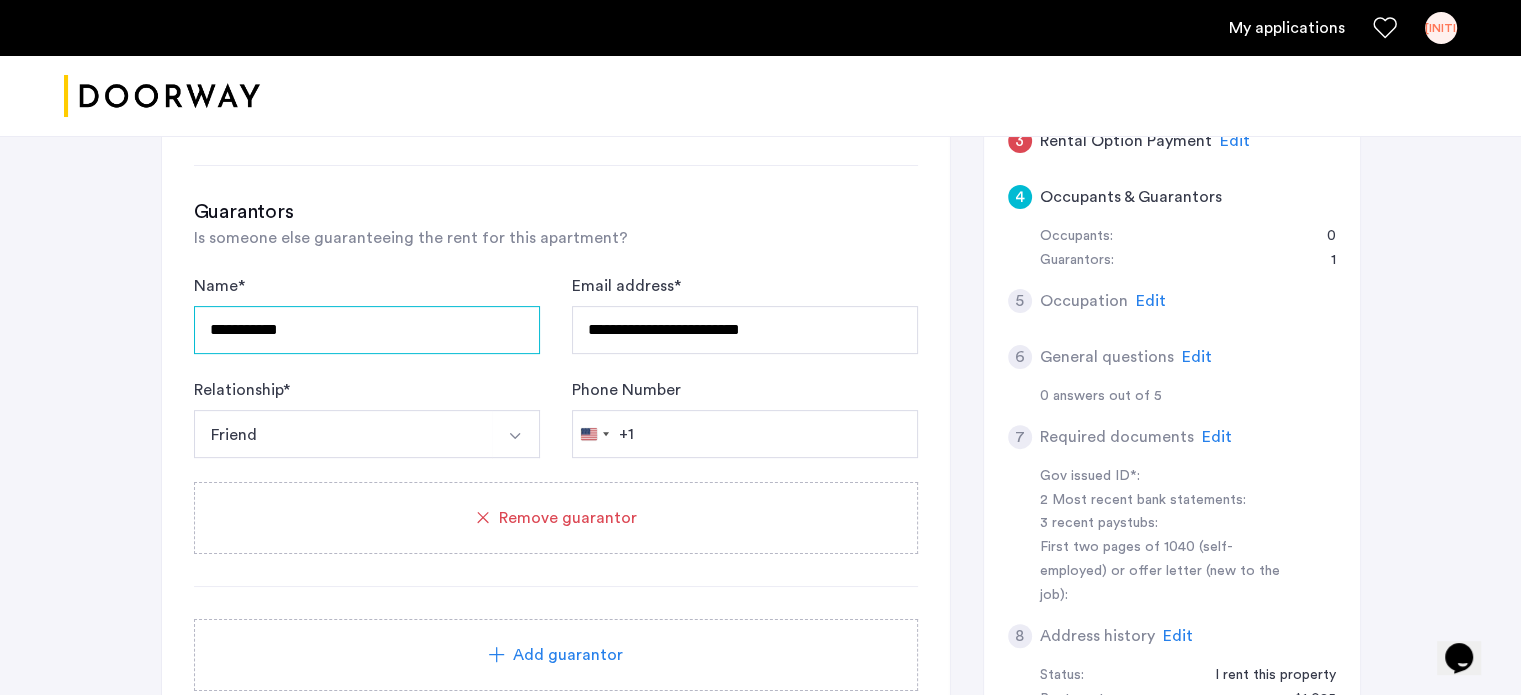 type on "**********" 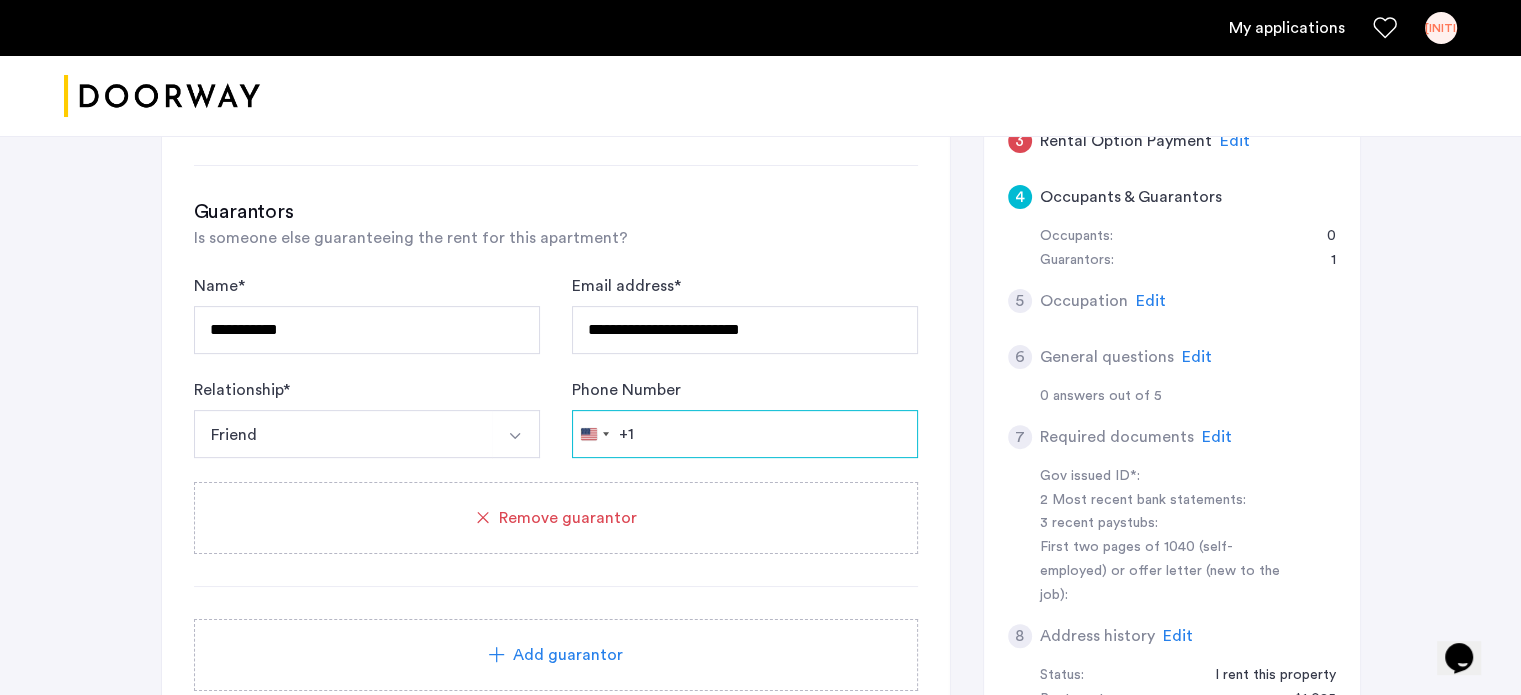 click on "Phone Number" at bounding box center [745, 434] 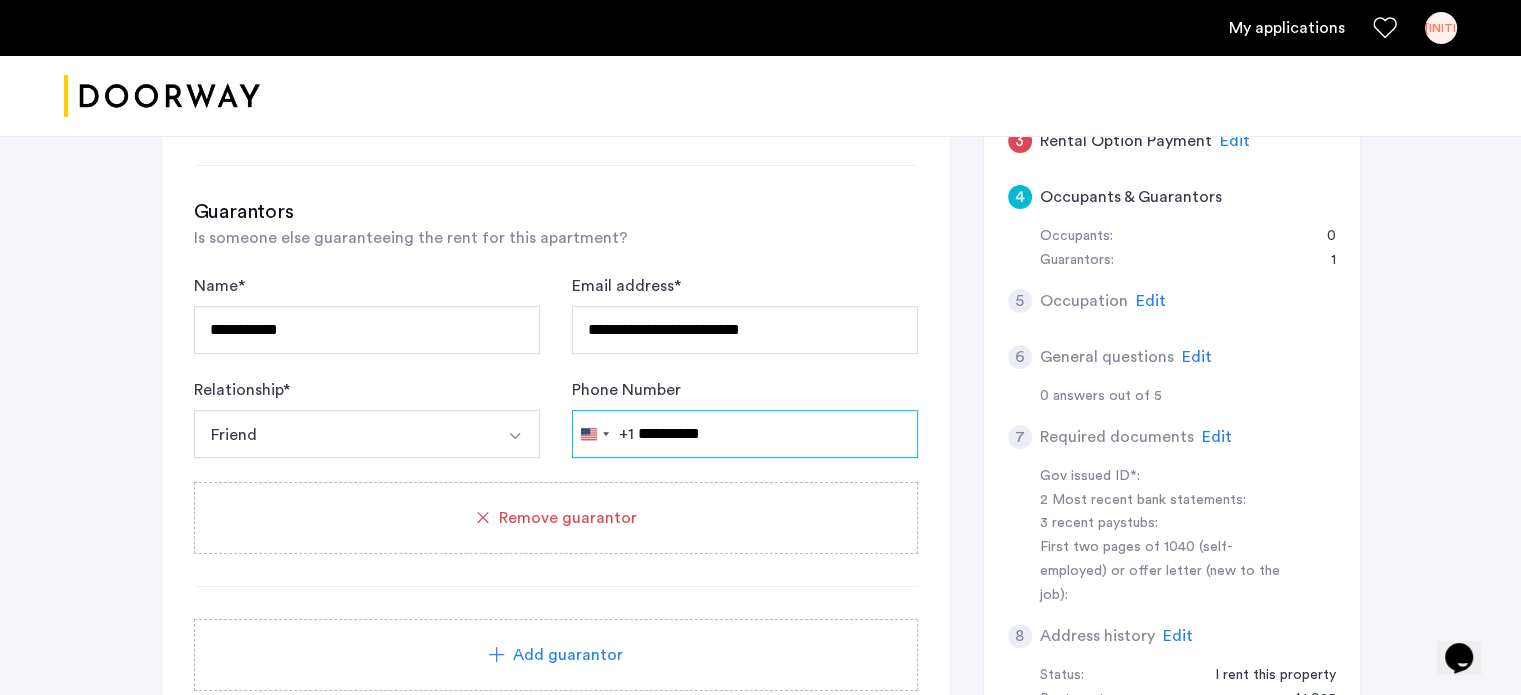type on "**********" 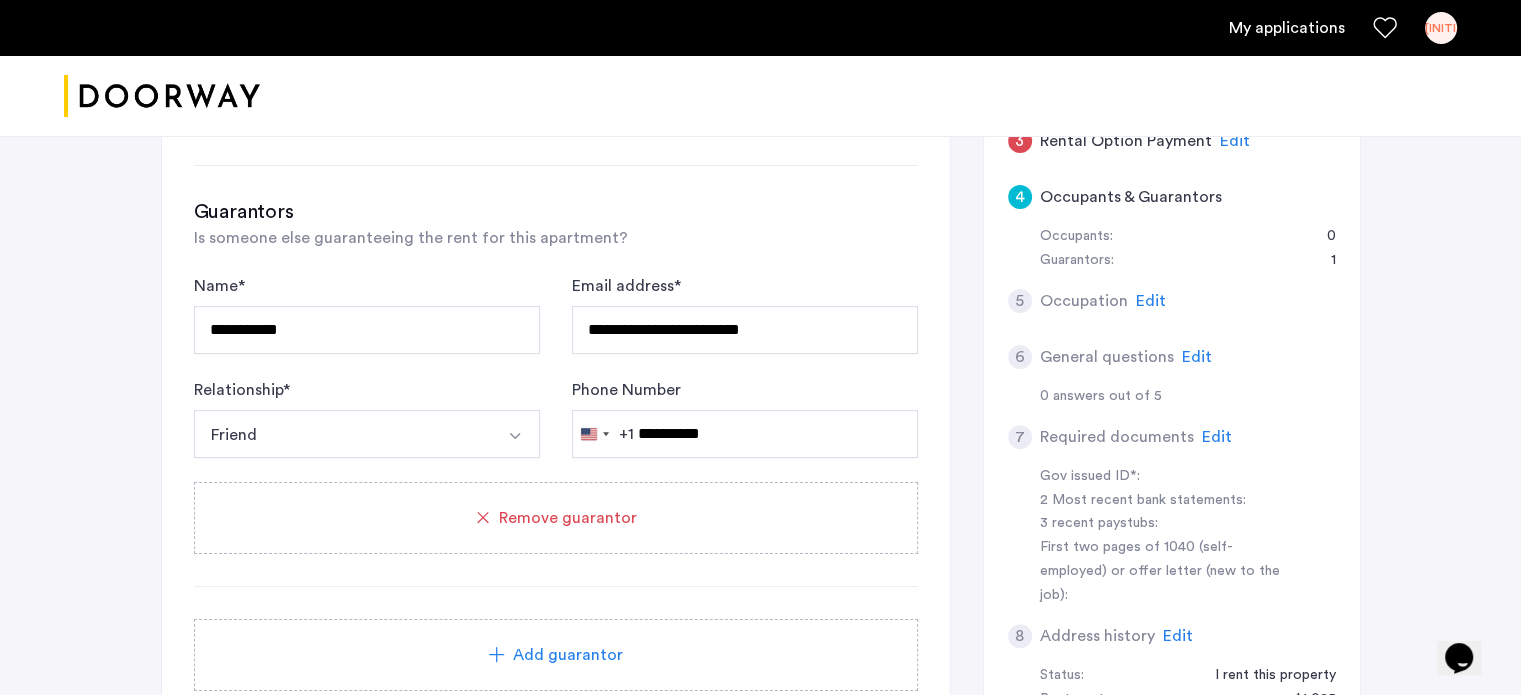 click on "**********" 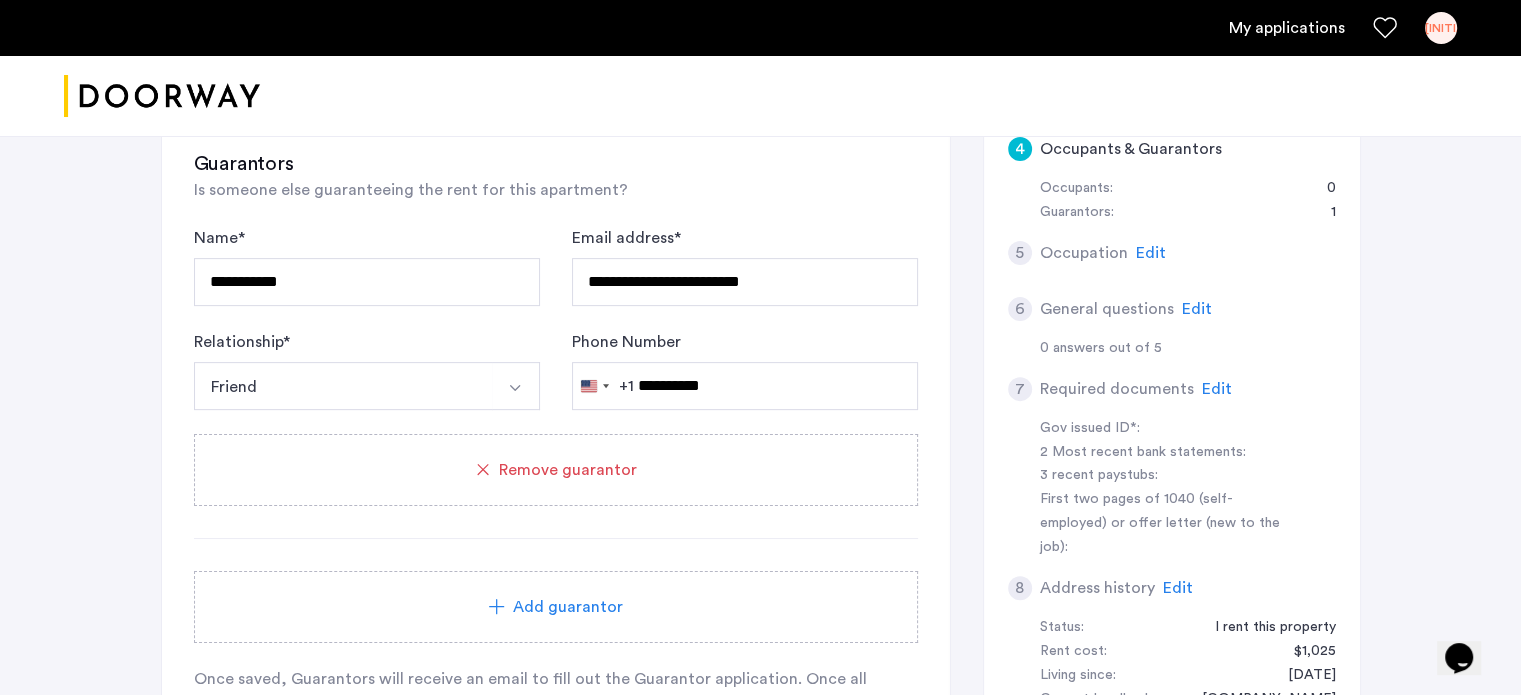 scroll, scrollTop: 613, scrollLeft: 0, axis: vertical 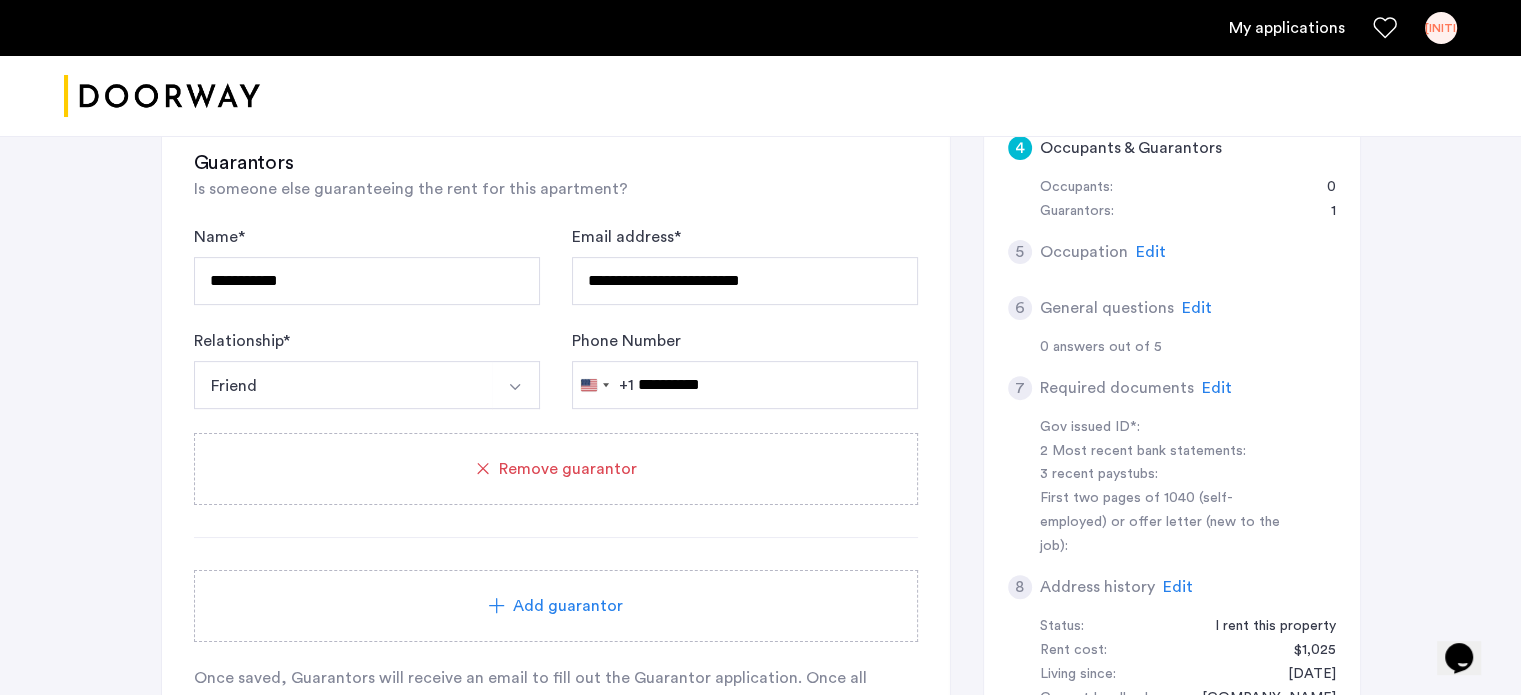 click at bounding box center (516, 385) 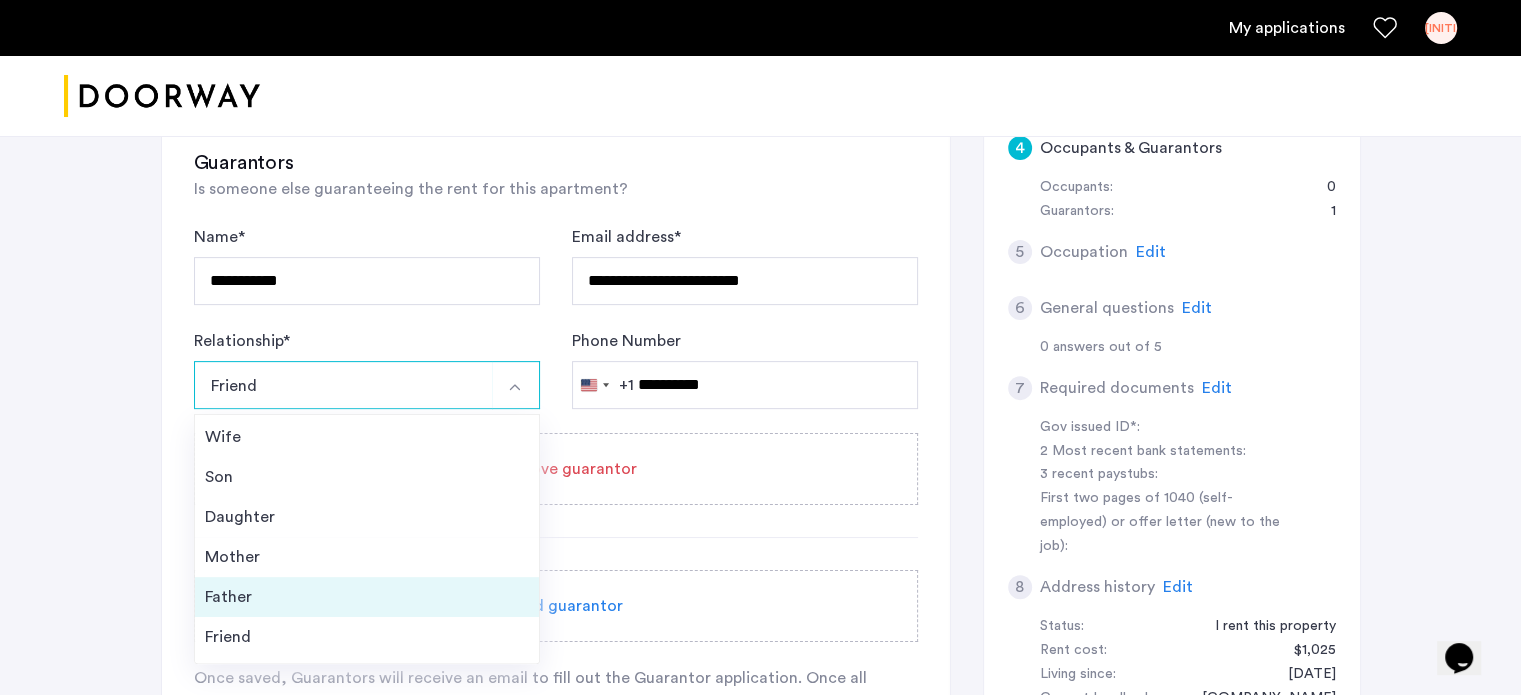 scroll, scrollTop: 0, scrollLeft: 0, axis: both 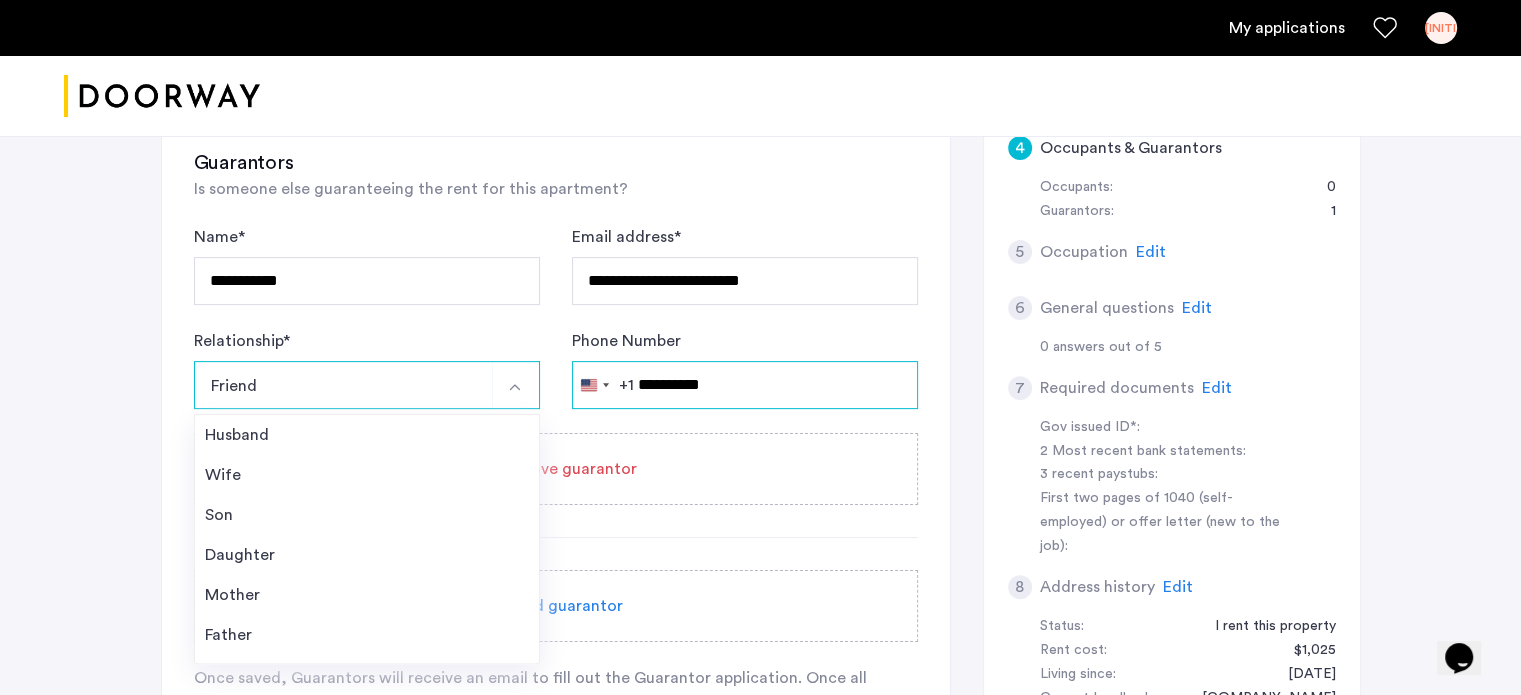click on "**********" at bounding box center [745, 385] 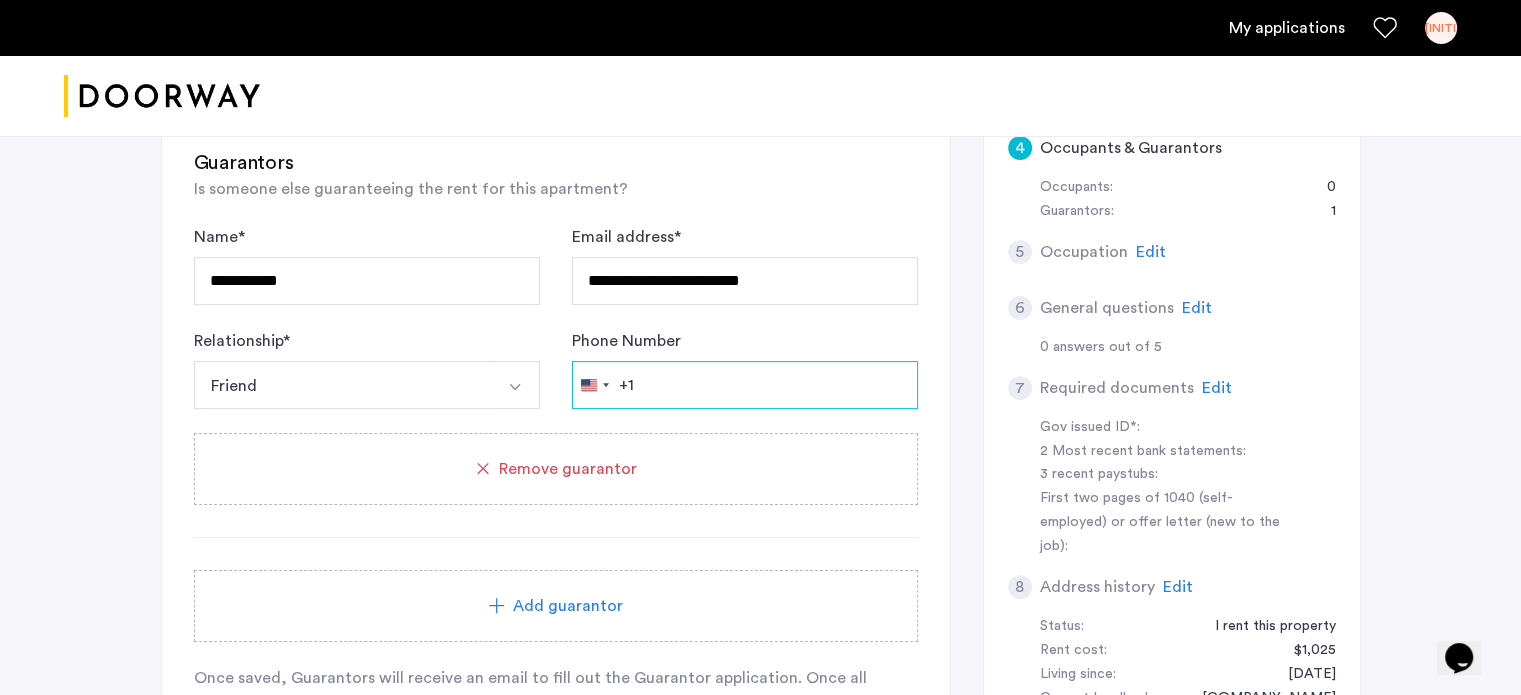 type 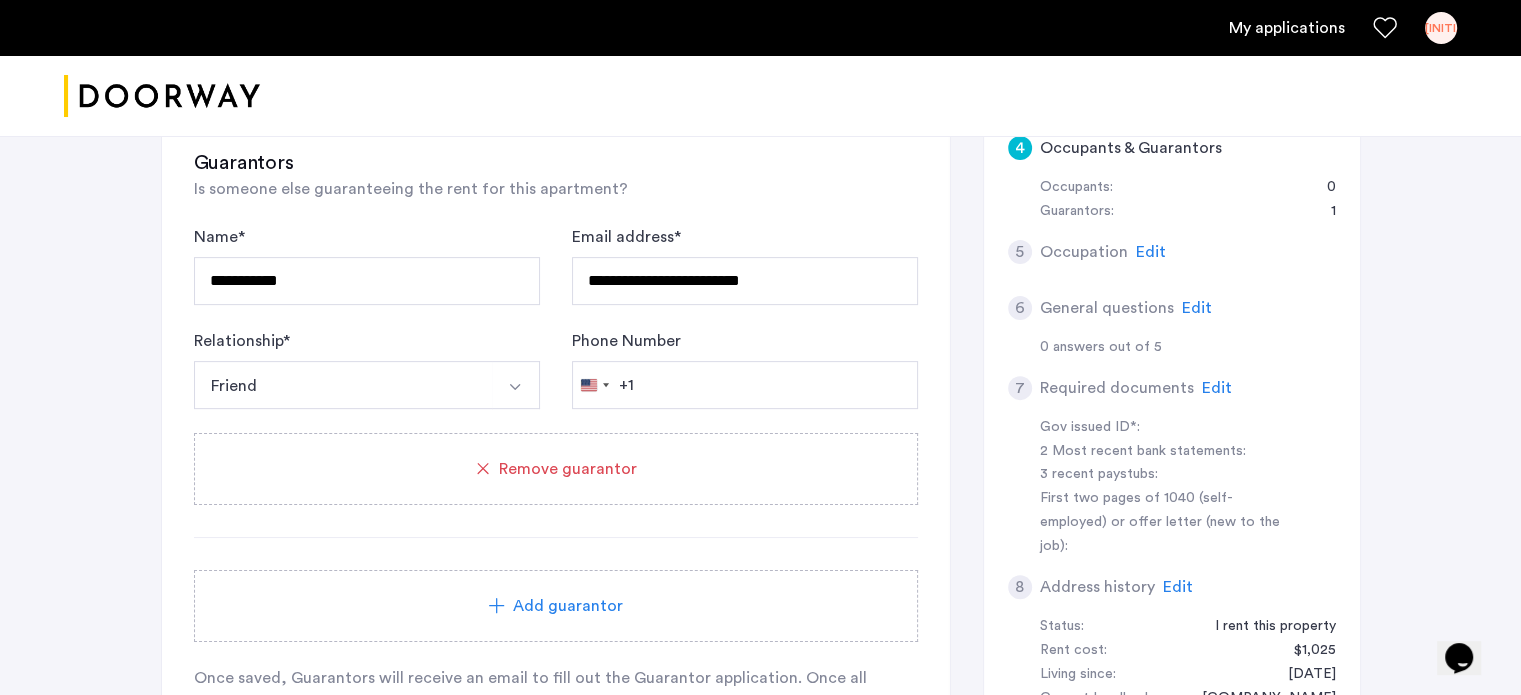 click on "**********" 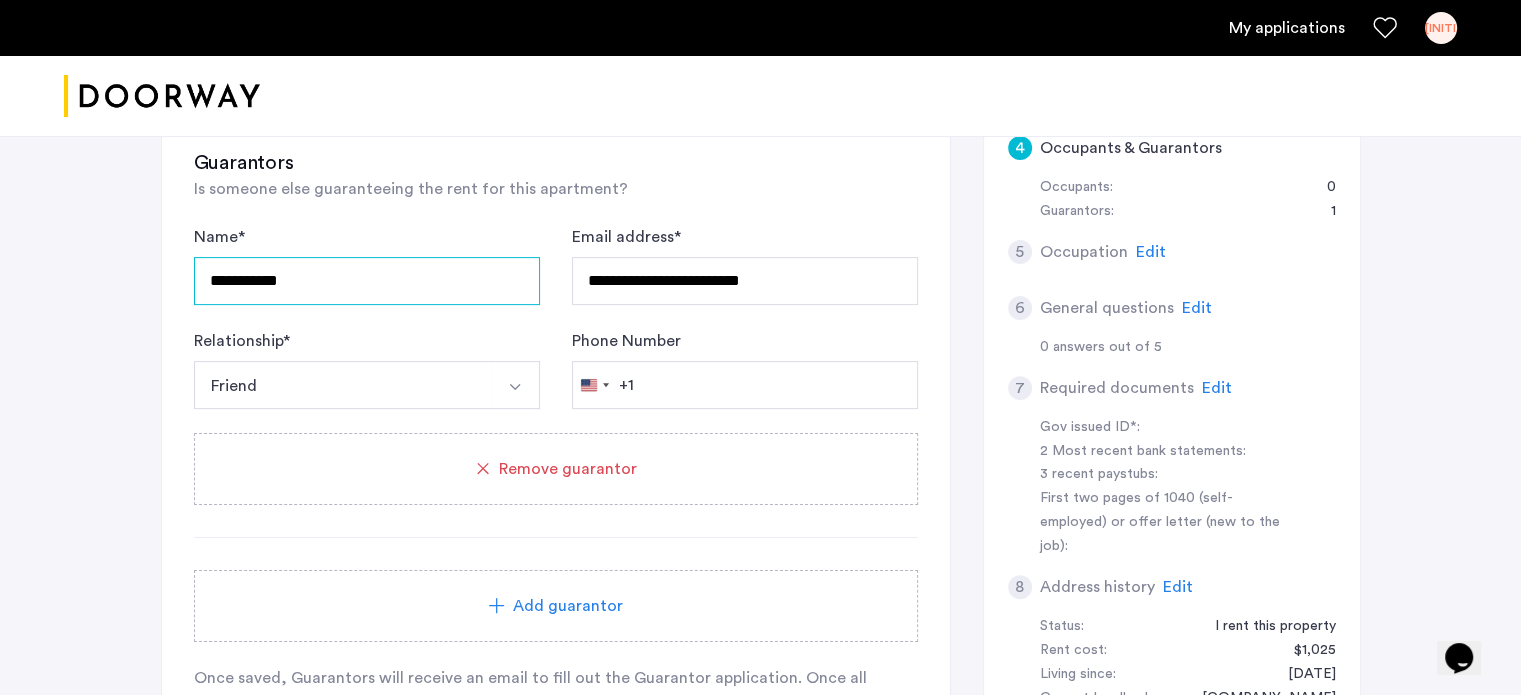 click on "**********" at bounding box center [367, 281] 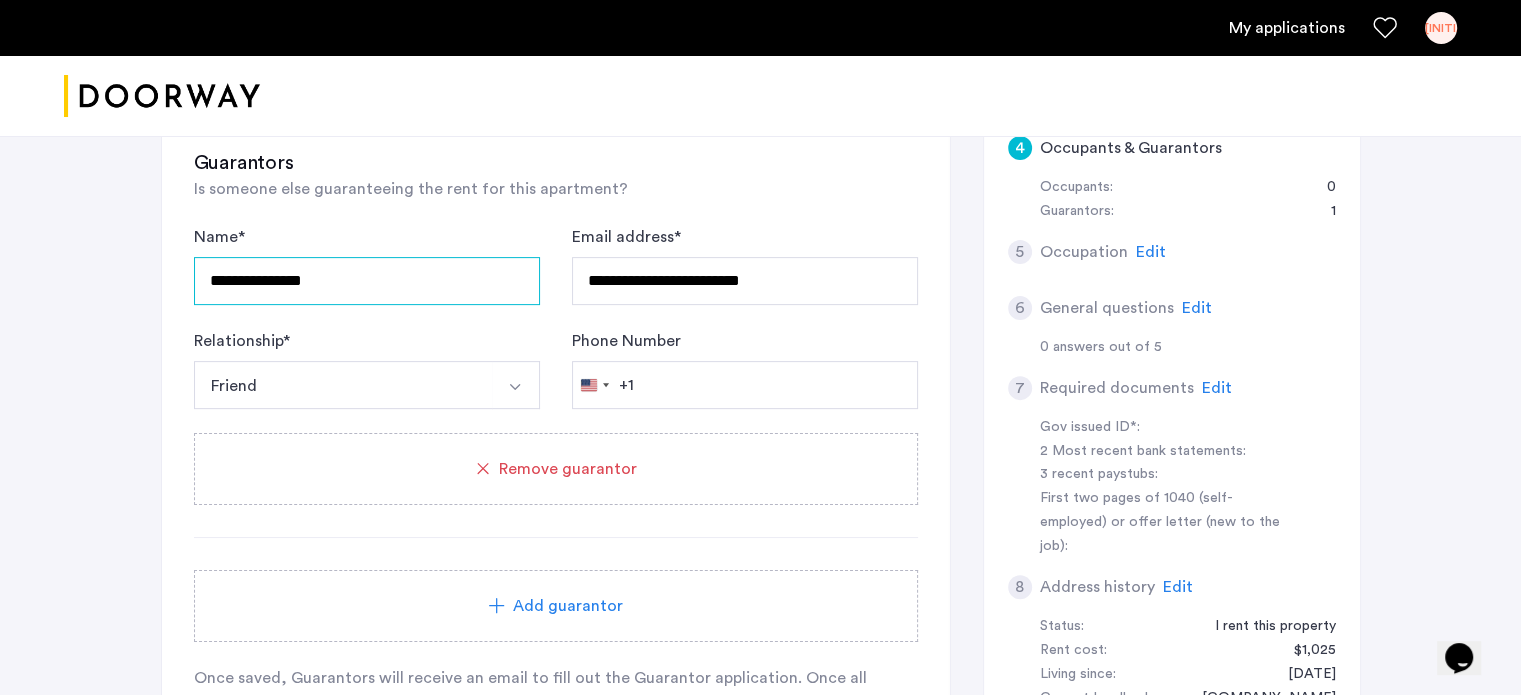 type on "**********" 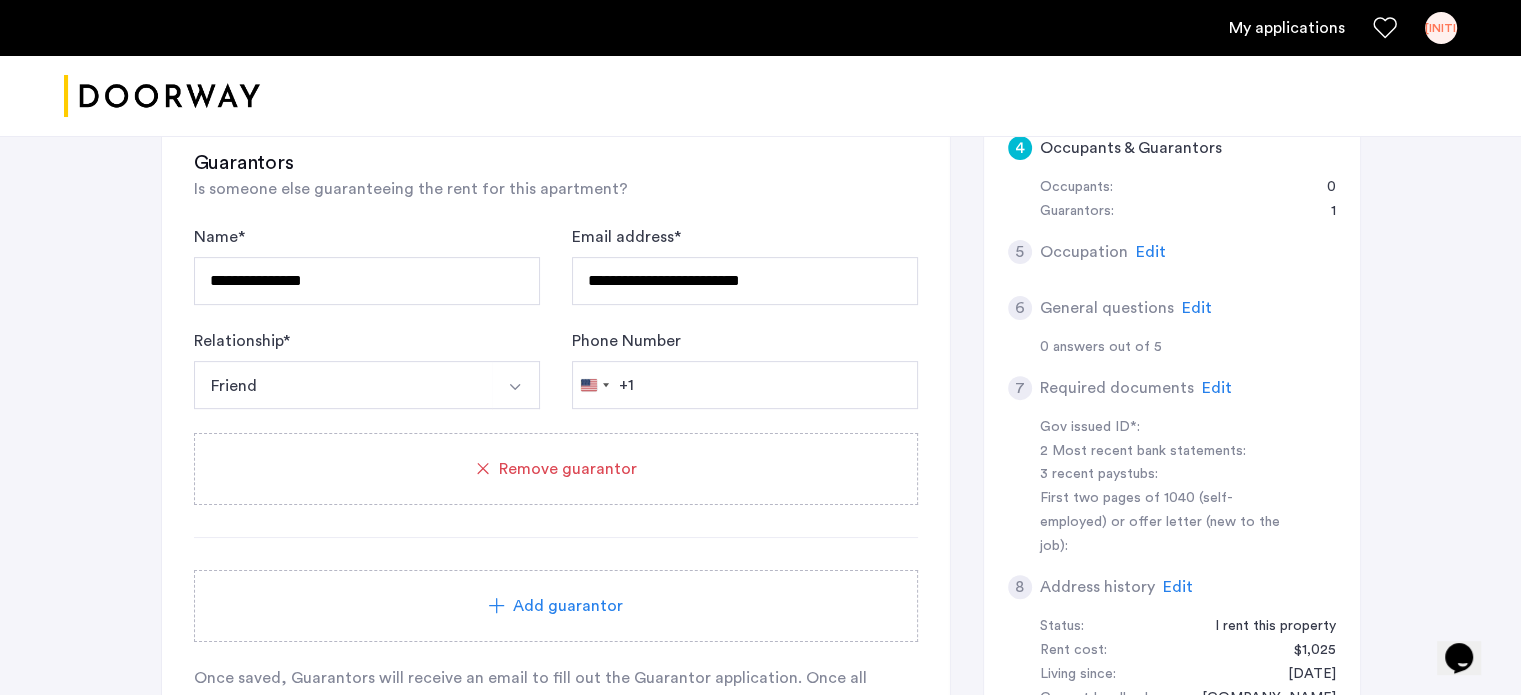 click on "**********" 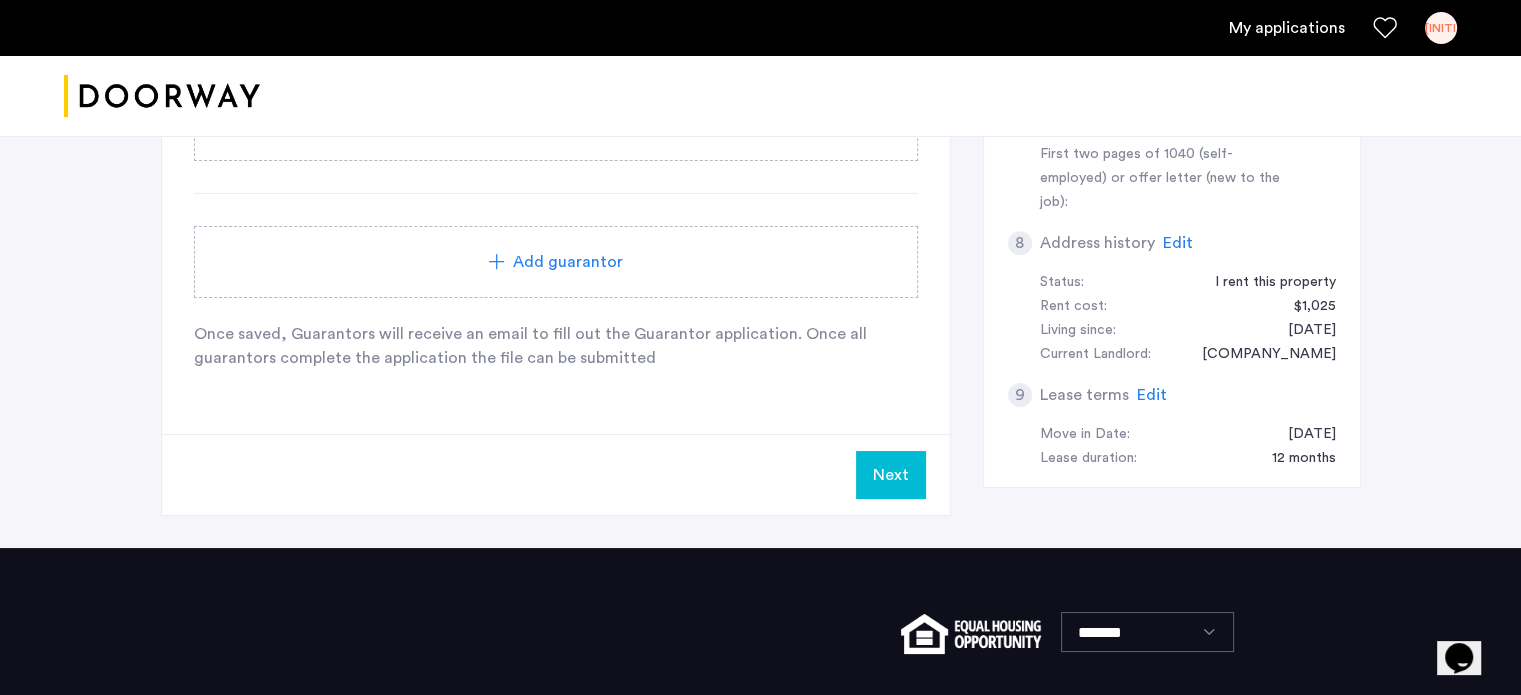 scroll, scrollTop: 960, scrollLeft: 0, axis: vertical 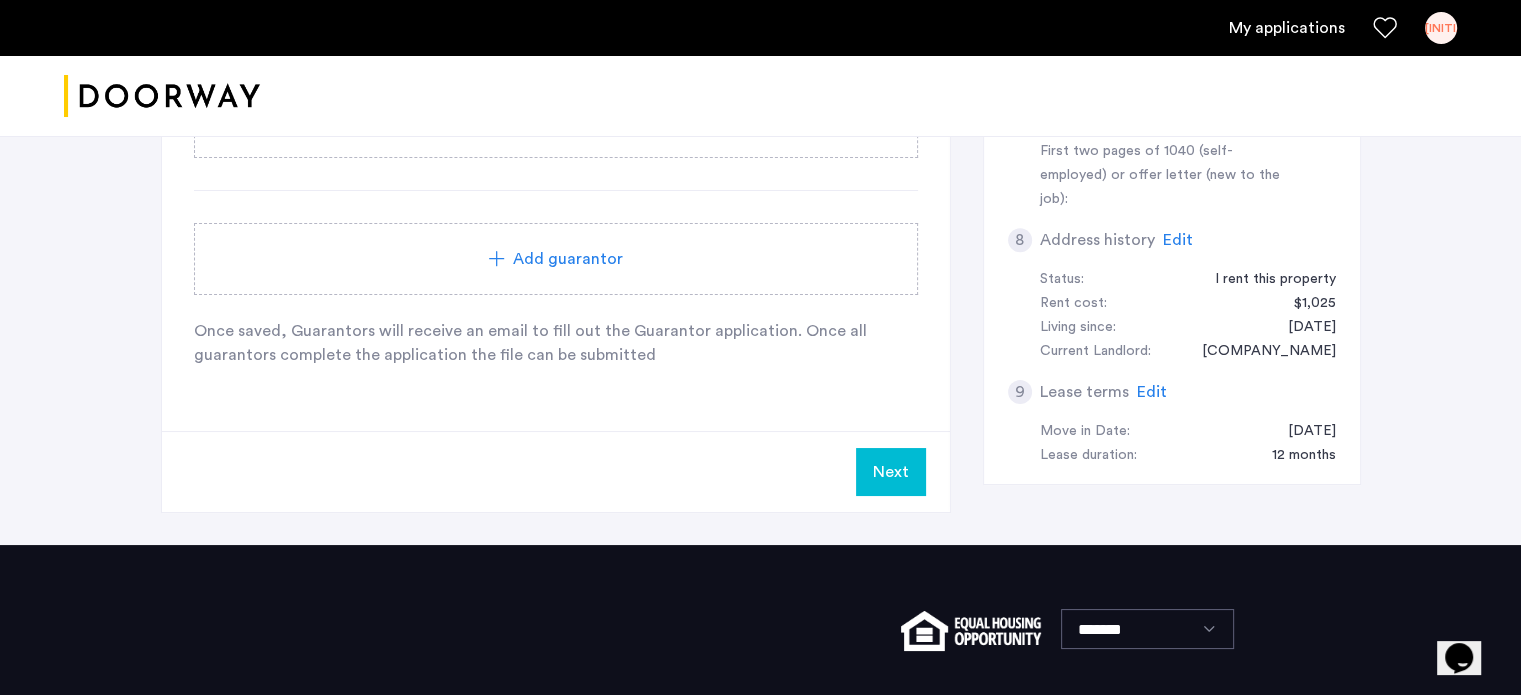 click on "Next" 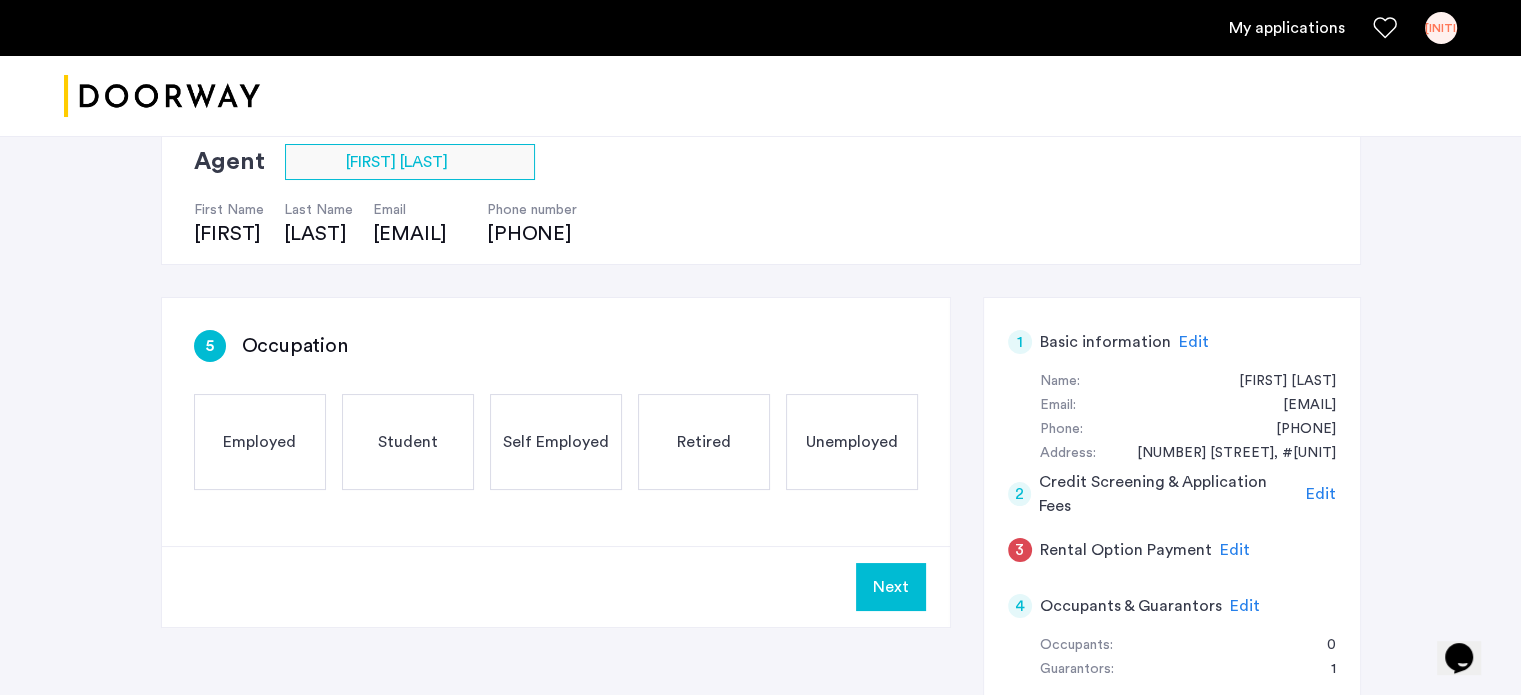 scroll, scrollTop: 160, scrollLeft: 0, axis: vertical 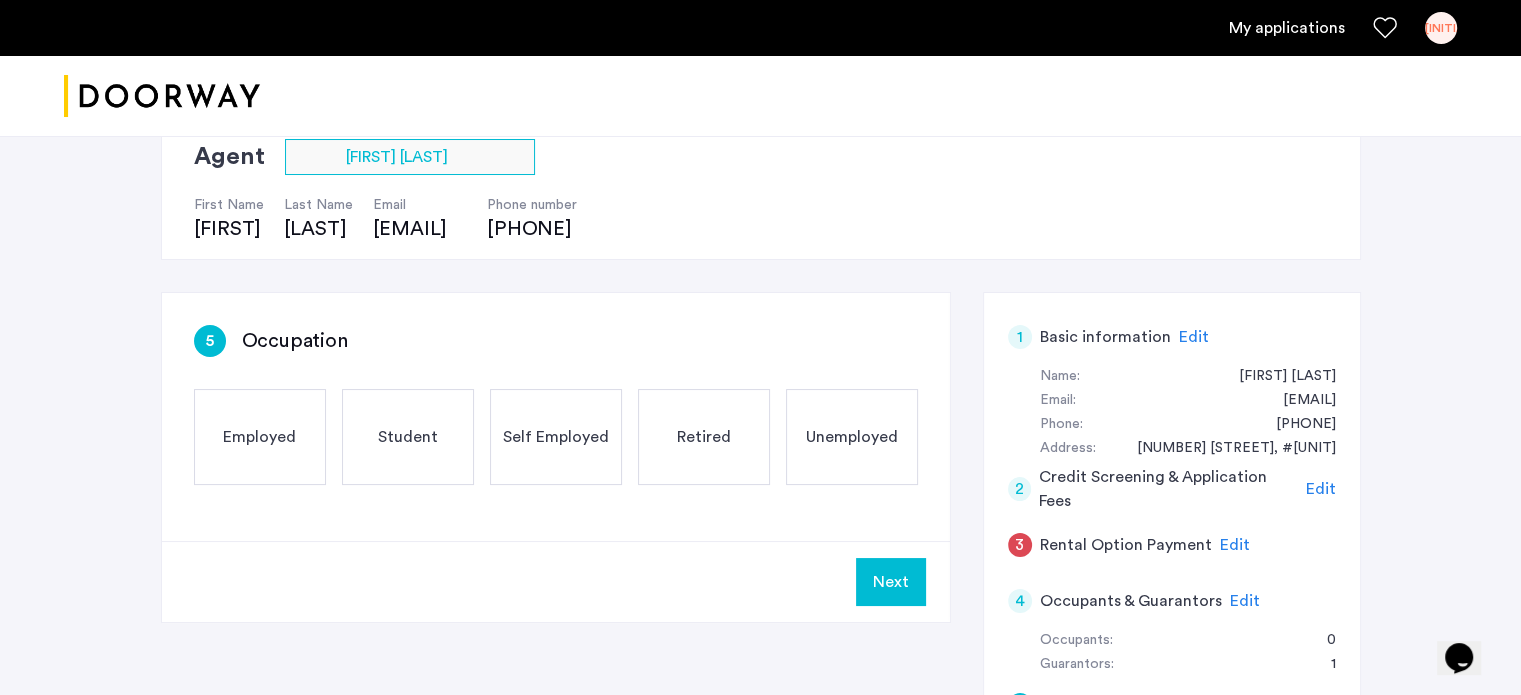 click on "Student" 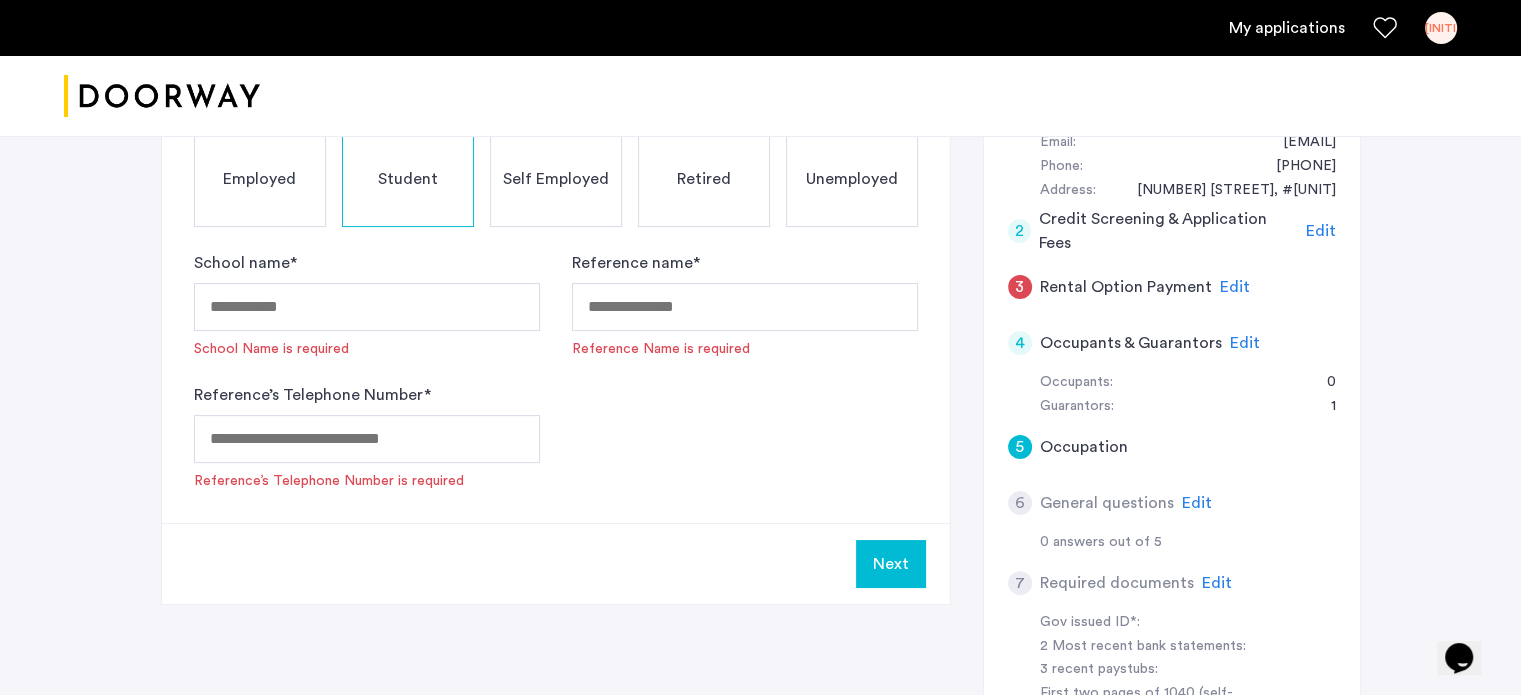 scroll, scrollTop: 420, scrollLeft: 0, axis: vertical 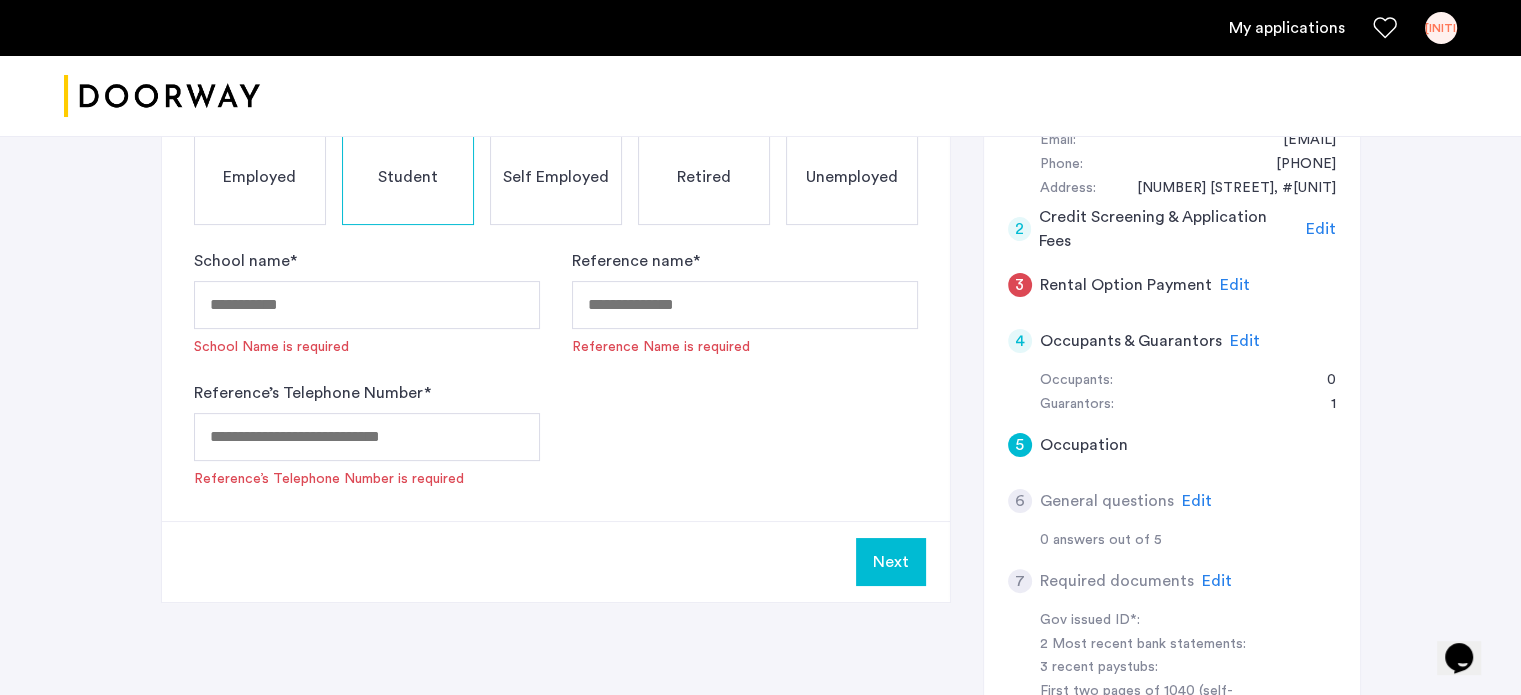 click on "School name  *  School Name is required  Reference name  *  Reference Name is required  Reference’s Telephone Number  *  Reference’s Telephone Number is required" 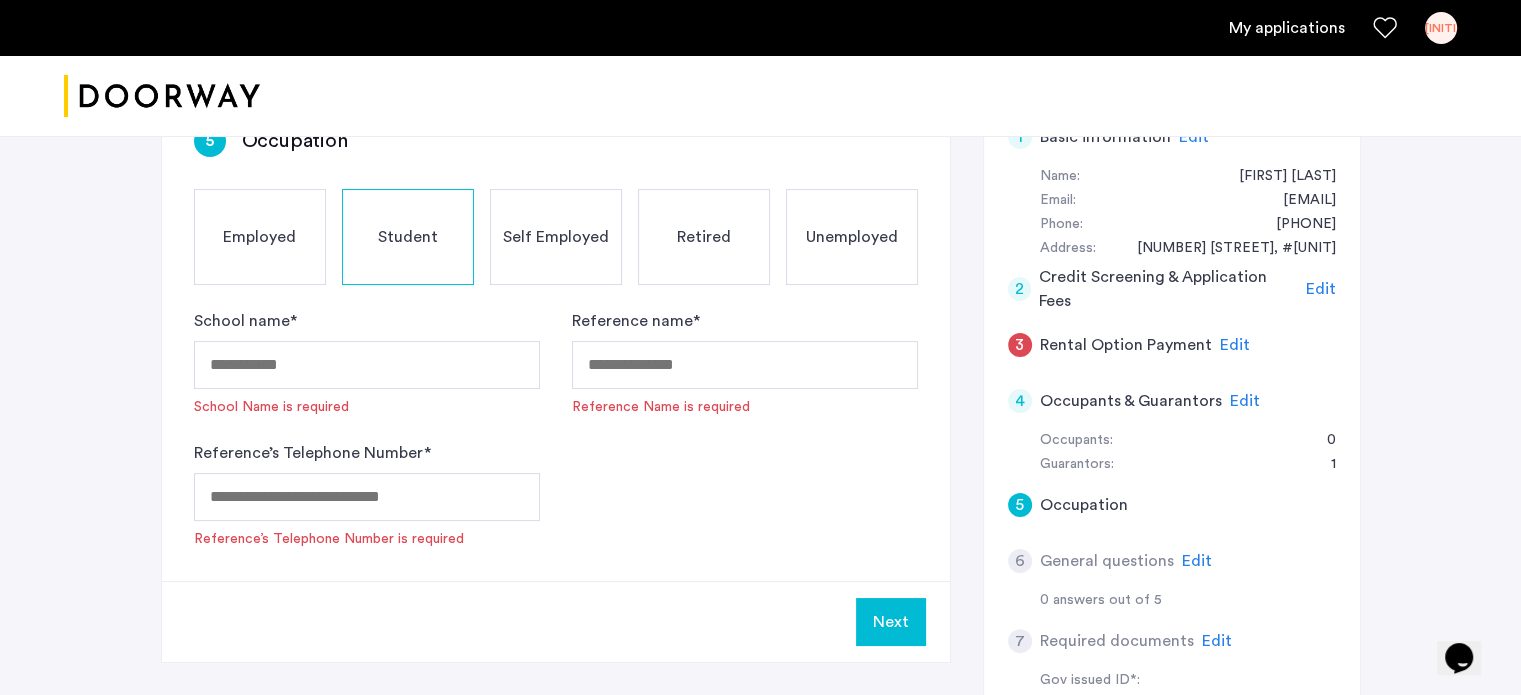 scroll, scrollTop: 351, scrollLeft: 0, axis: vertical 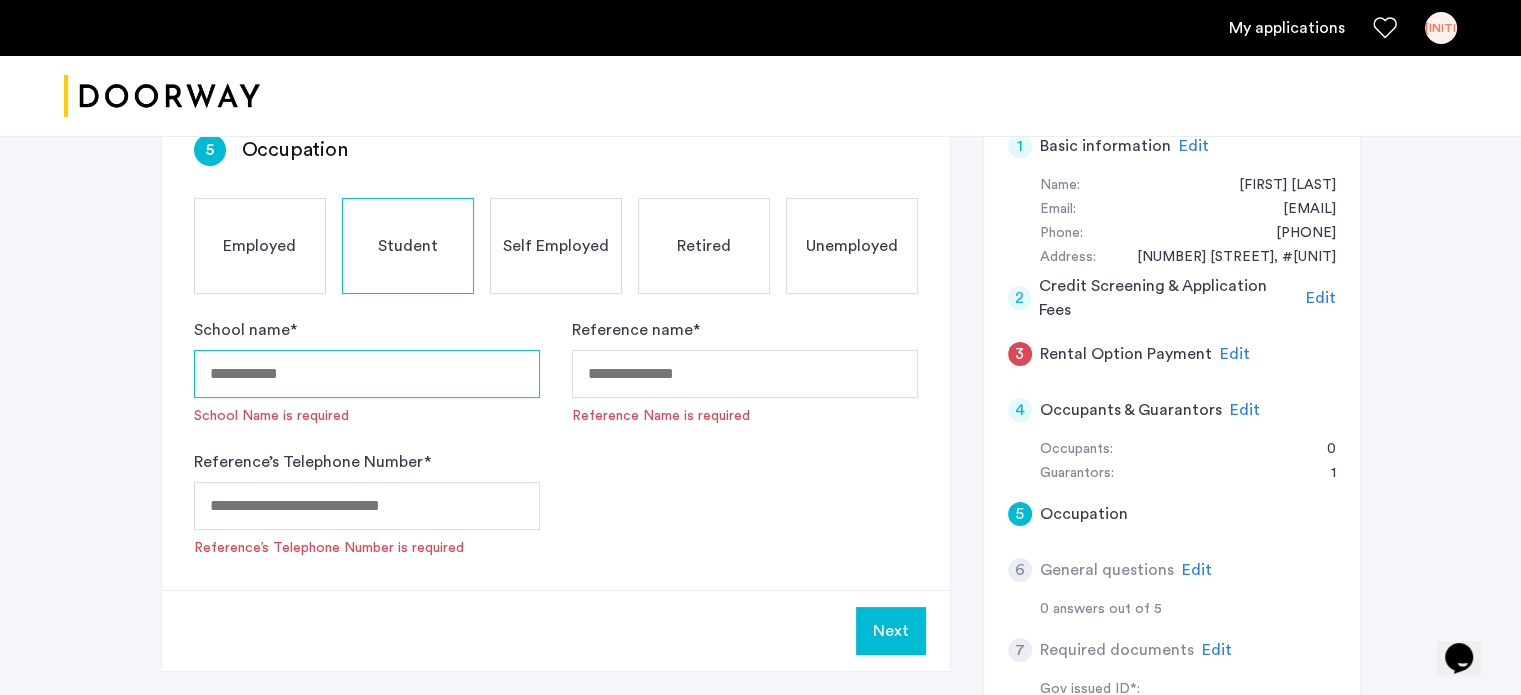 click on "School name  *" at bounding box center [367, 374] 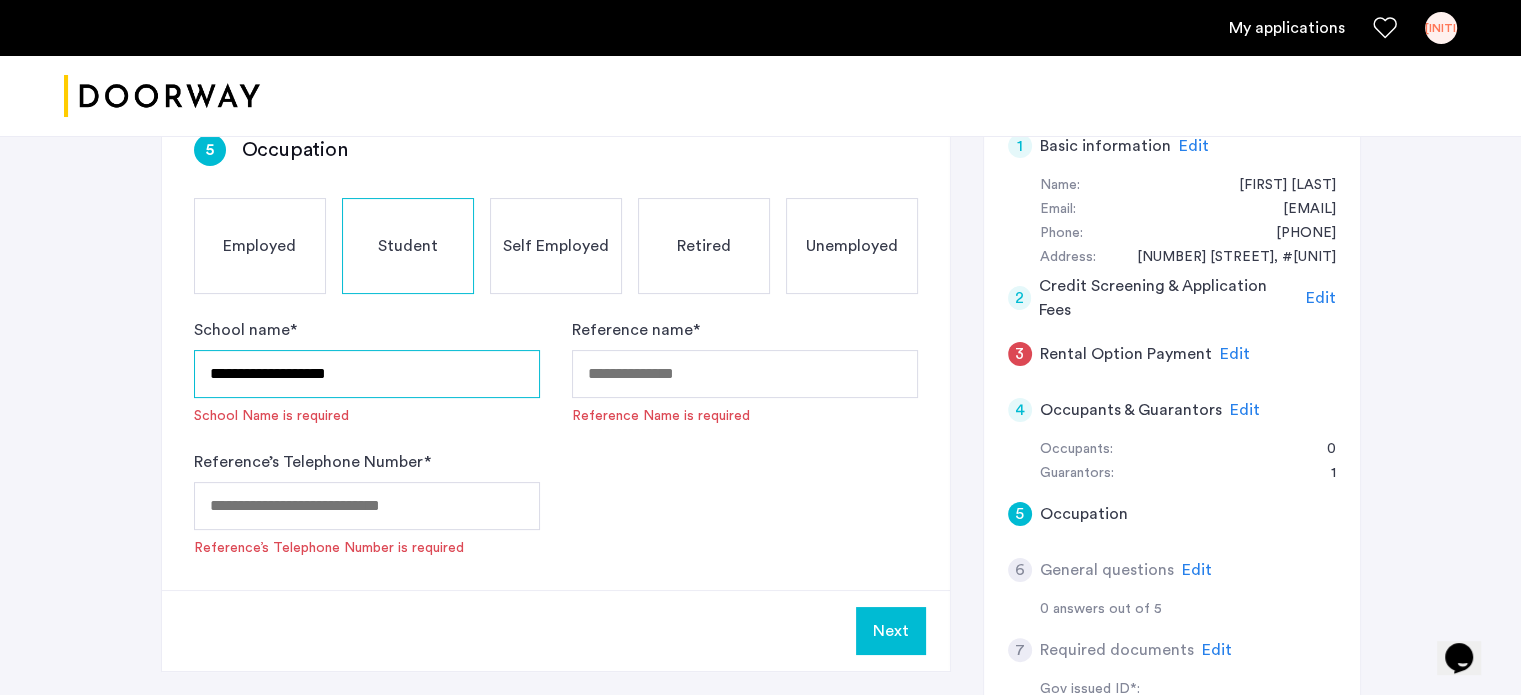 type on "**********" 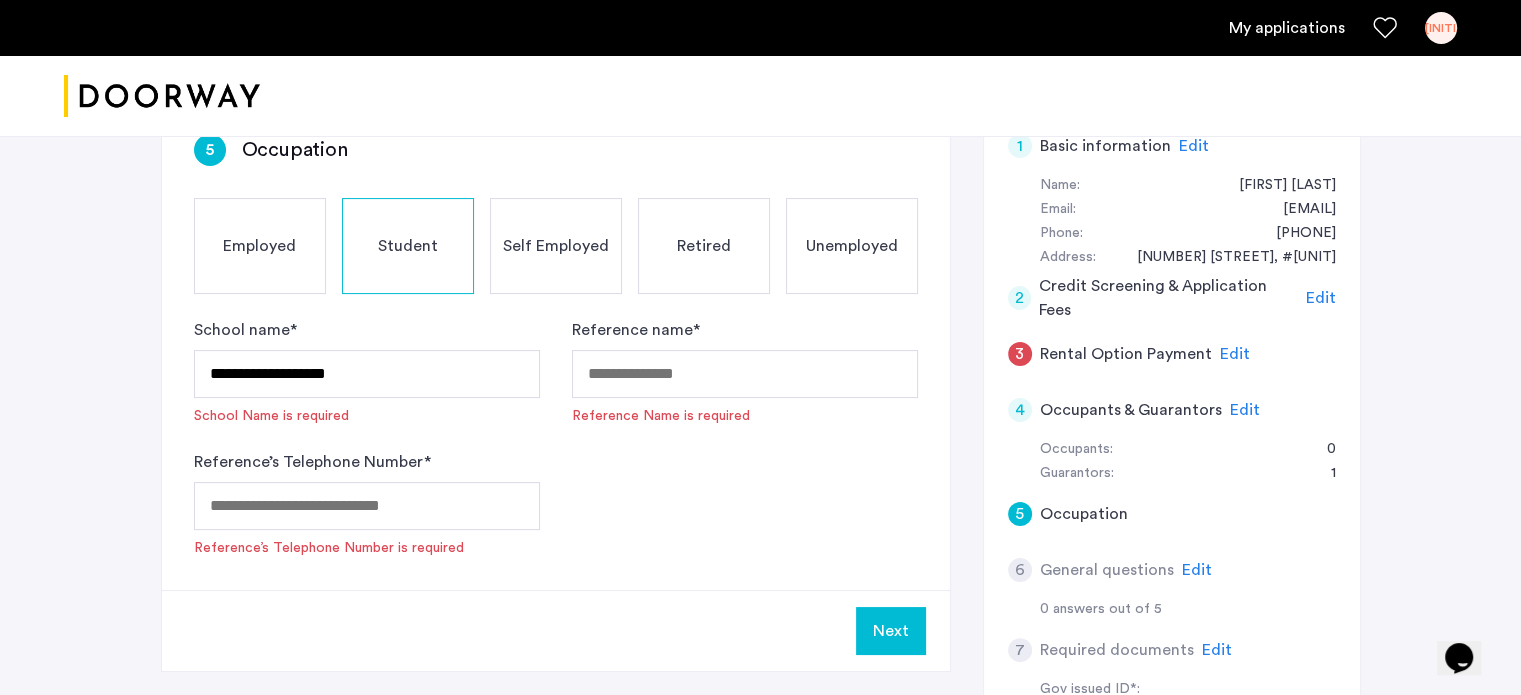 click on "**********" 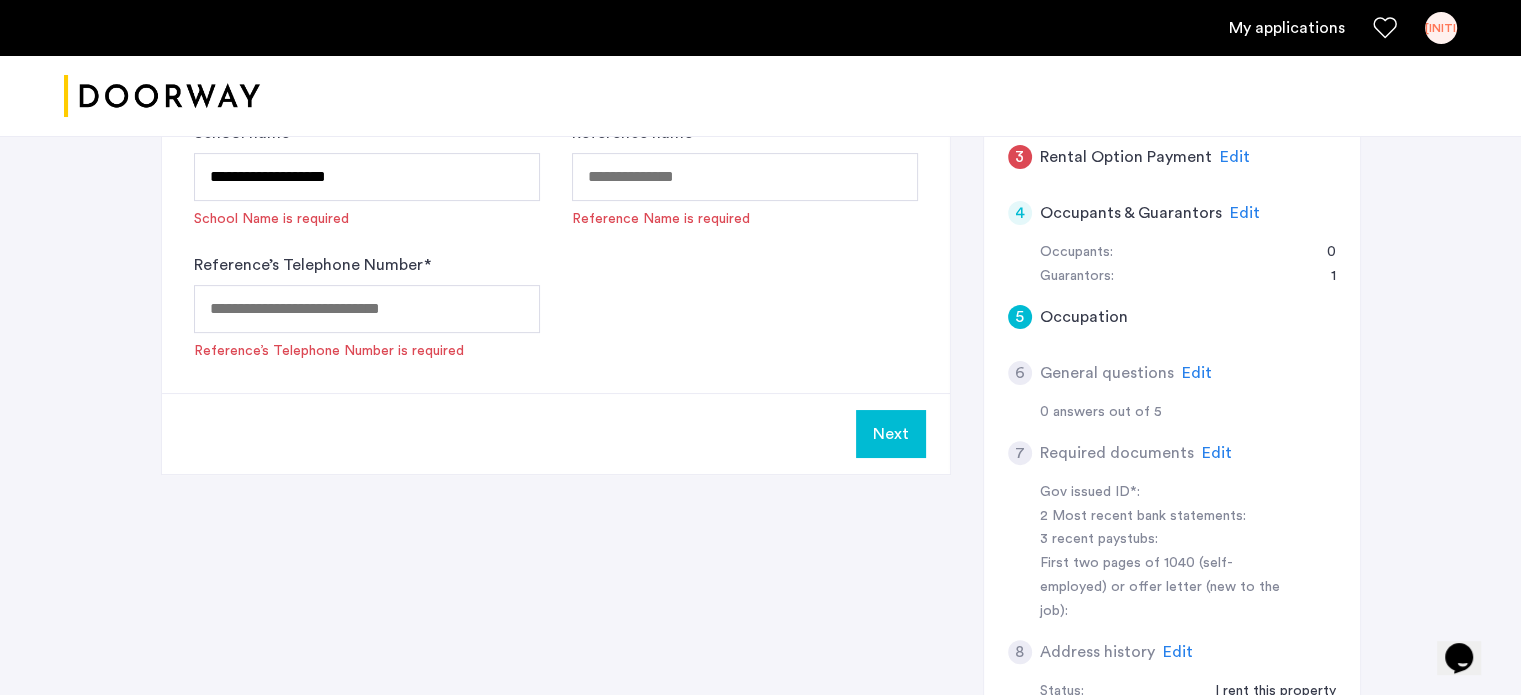 scroll, scrollTop: 548, scrollLeft: 0, axis: vertical 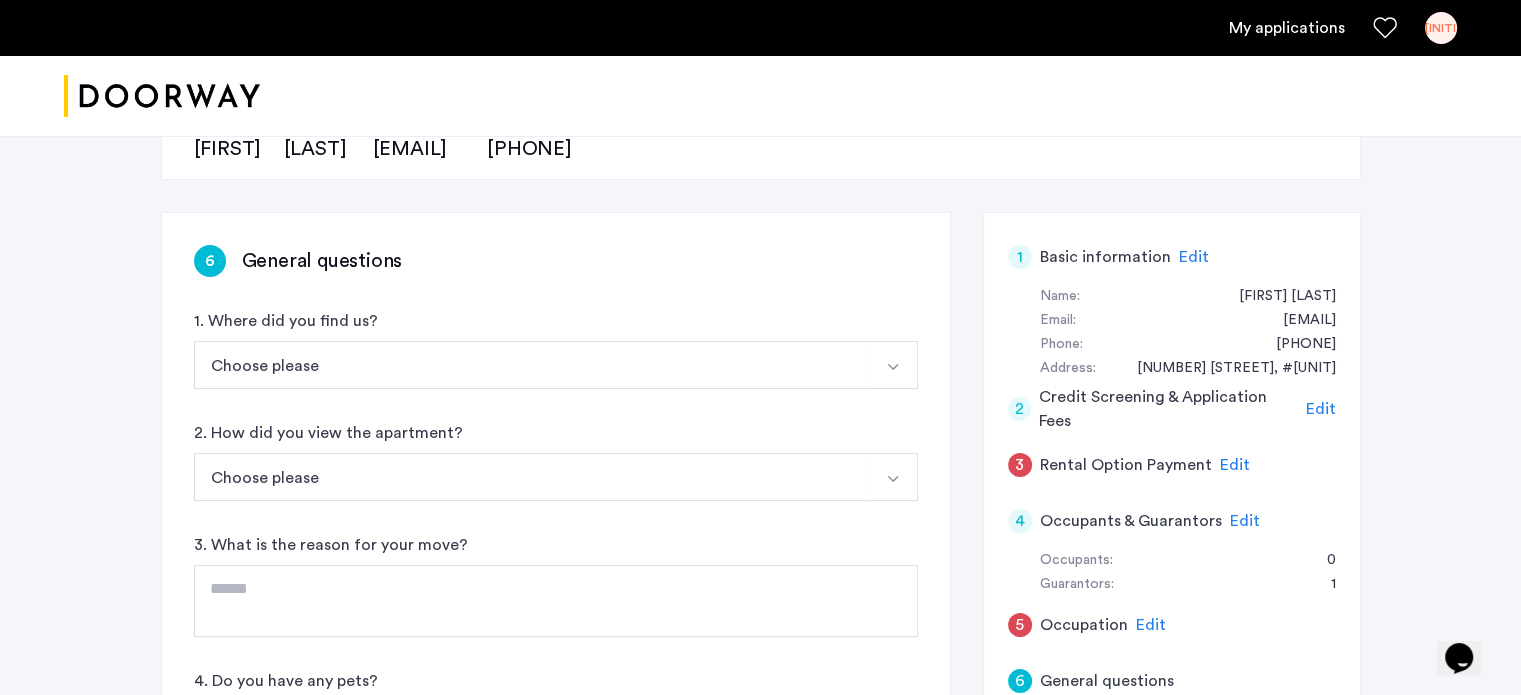 click on "Choose please" at bounding box center [532, 477] 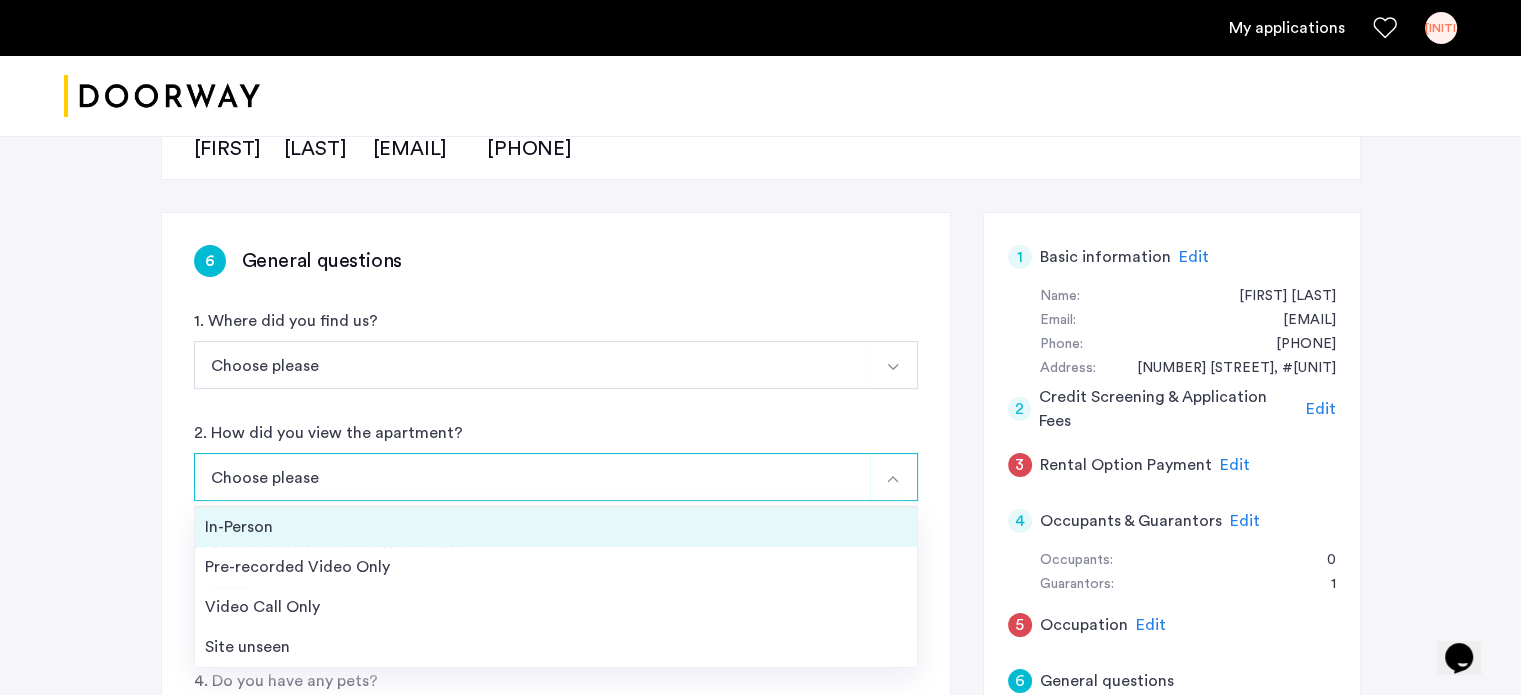 click on "In-Person" at bounding box center [556, 527] 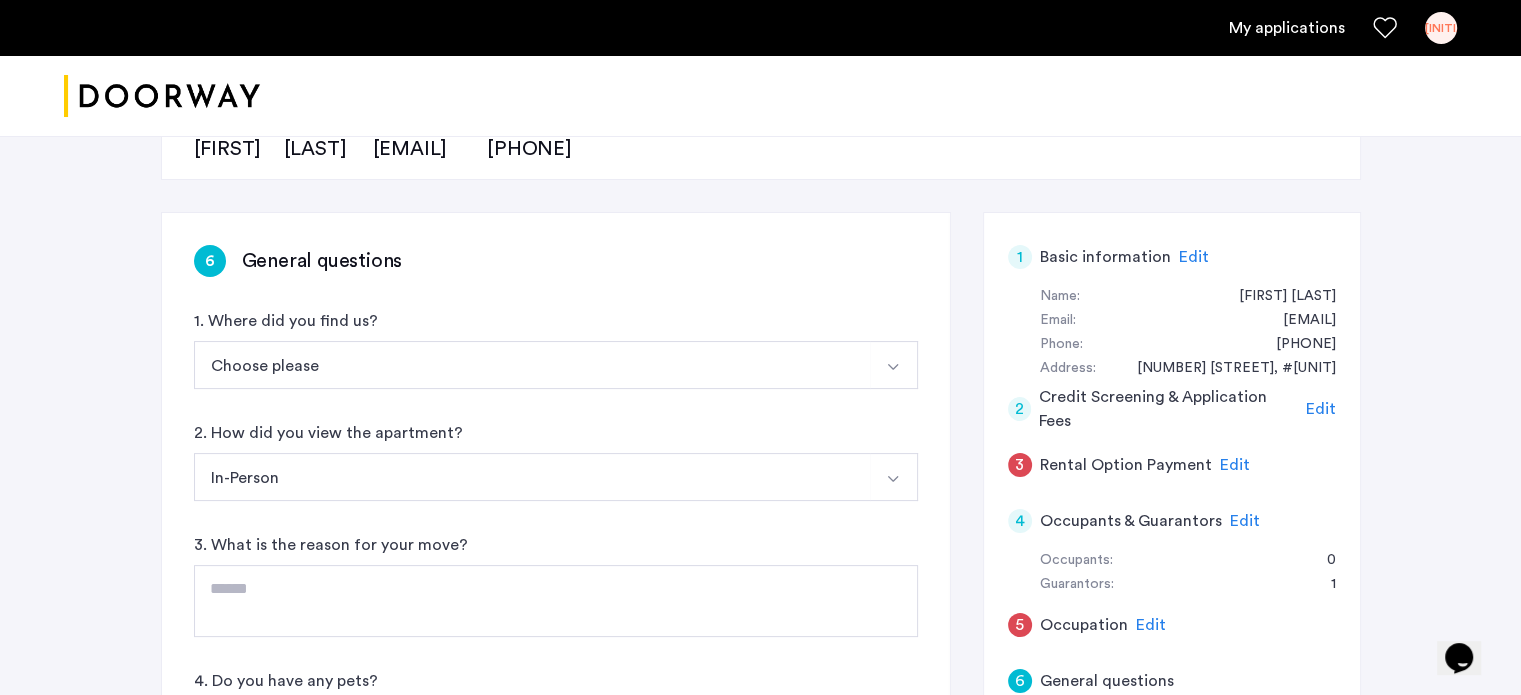 click on "Choose please" at bounding box center (532, 365) 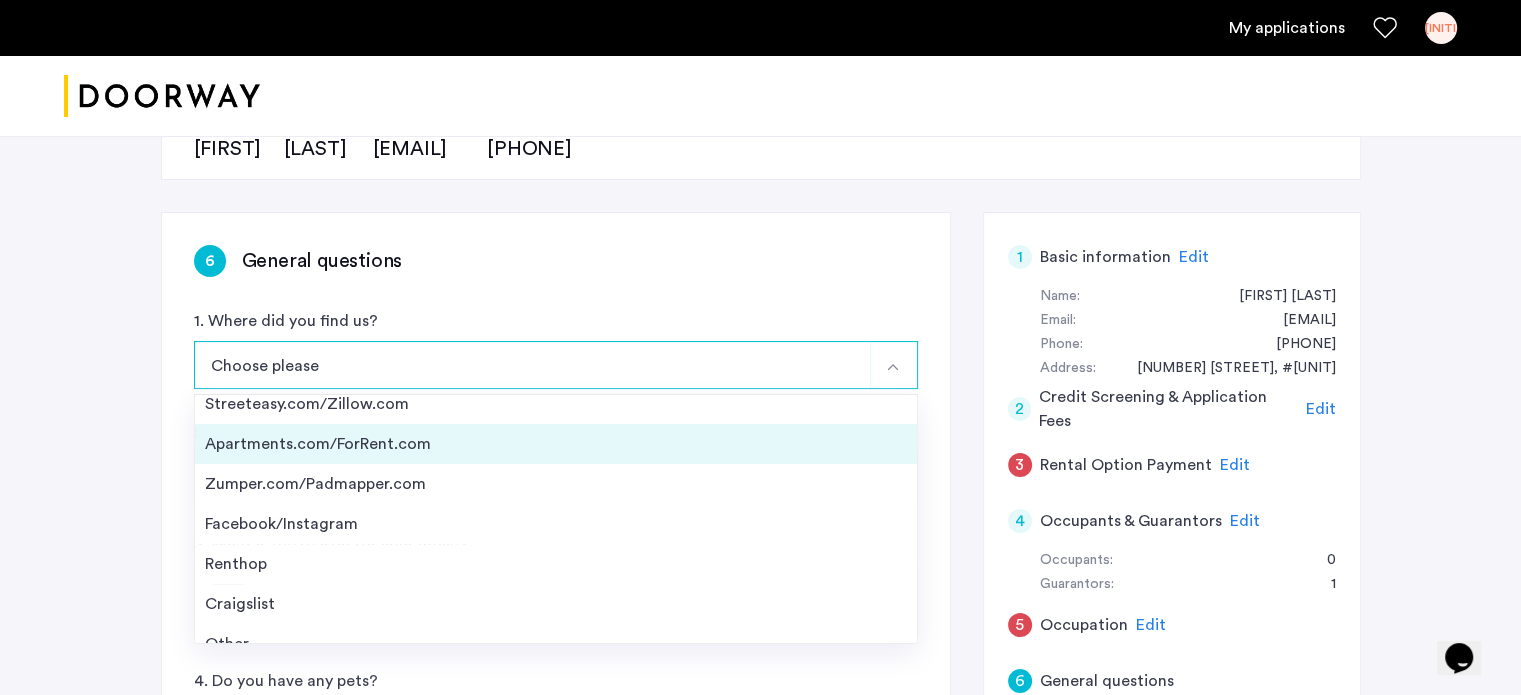 scroll, scrollTop: 31, scrollLeft: 0, axis: vertical 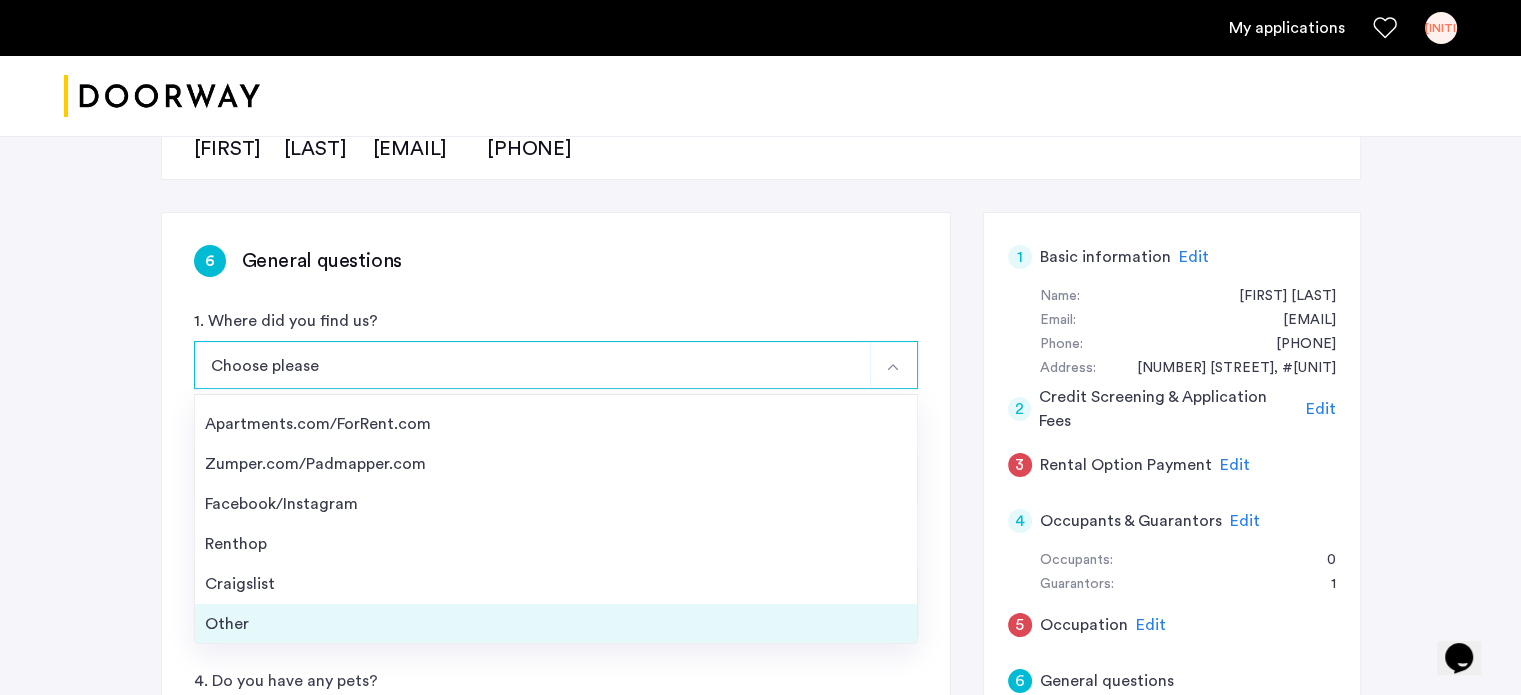 click on "Other" at bounding box center [556, 624] 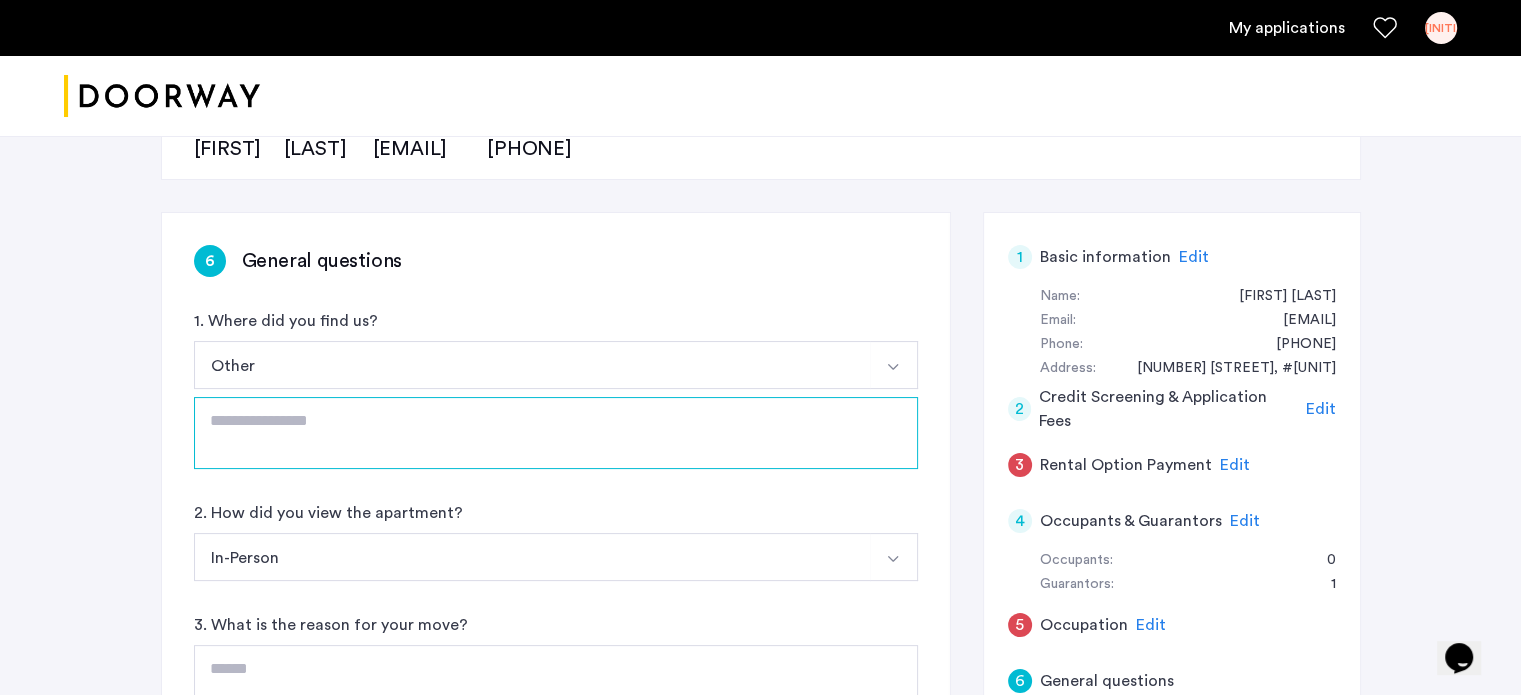 click at bounding box center (556, 433) 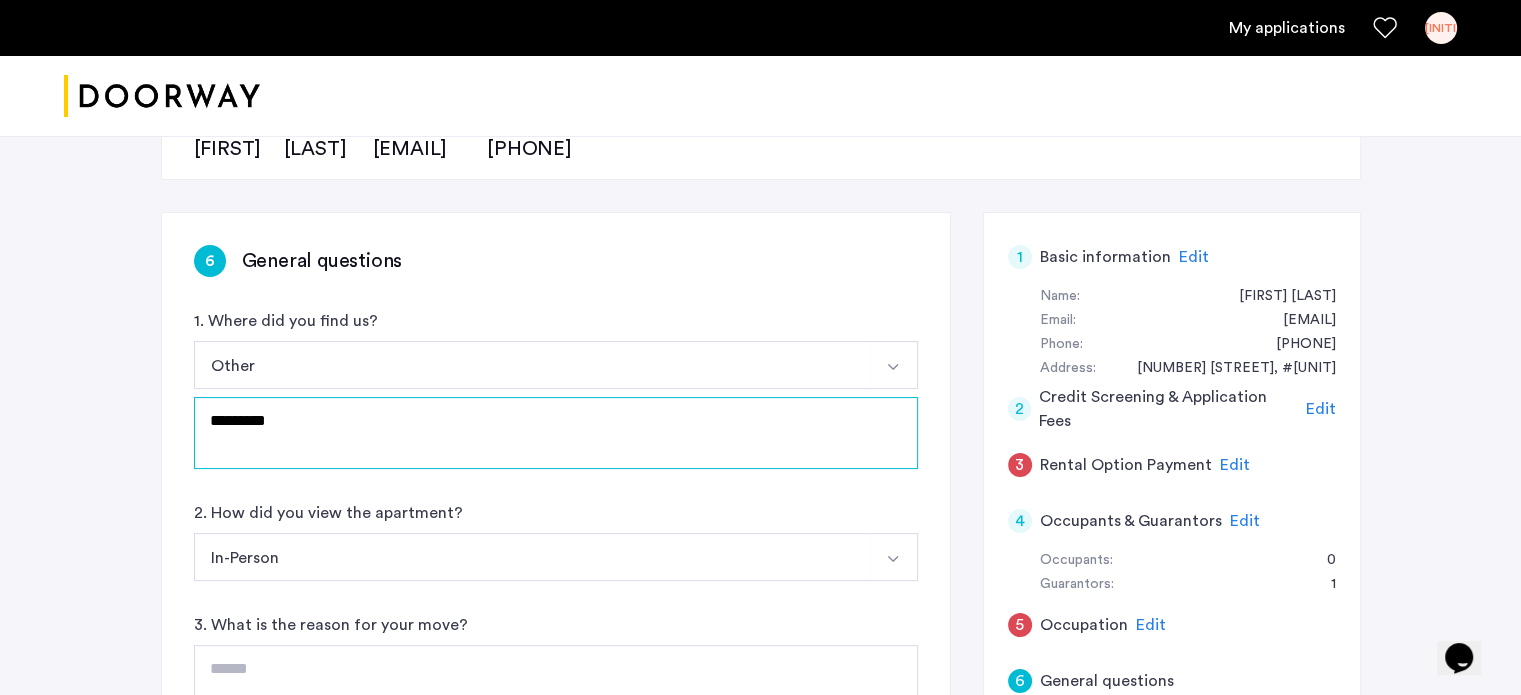 type on "*********" 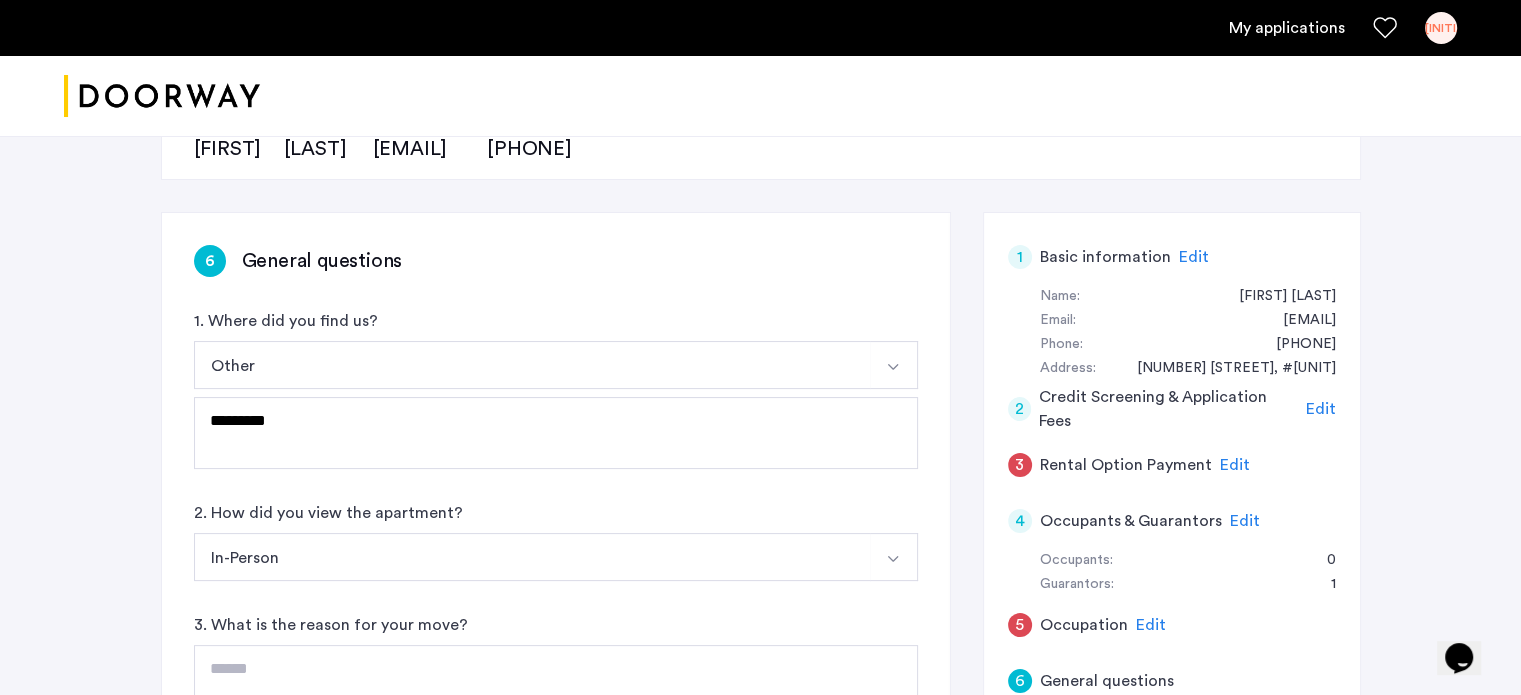 click on "[NUMBER] [STREET], Unit [UNIT], [CITY], [STATE] [ZIP_CODE]  | Application Id: #[ID] $[PRICE]  /month Agent Select agent × [FIRST]  [LAST] First Name [FIRST]  Last Name [LAST] Email [EMAIL] Phone number [PHONE] [NUMBER] General questions 1. Where did you find us? Other Streeteasy.com/Zillow.com Apartments.com/ForRent.com Zumper.com/Padmapper.com Facebook/Instagram Renthop Craigslist Other ********* 2. How did you view the apartment? In-Person In-Person Pre-recorded Video Only Video Call Only Site unseen 3. What is the reason for your move? 4. Do you have any pets? *** ** 5. Is there anything negative on your credit or background that you'd like to comment on? *** ** Next 1 Basic information Edit First name [FIRST] Last name [LAST] Email address [EMAIL] Phone number [PHONE] Date of birth [DATE] Your current address Street [NUMBER] [STREET] City [CITY] Unit # [UNIT] Zip Code [ZIP_CODE] State [STATE] 2 Credit Screening & Application Fees Edit 3 Rental Option Payment Edit 4 Occupants & Guarantors Edit Name 5 6" 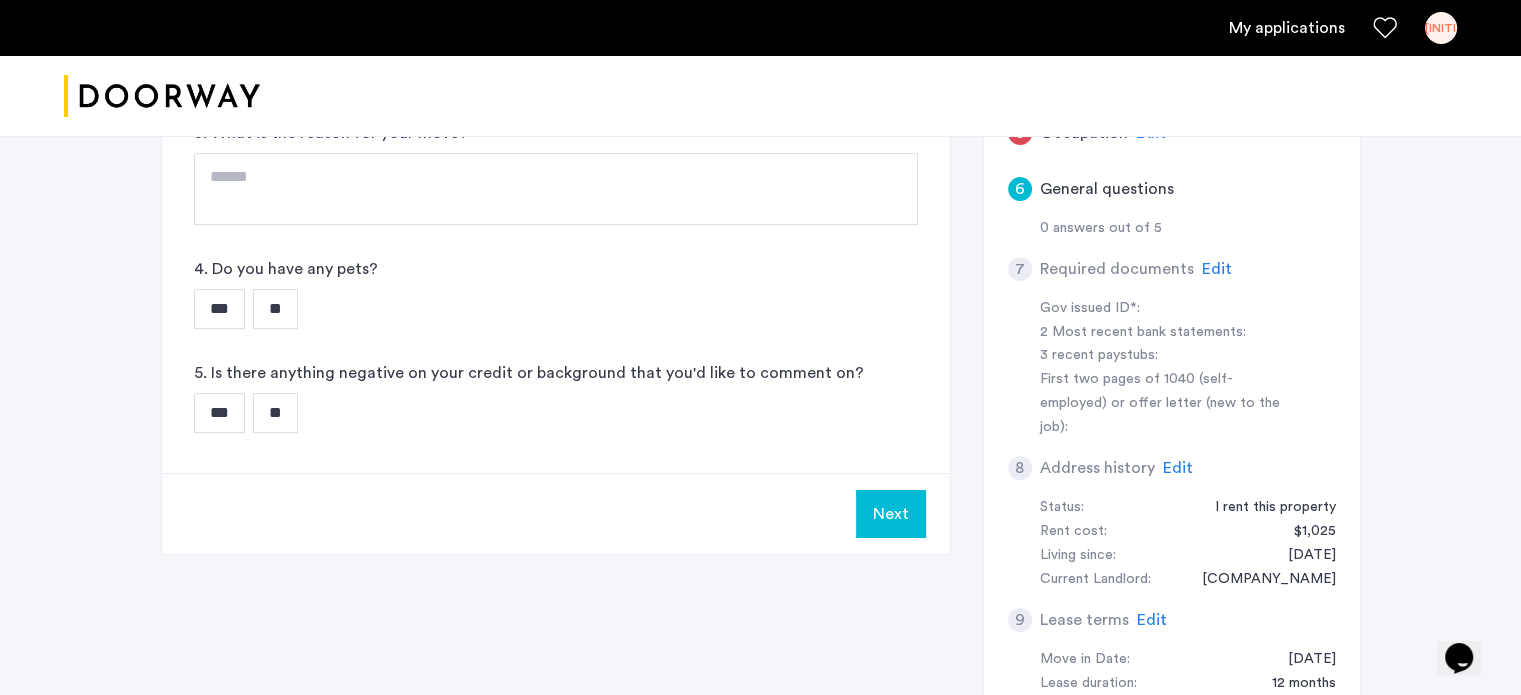 scroll, scrollTop: 731, scrollLeft: 0, axis: vertical 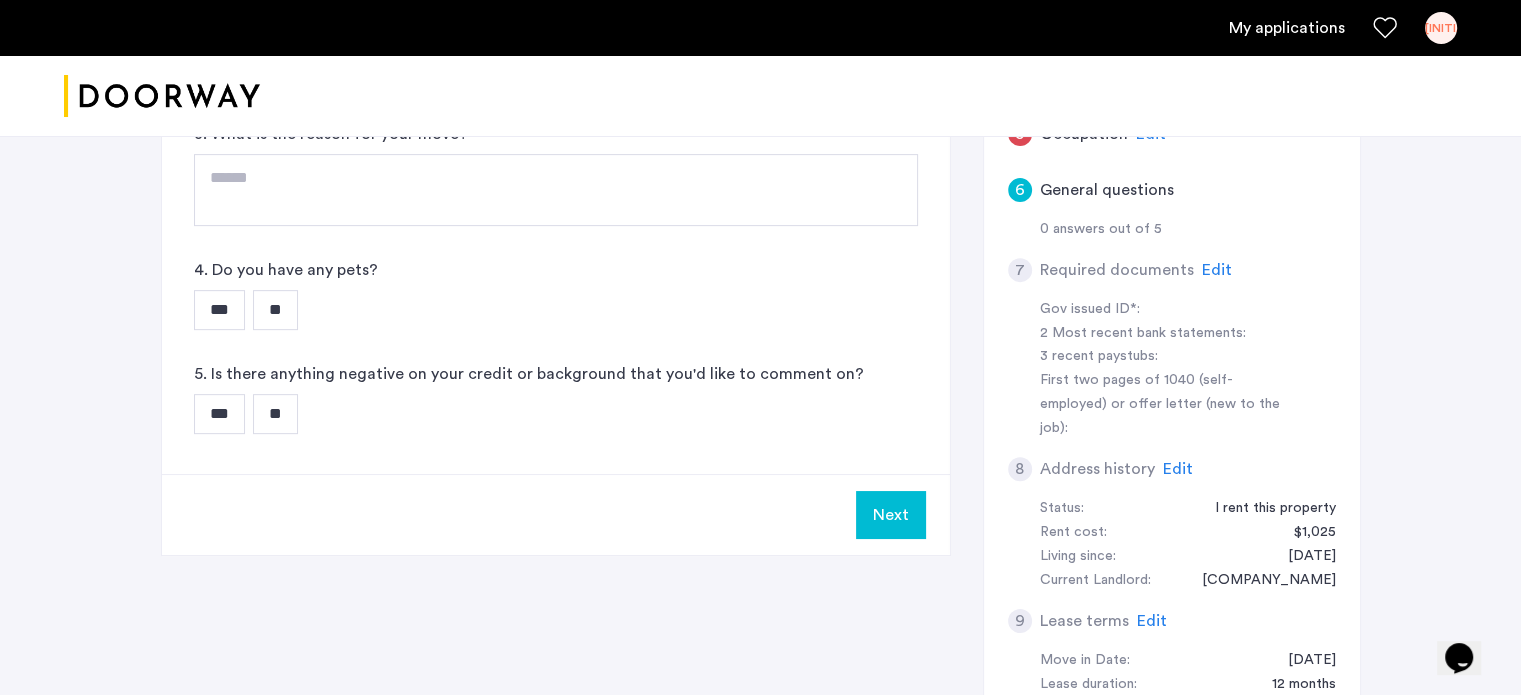 click on "**" at bounding box center [275, 310] 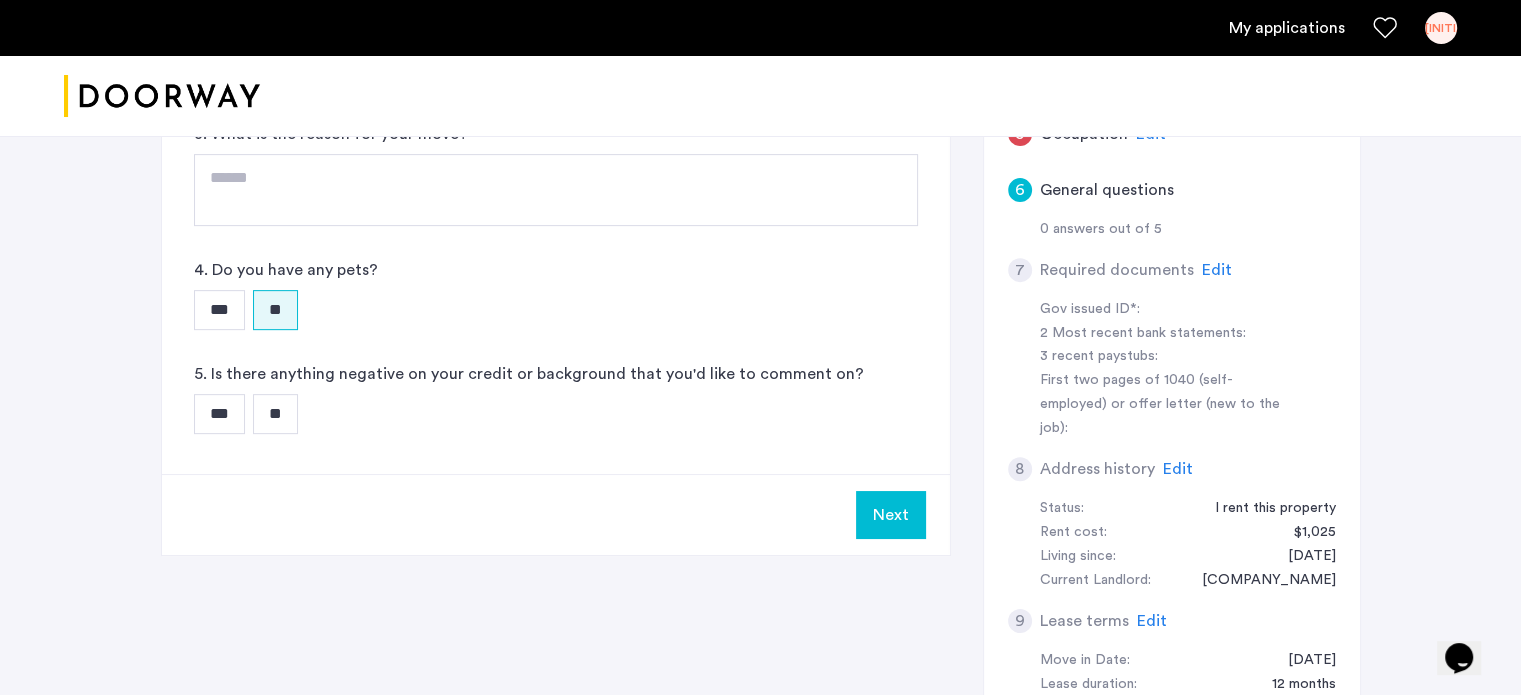 click on "**" at bounding box center [275, 414] 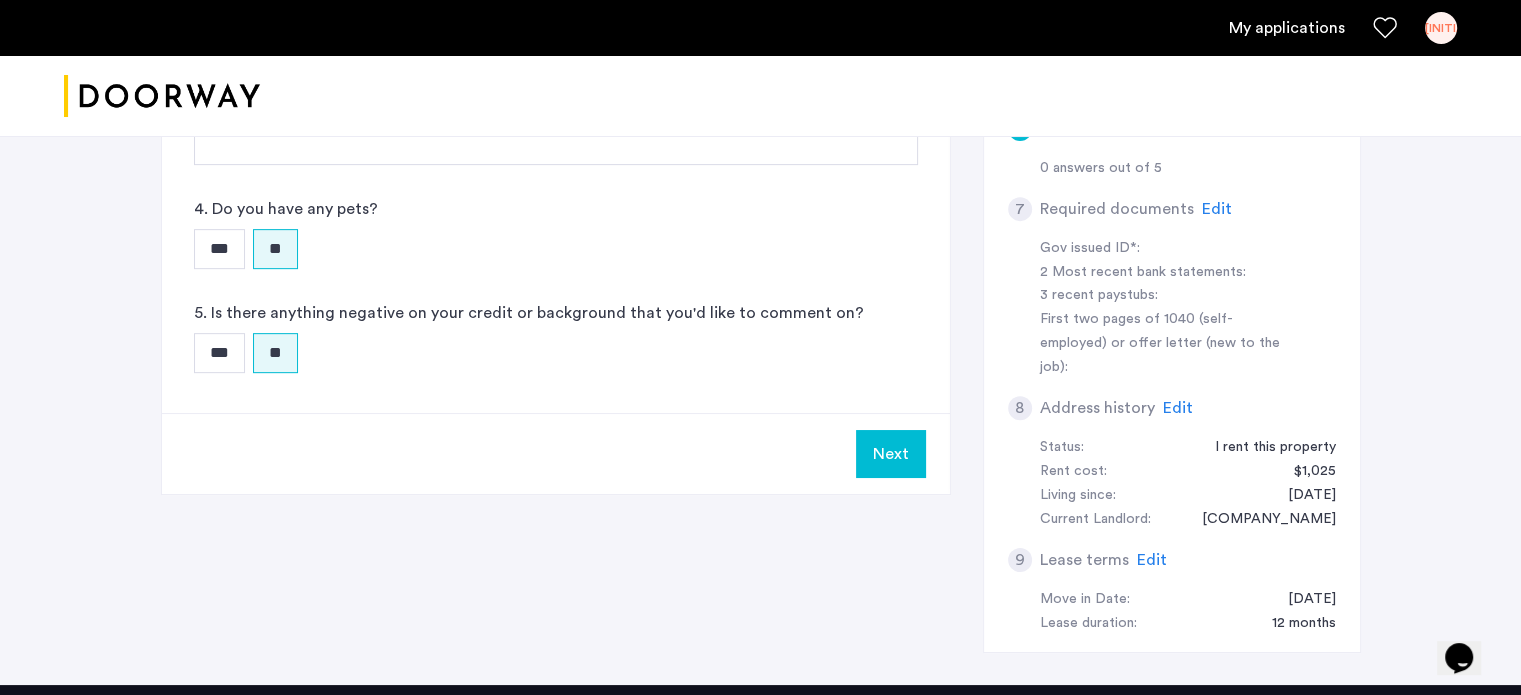 scroll, scrollTop: 784, scrollLeft: 0, axis: vertical 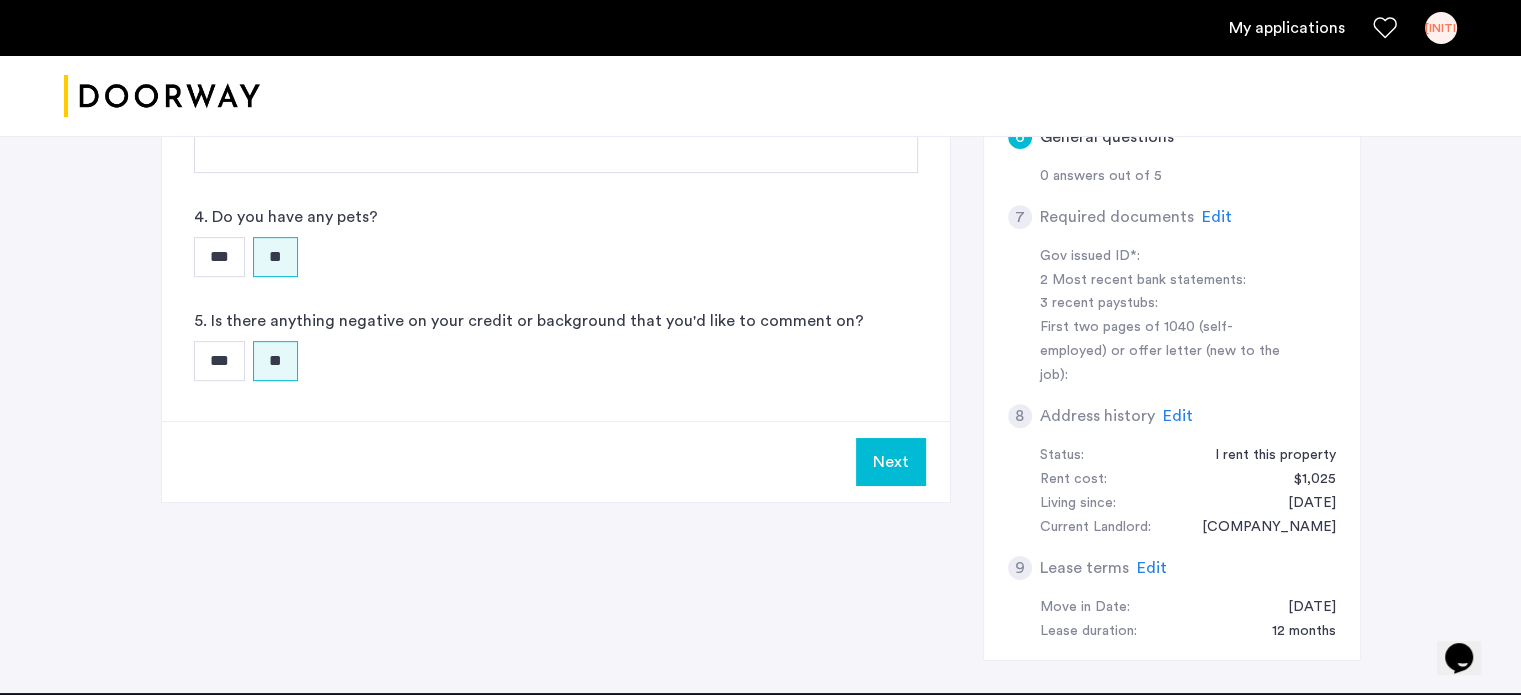click on "Edit" 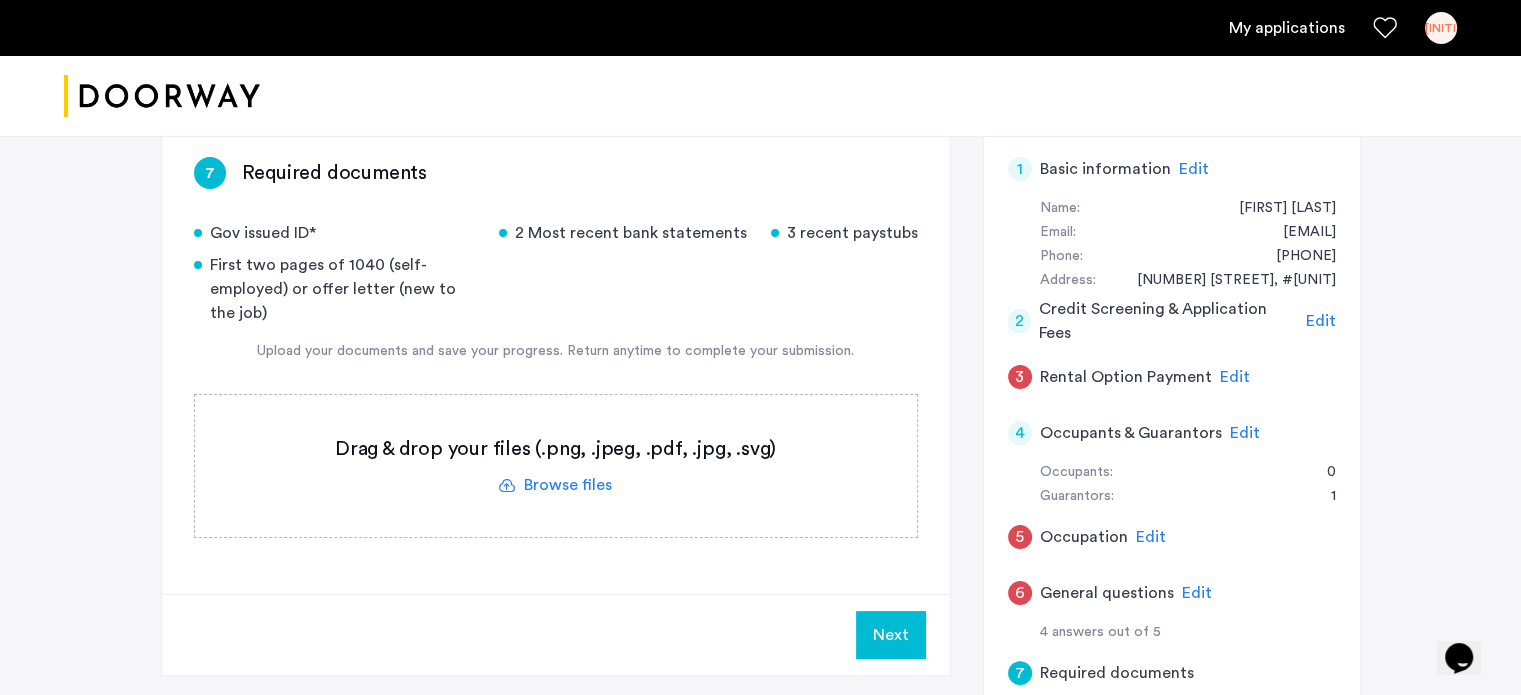 scroll, scrollTop: 330, scrollLeft: 0, axis: vertical 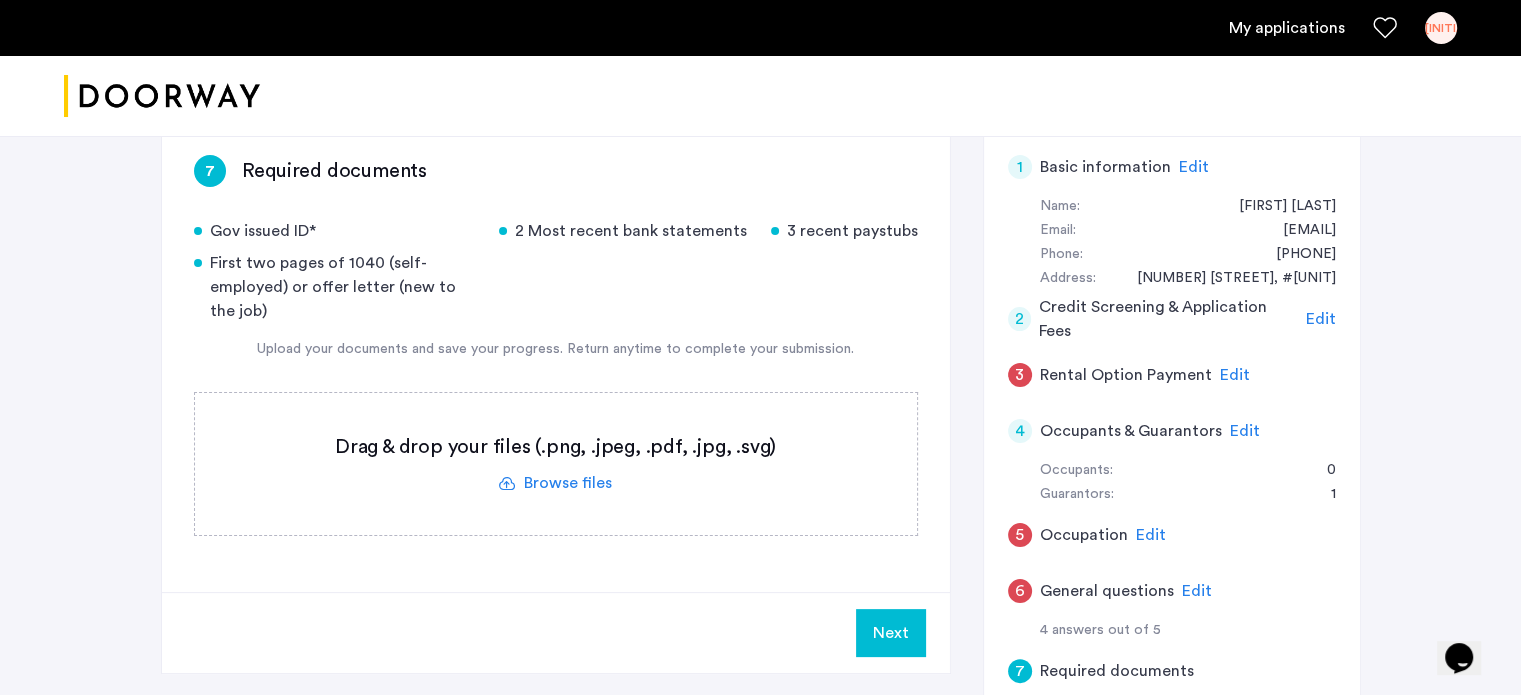 click on "Upload your documents and save your progress. Return anytime to complete your submission." 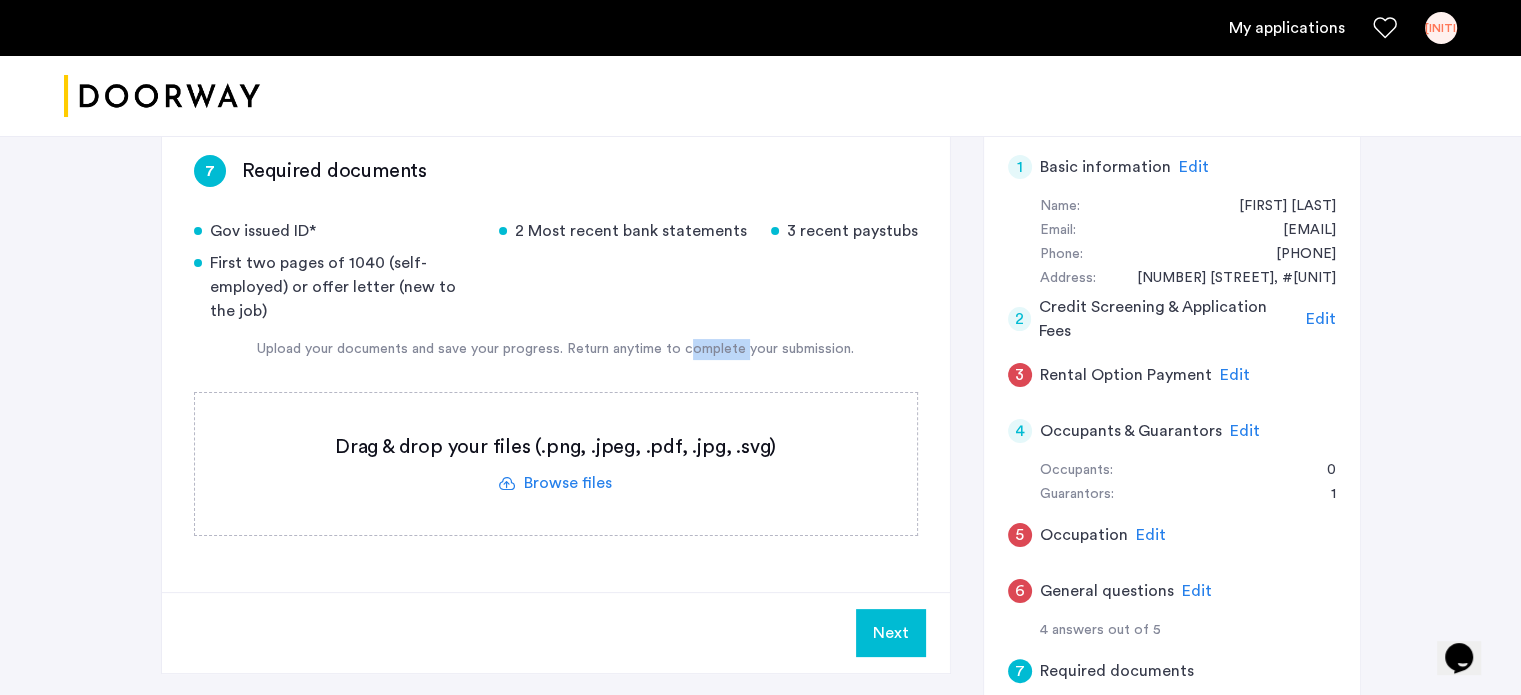 click on "Upload your documents and save your progress. Return anytime to complete your submission." 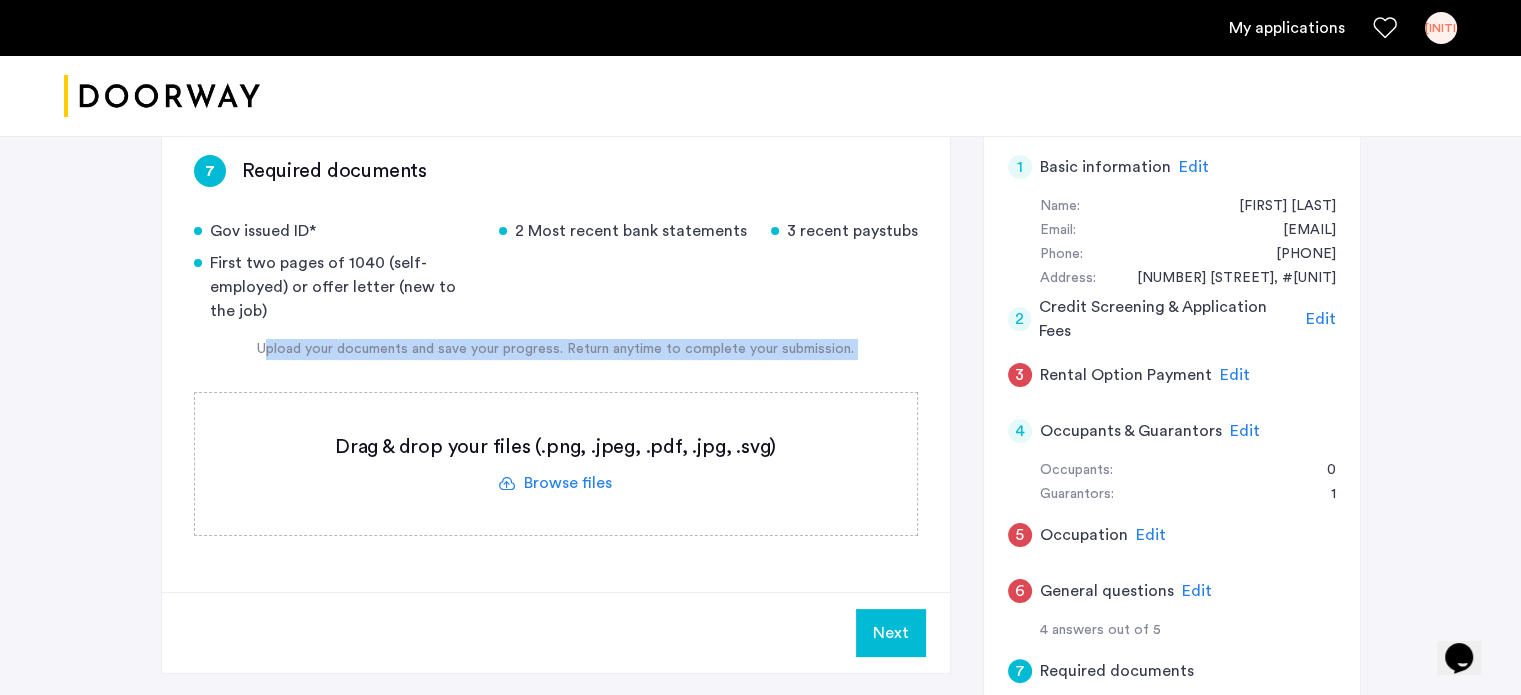 click on "Upload your documents and save your progress. Return anytime to complete your submission." 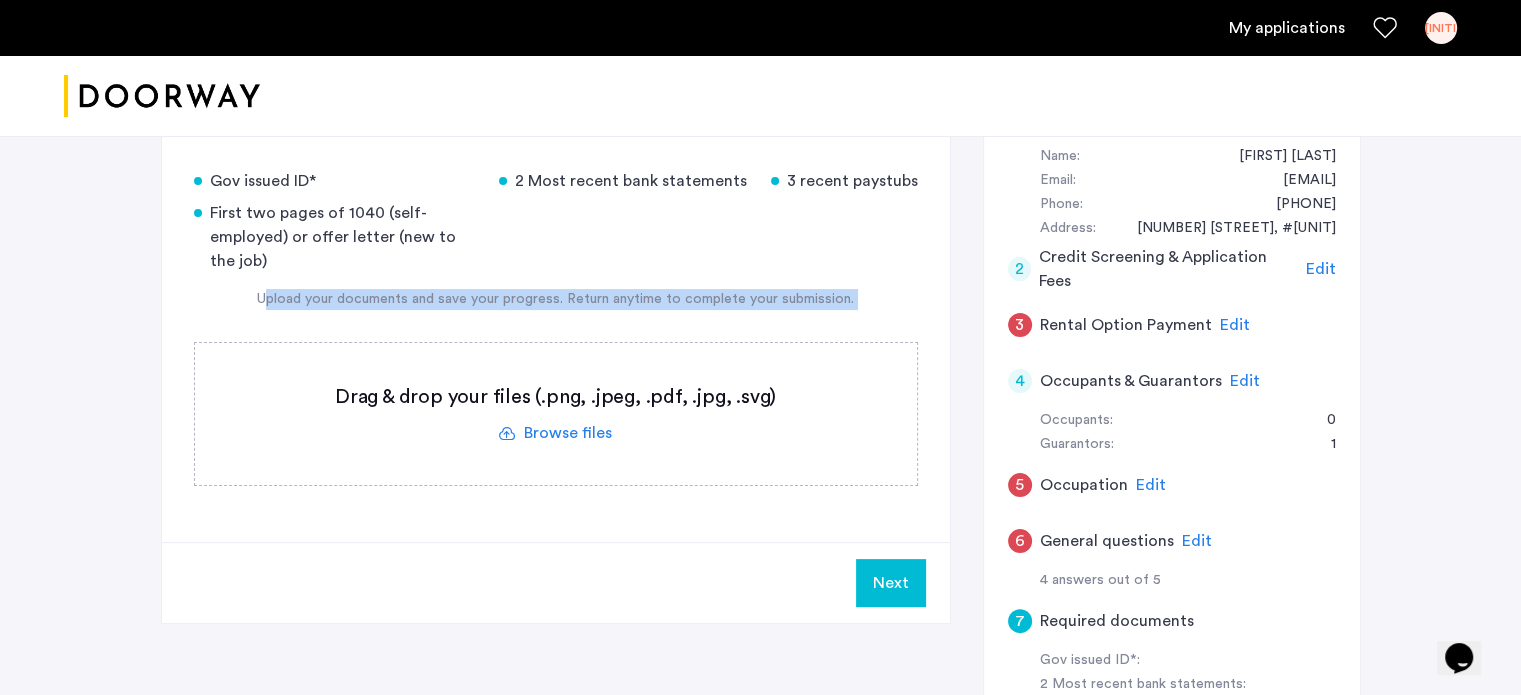 scroll, scrollTop: 384, scrollLeft: 0, axis: vertical 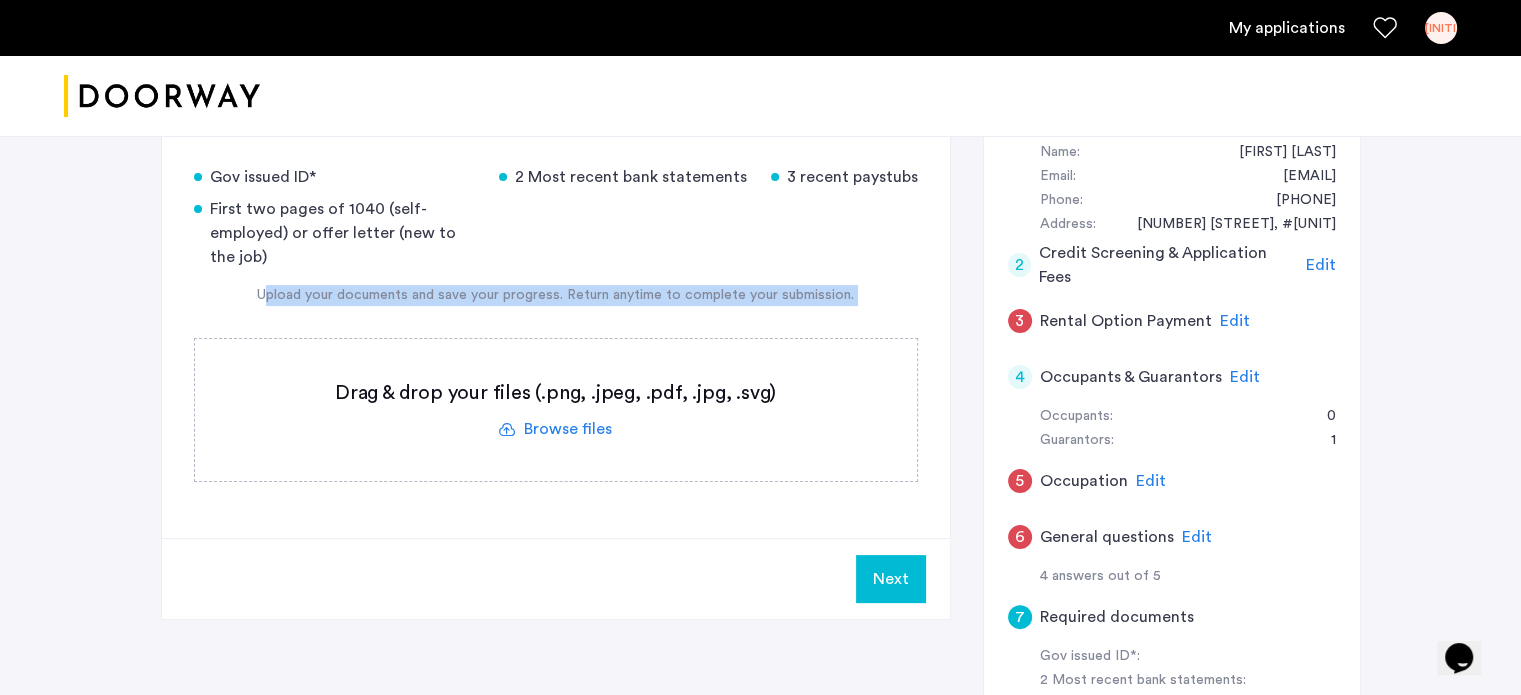 click on "Gov issued ID*  2 Most recent bank statements  3 recent paystubs  First two pages of 1040 (self-employed) or offer letter (new to the job)  Upload your documents and save your progress. Return anytime to complete your submission.  Drag & drop your files (.png, .jpeg, .pdf, .jpg, .svg) Browse files Upload documents (.png, .jpeg, .pdf, .jpg, .svg) Uploaded files" 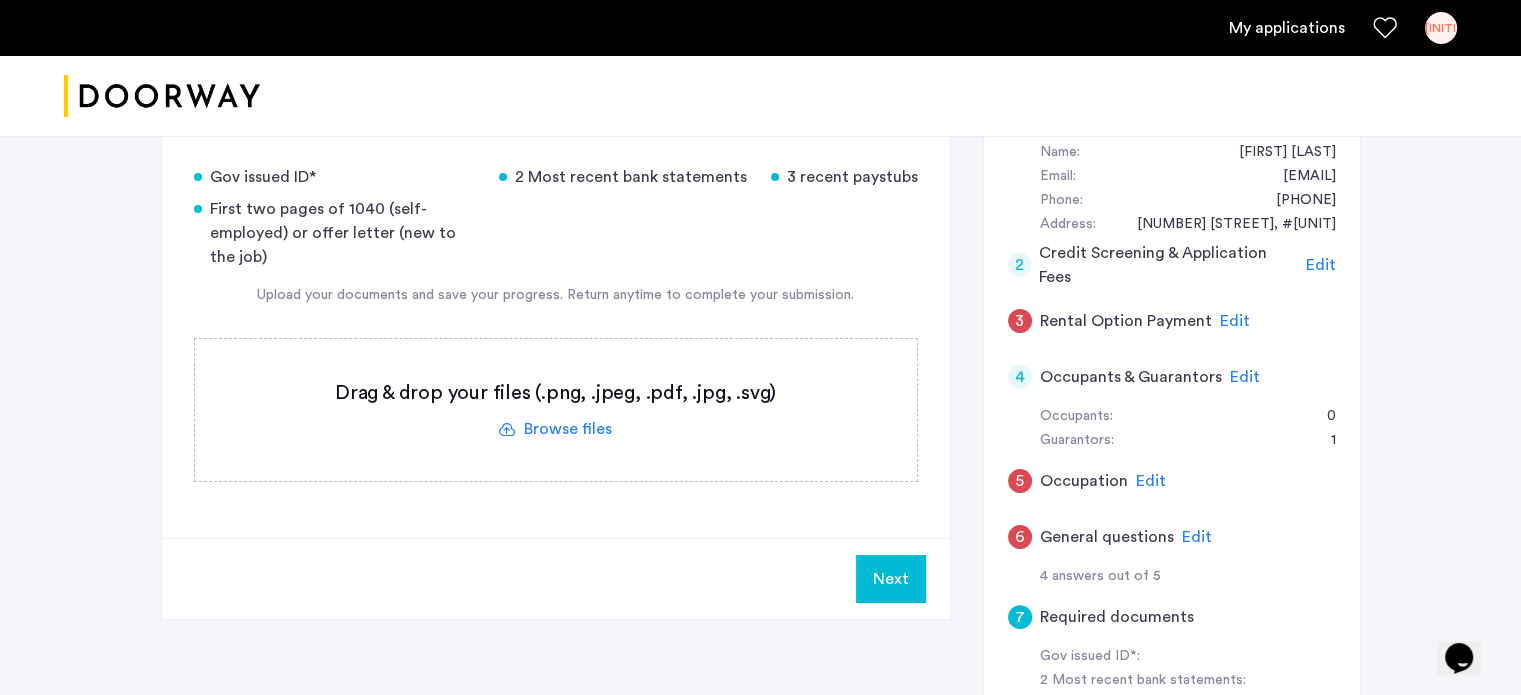 click on "Upload your documents and save your progress. Return anytime to complete your submission." 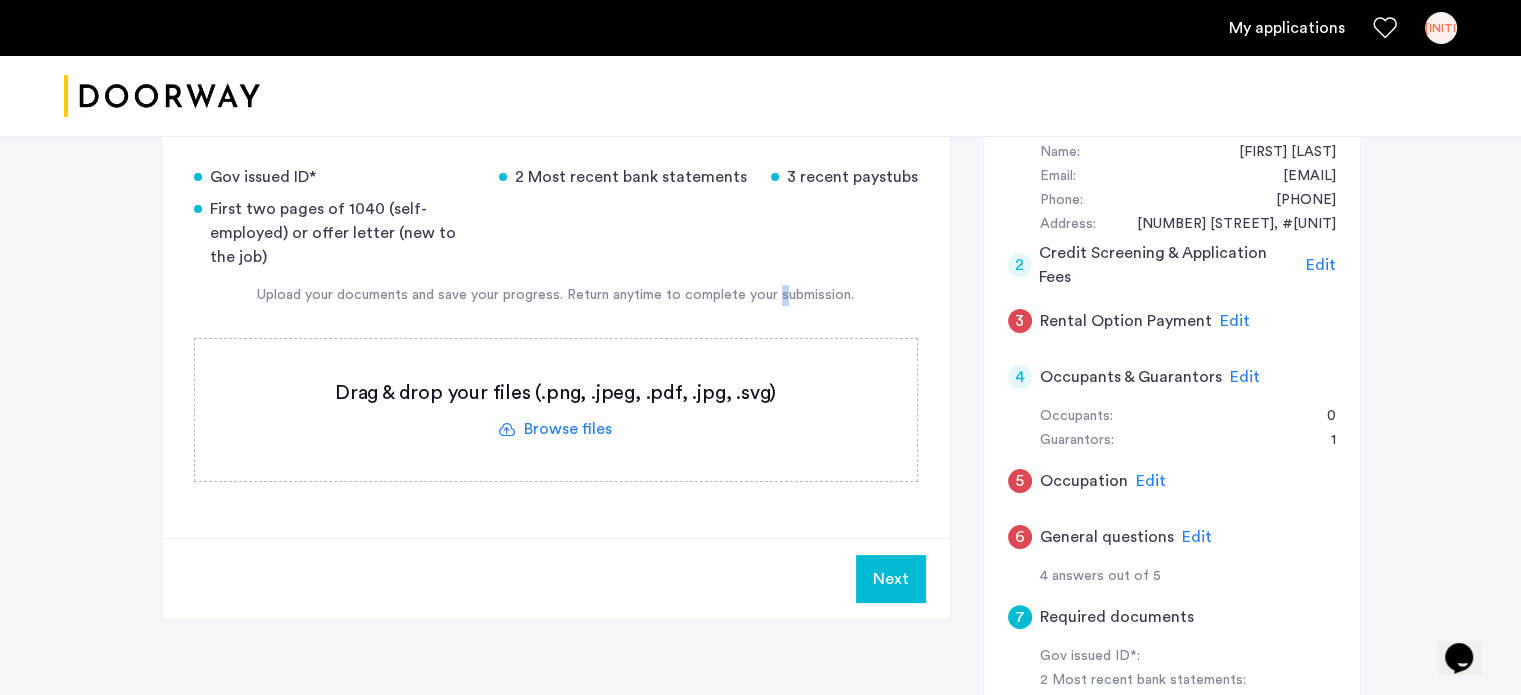click on "Upload your documents and save your progress. Return anytime to complete your submission." 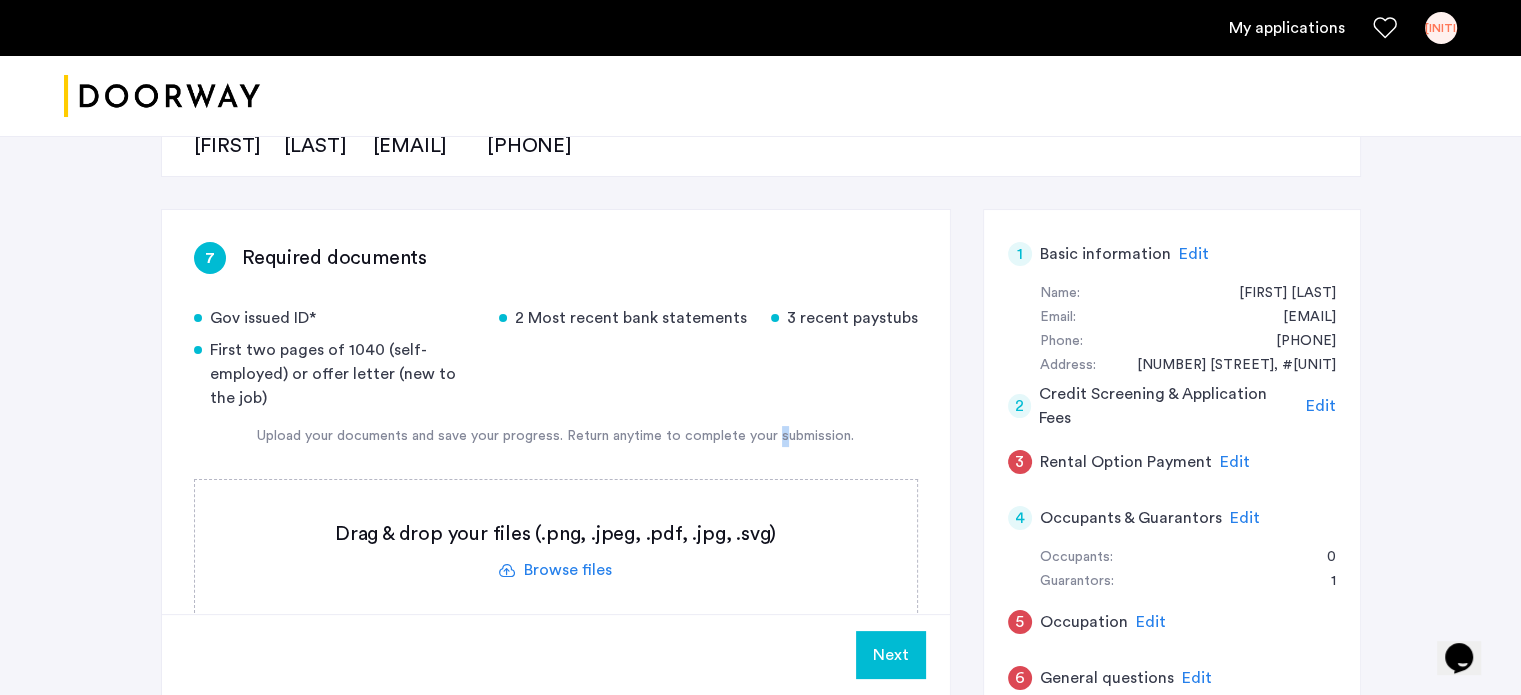 scroll, scrollTop: 254, scrollLeft: 0, axis: vertical 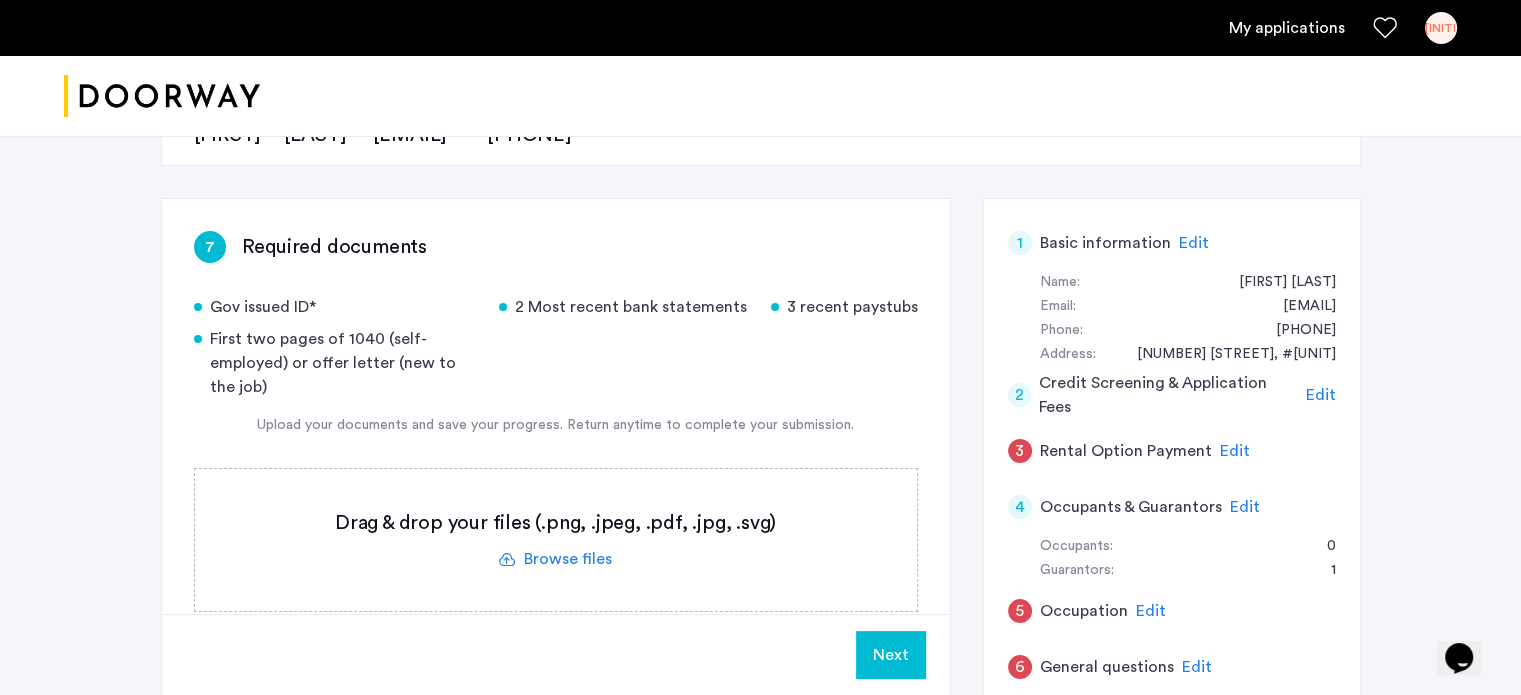 click on "Edit" 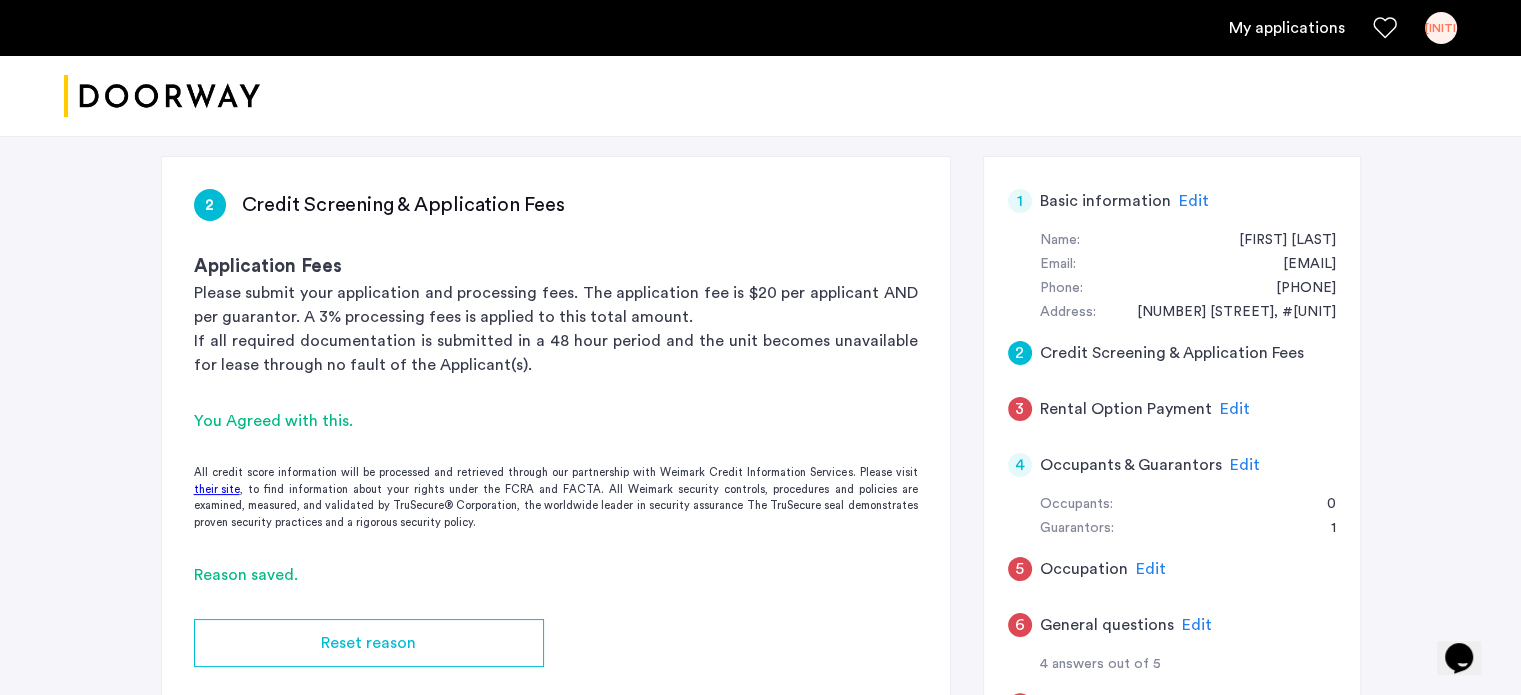 scroll, scrollTop: 298, scrollLeft: 0, axis: vertical 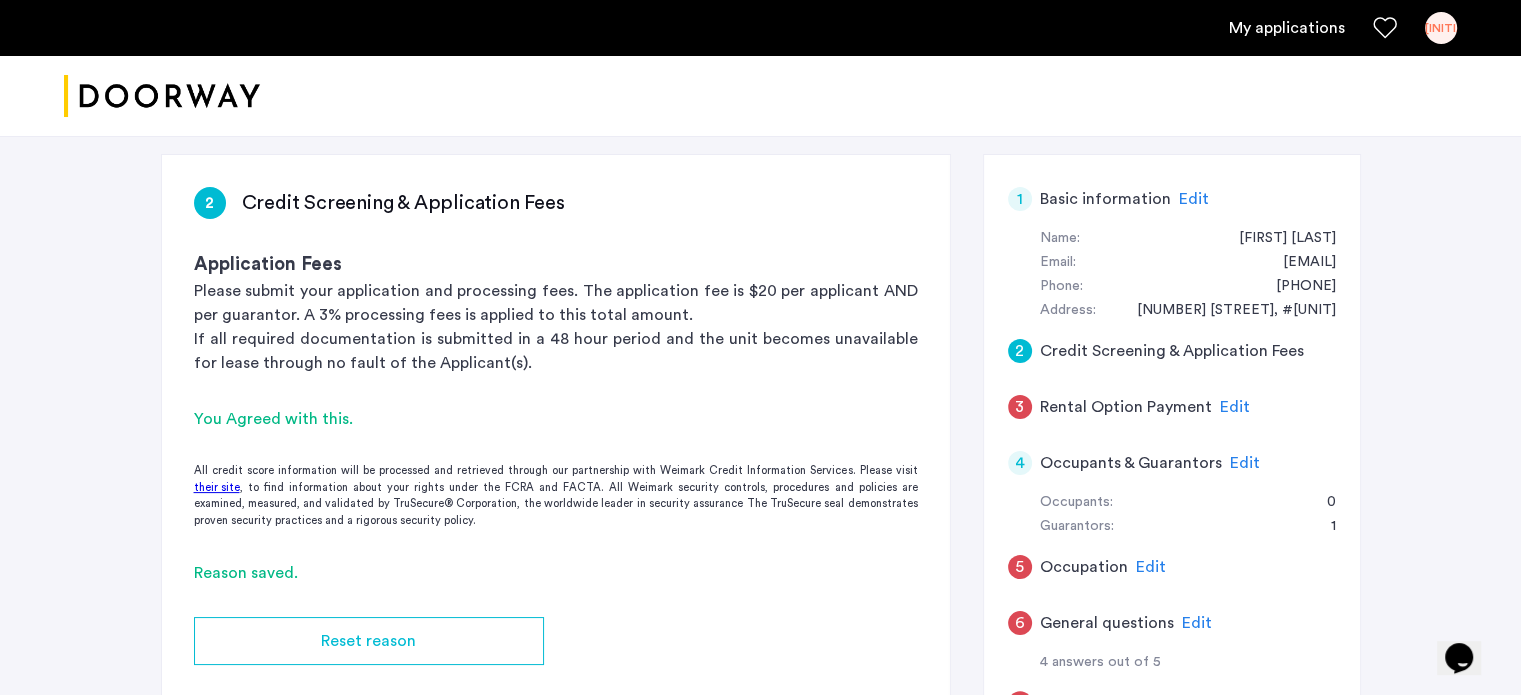 click on "Edit" 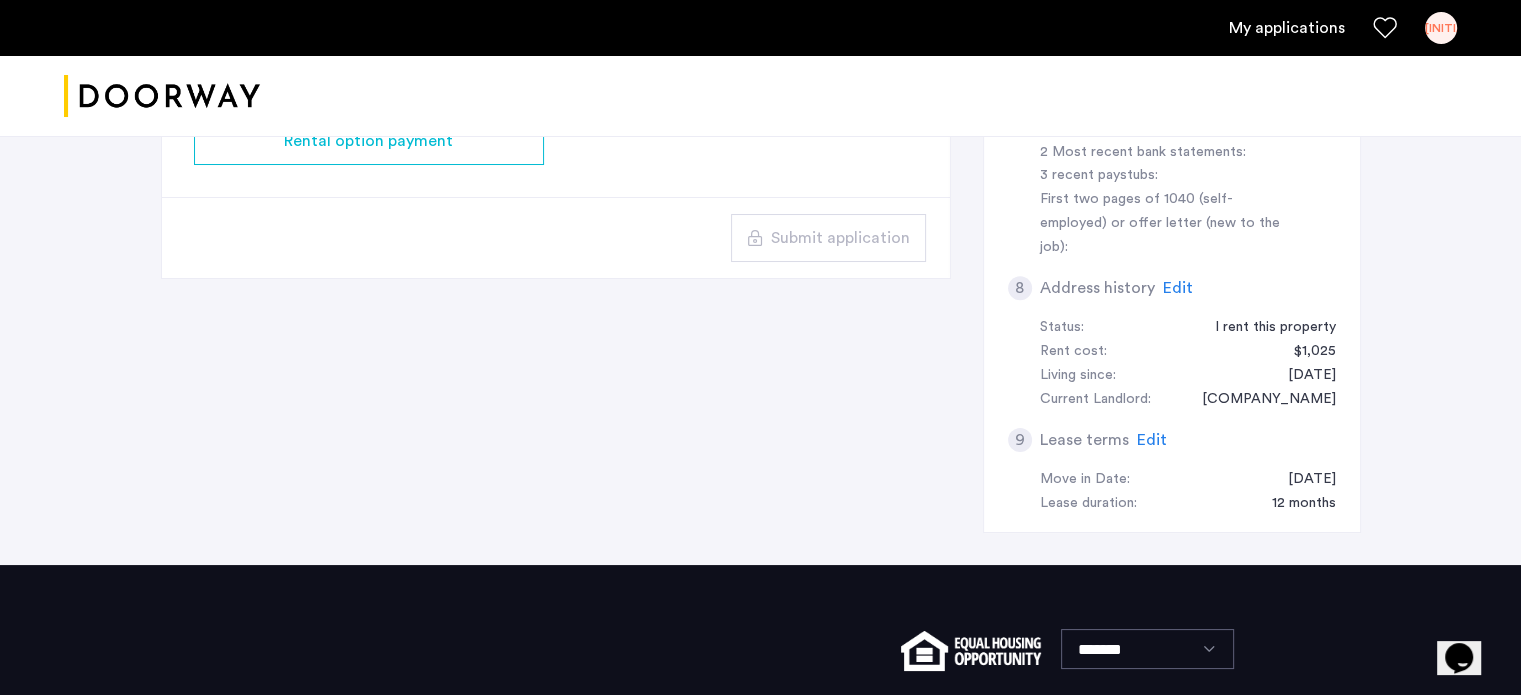 scroll, scrollTop: 911, scrollLeft: 0, axis: vertical 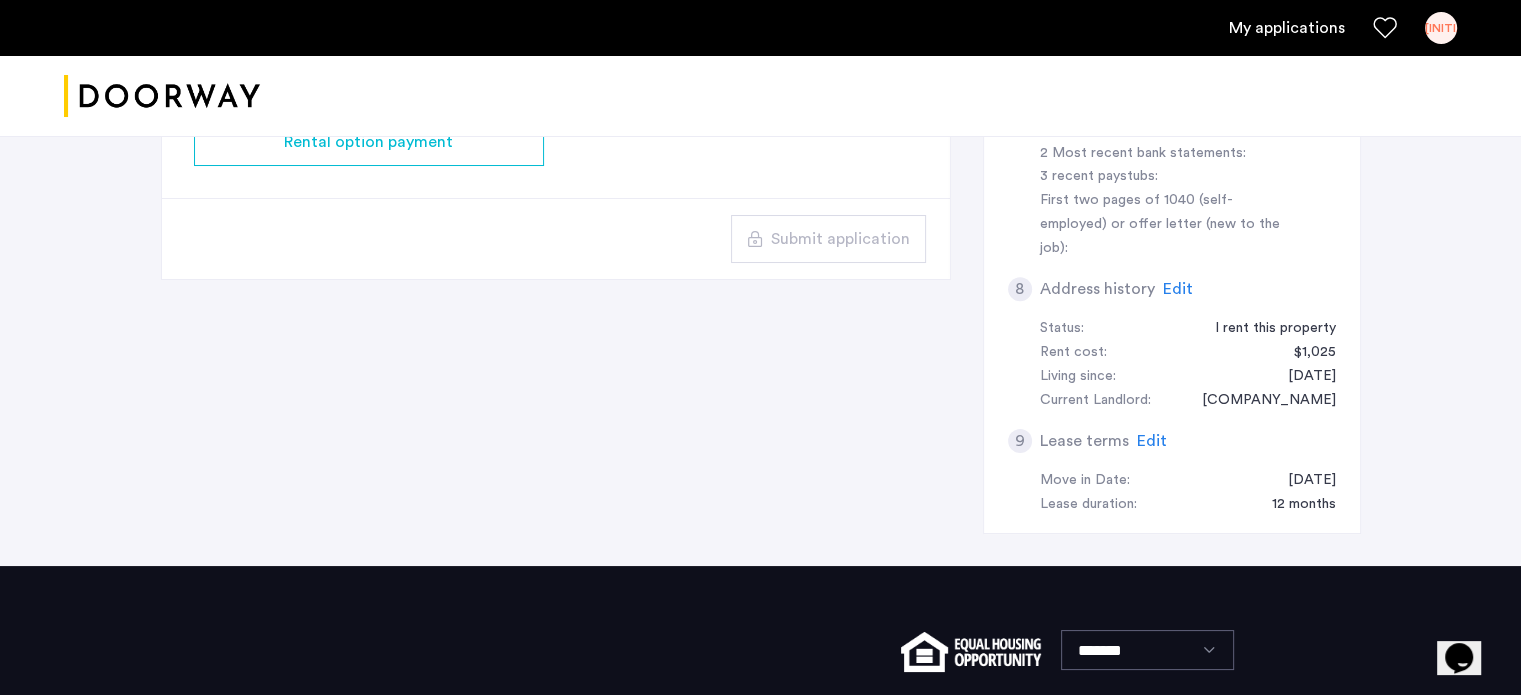 click on "Edit" 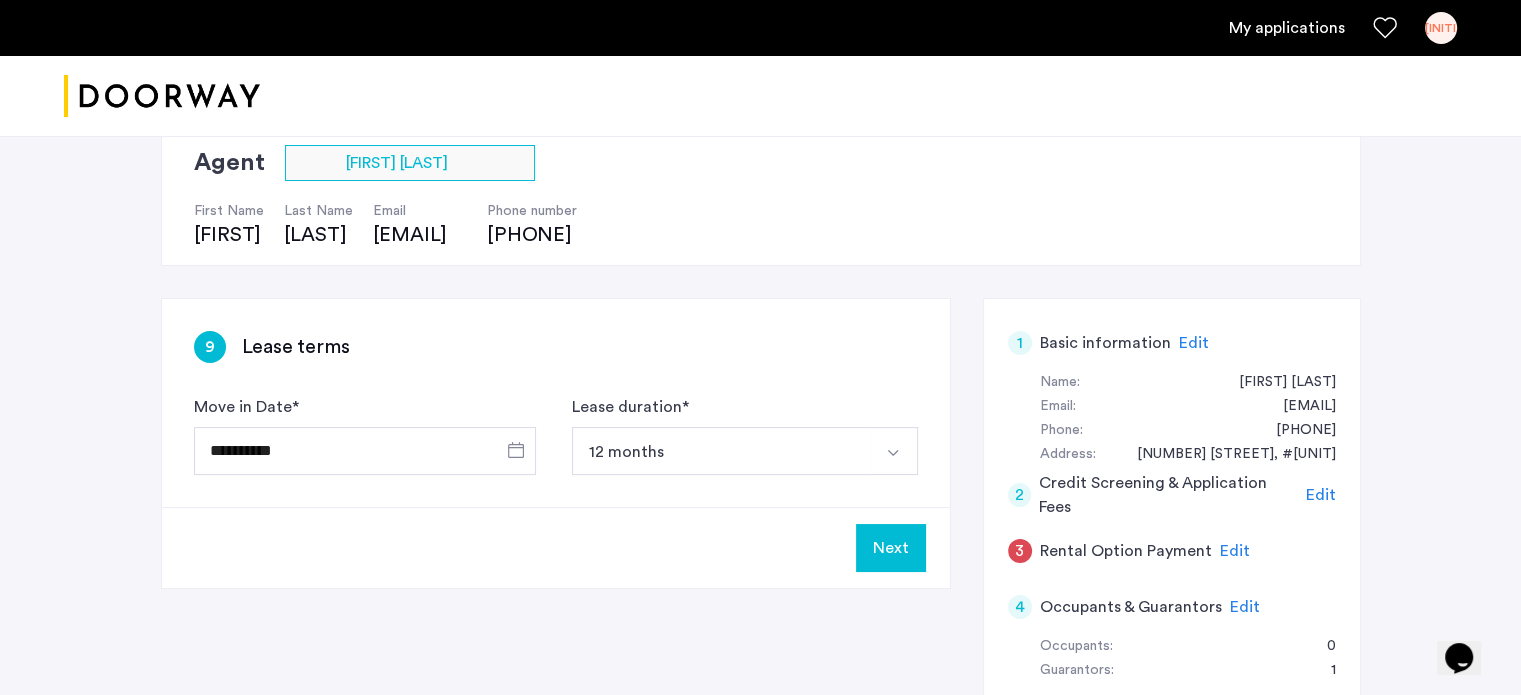 scroll, scrollTop: 152, scrollLeft: 0, axis: vertical 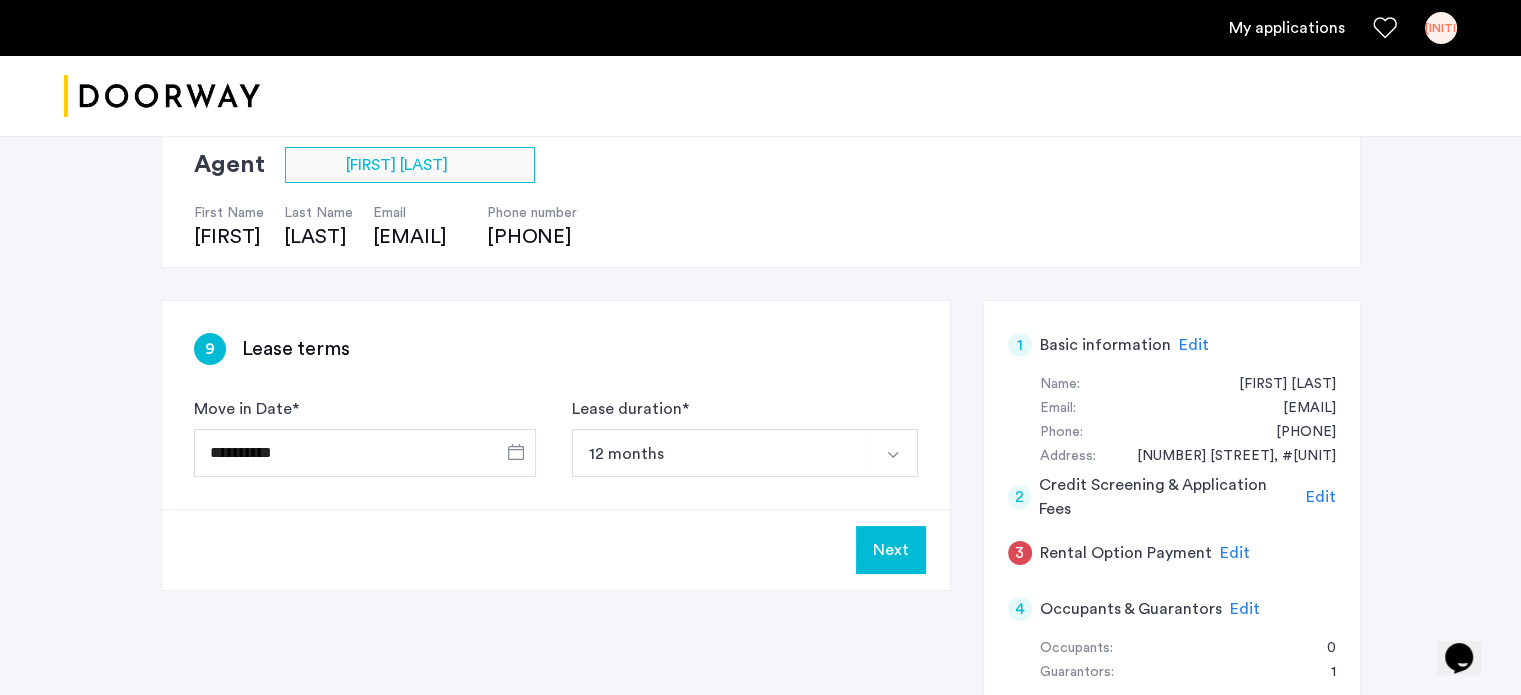 click on "12 months" at bounding box center (721, 453) 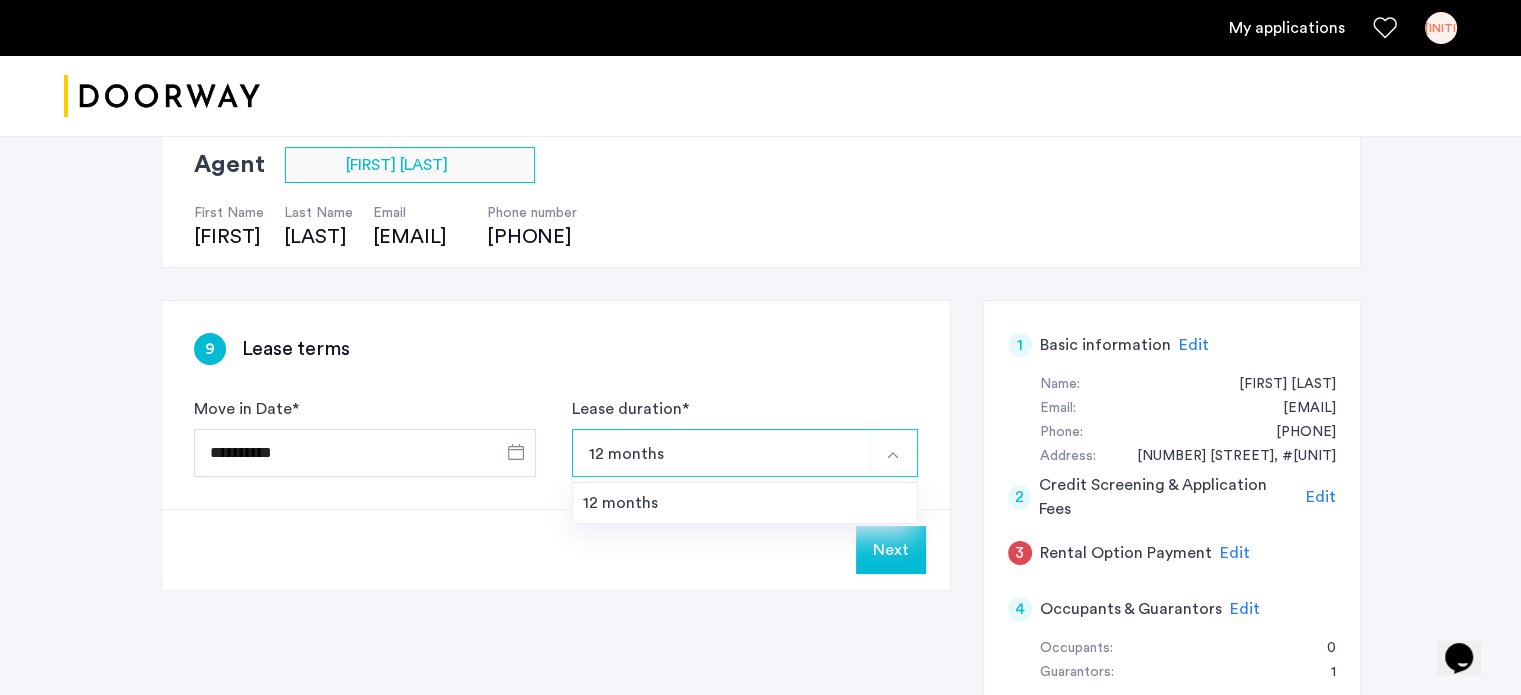 click on "12 months" at bounding box center [721, 453] 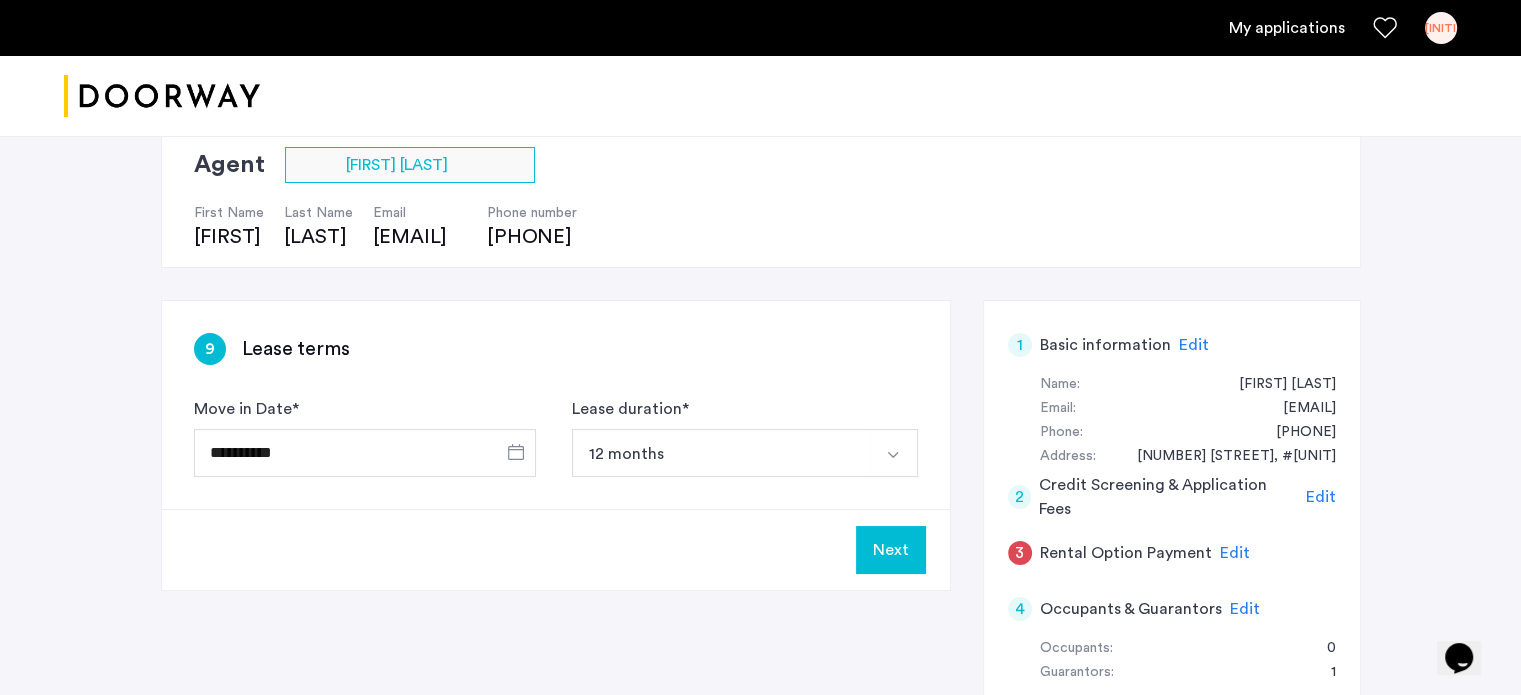 click on "12 months" at bounding box center [721, 453] 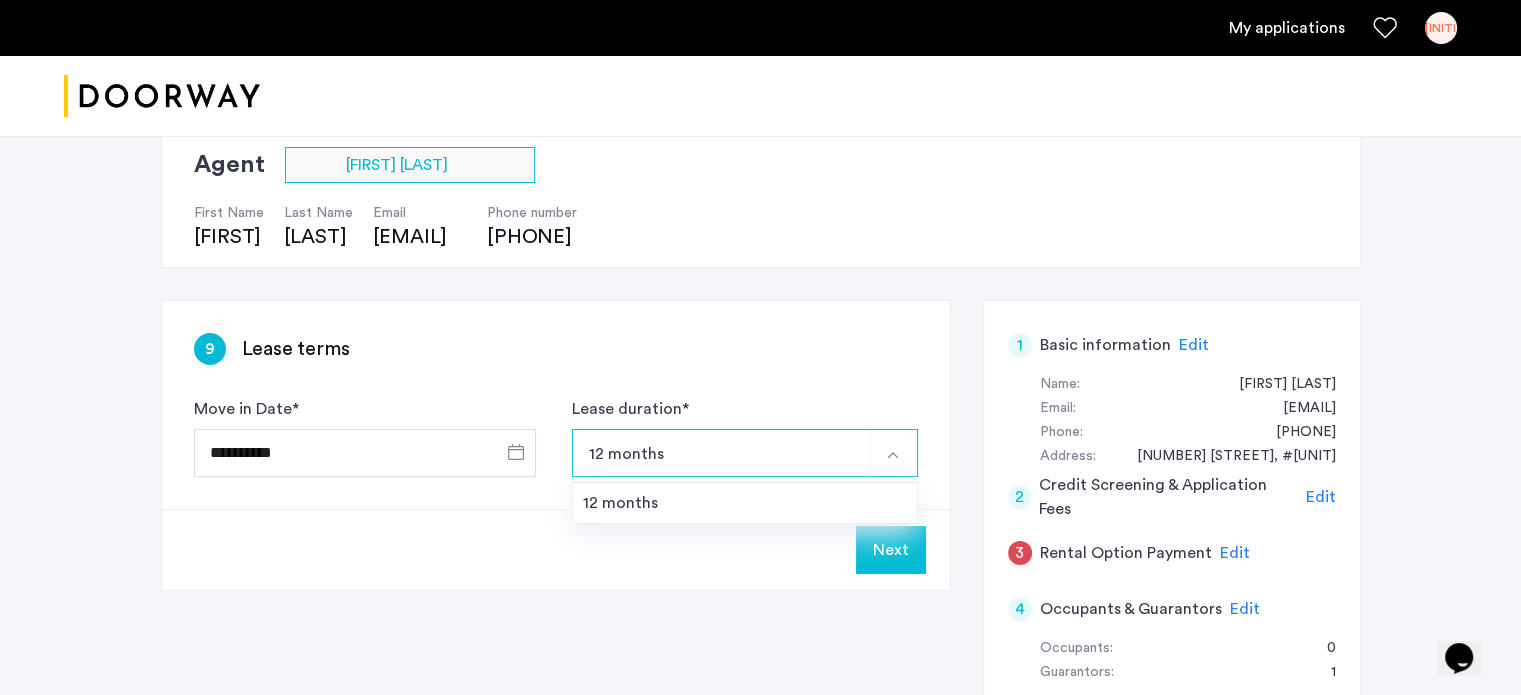 click on "Next" 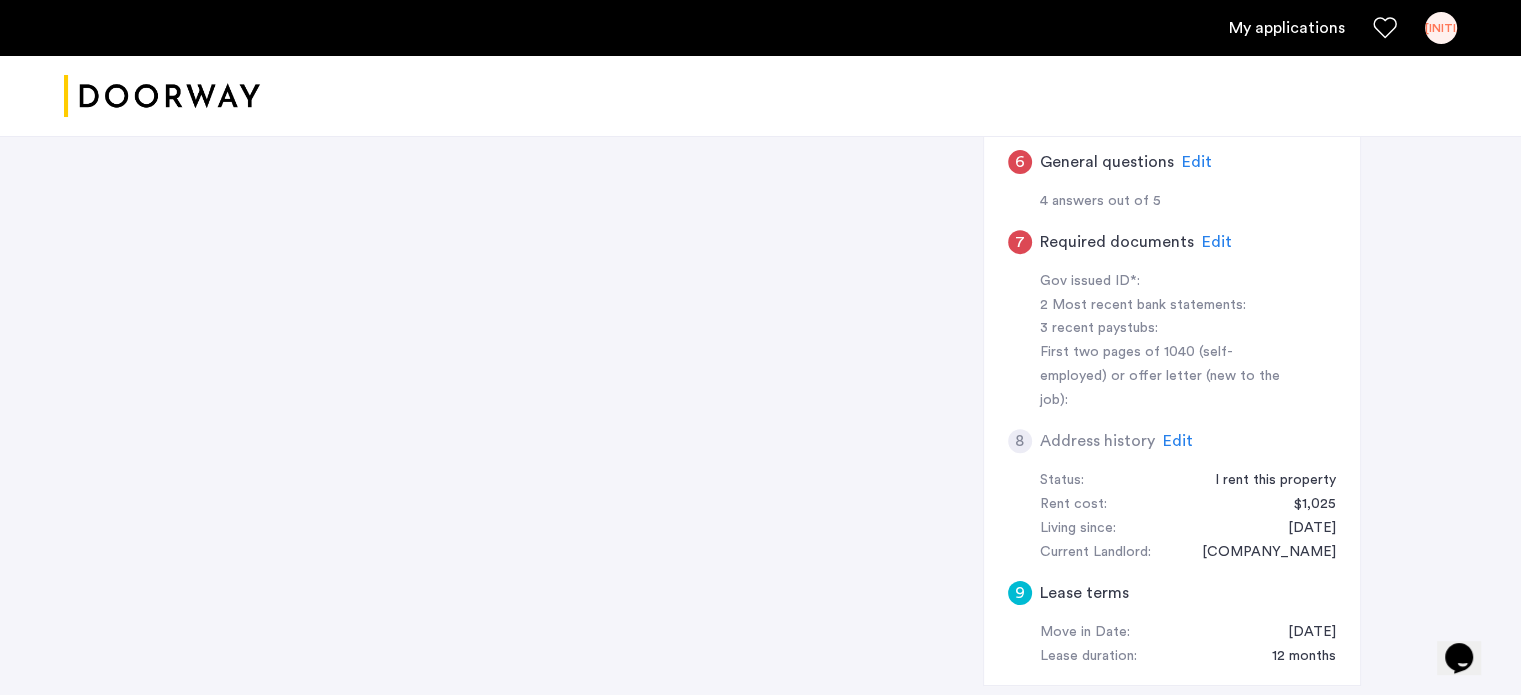 scroll, scrollTop: 758, scrollLeft: 0, axis: vertical 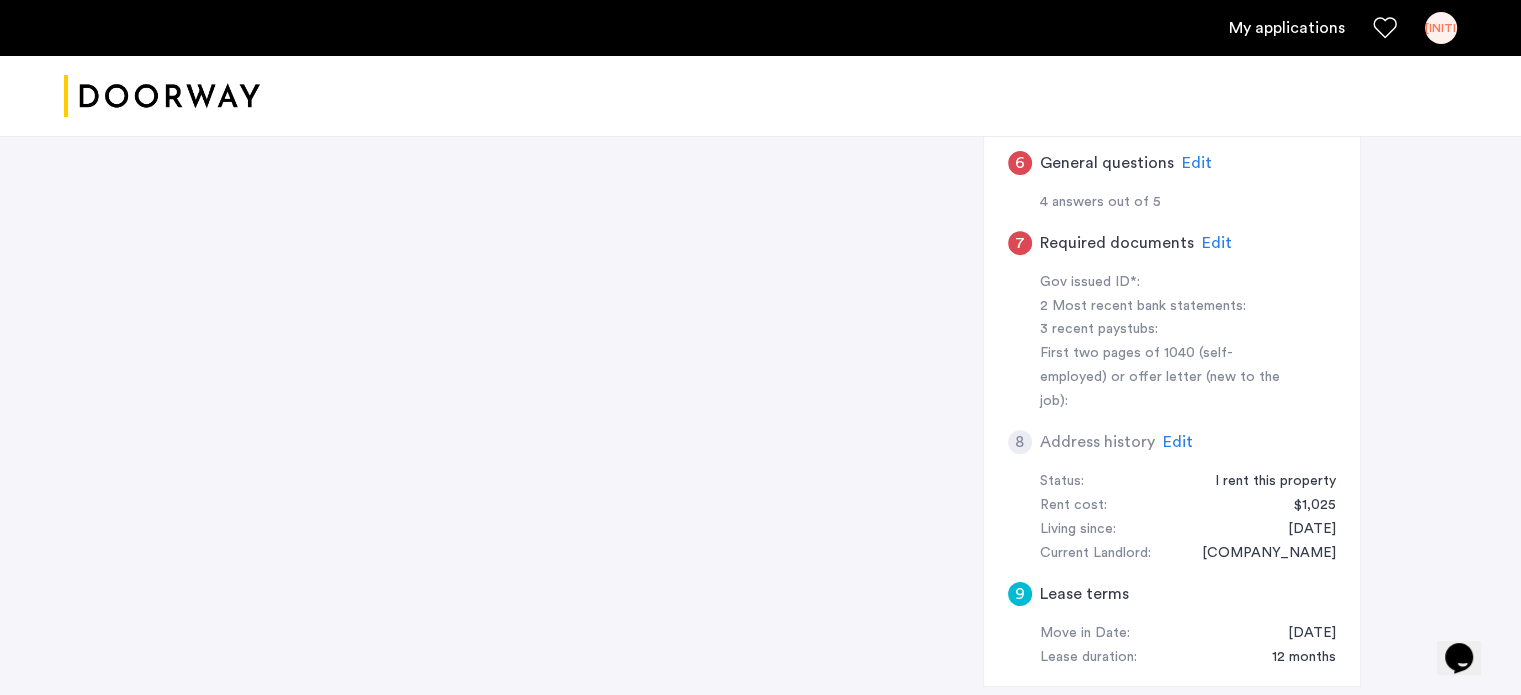 click on "Edit" 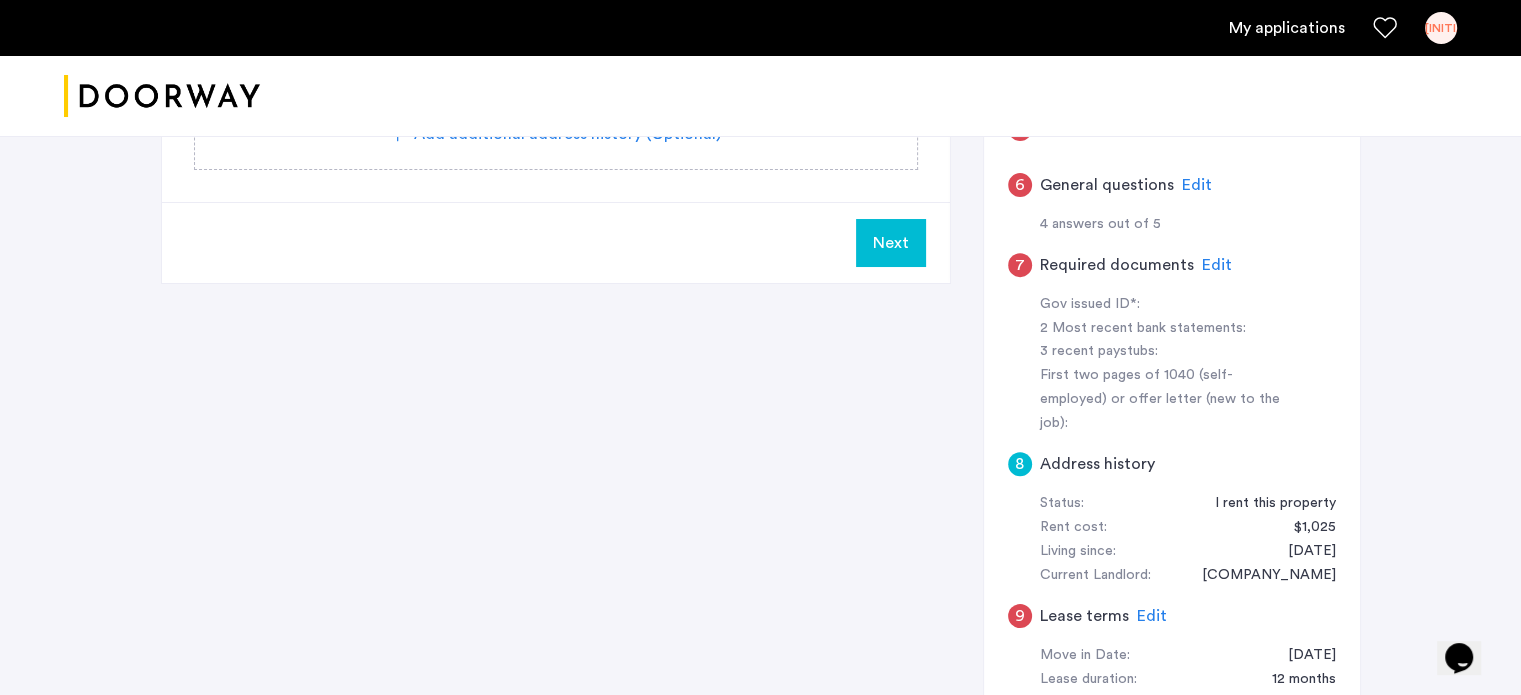 scroll, scrollTop: 724, scrollLeft: 0, axis: vertical 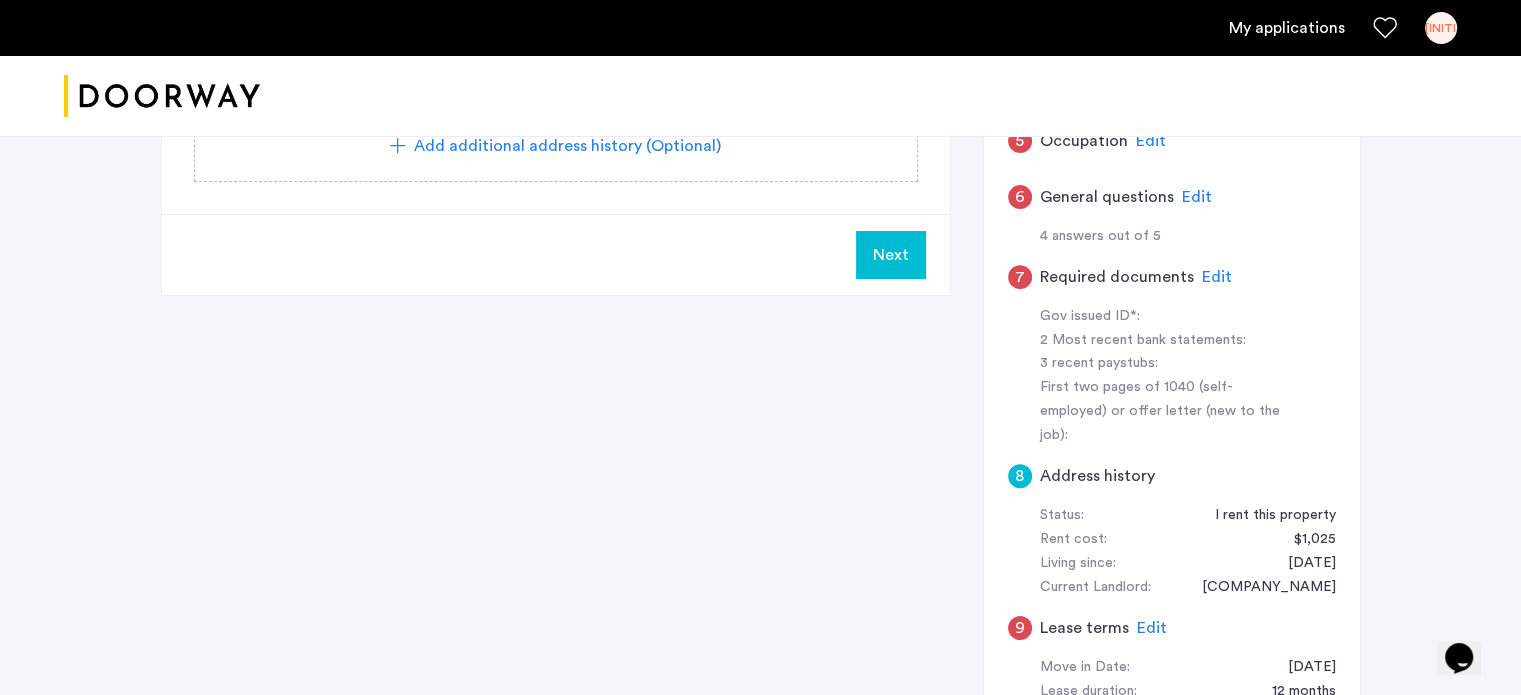 click on "Edit" 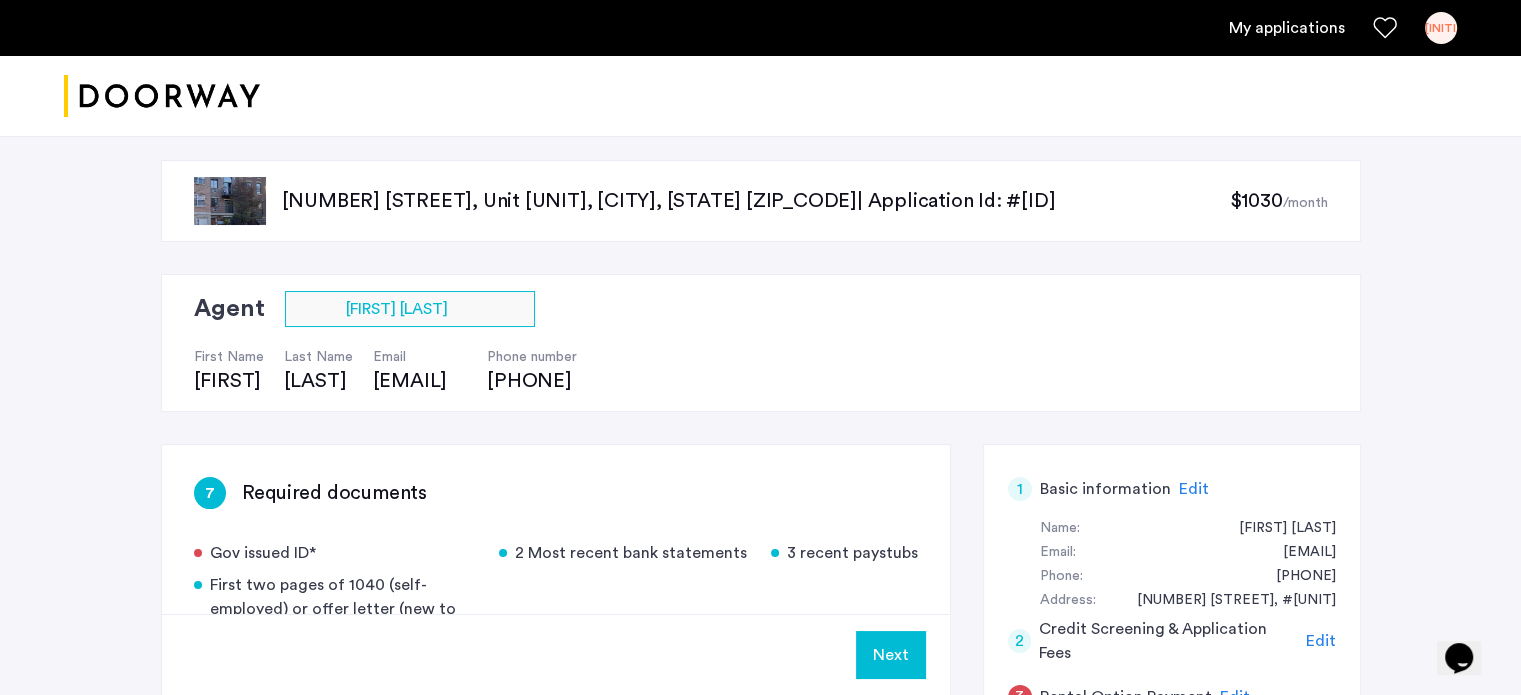 scroll, scrollTop: 0, scrollLeft: 0, axis: both 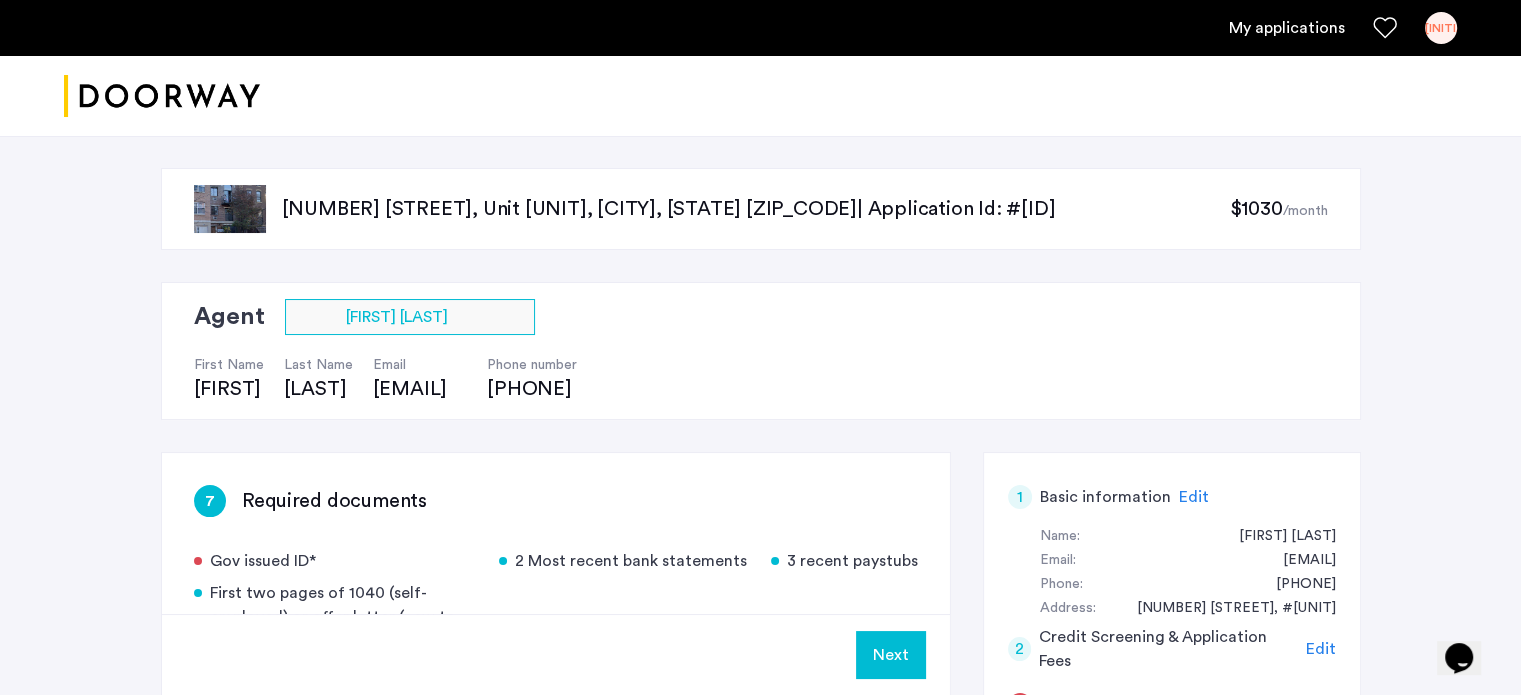 click on "/month" 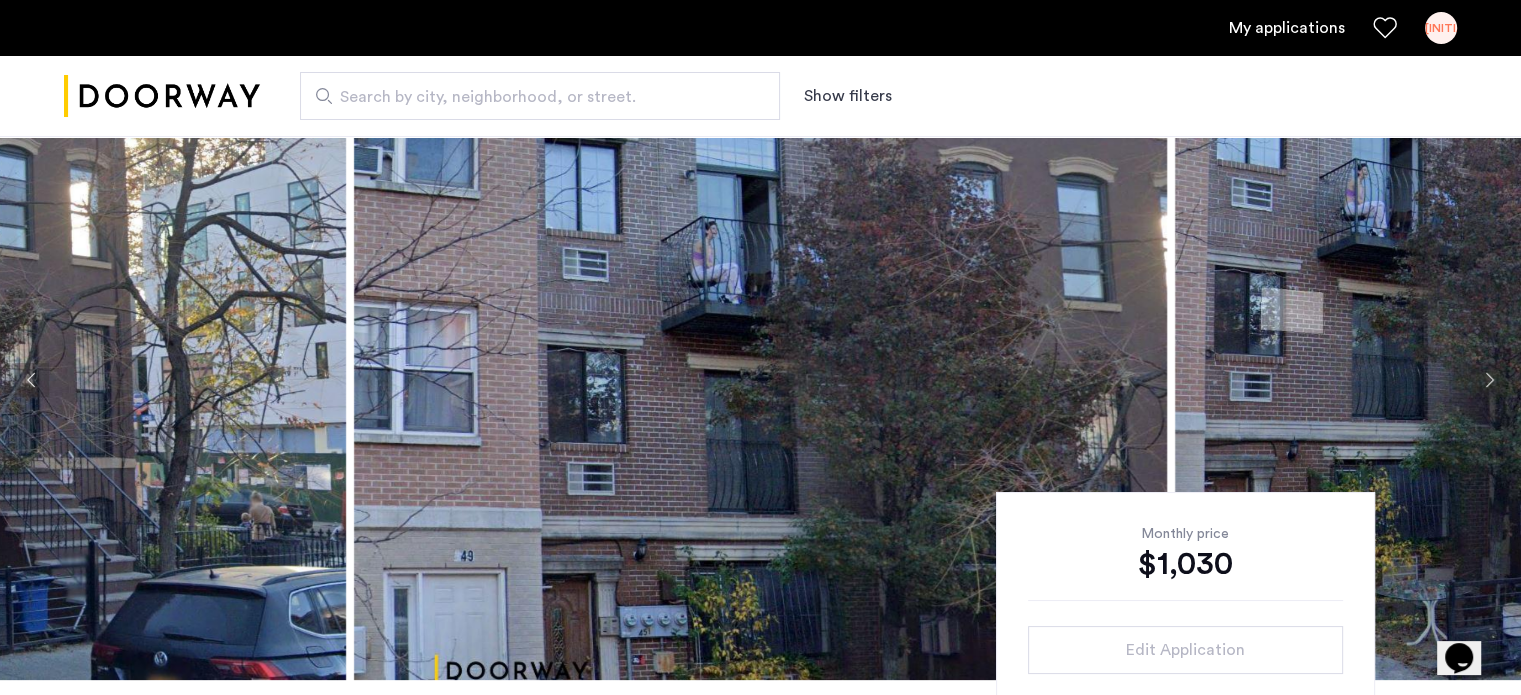 scroll, scrollTop: 50, scrollLeft: 0, axis: vertical 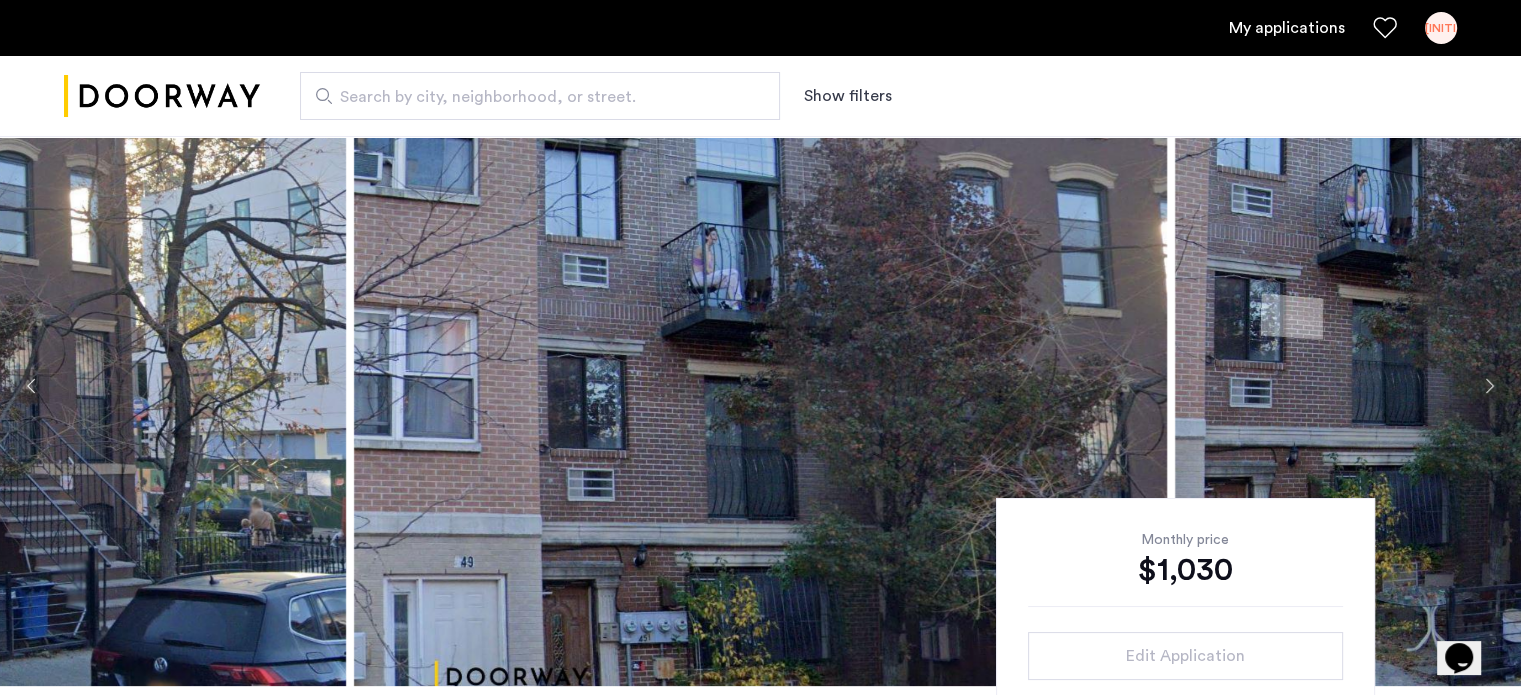 click on "My applications" at bounding box center [1287, 28] 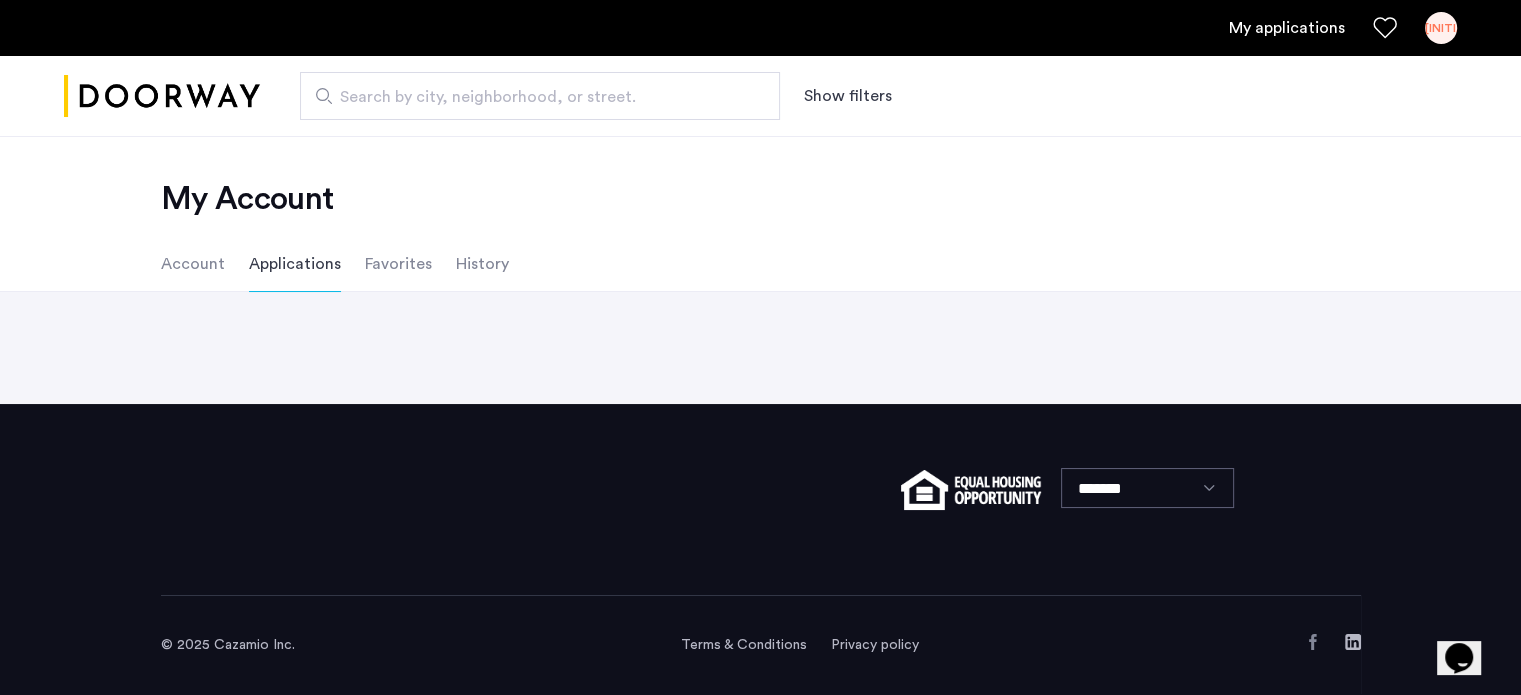 scroll, scrollTop: 0, scrollLeft: 0, axis: both 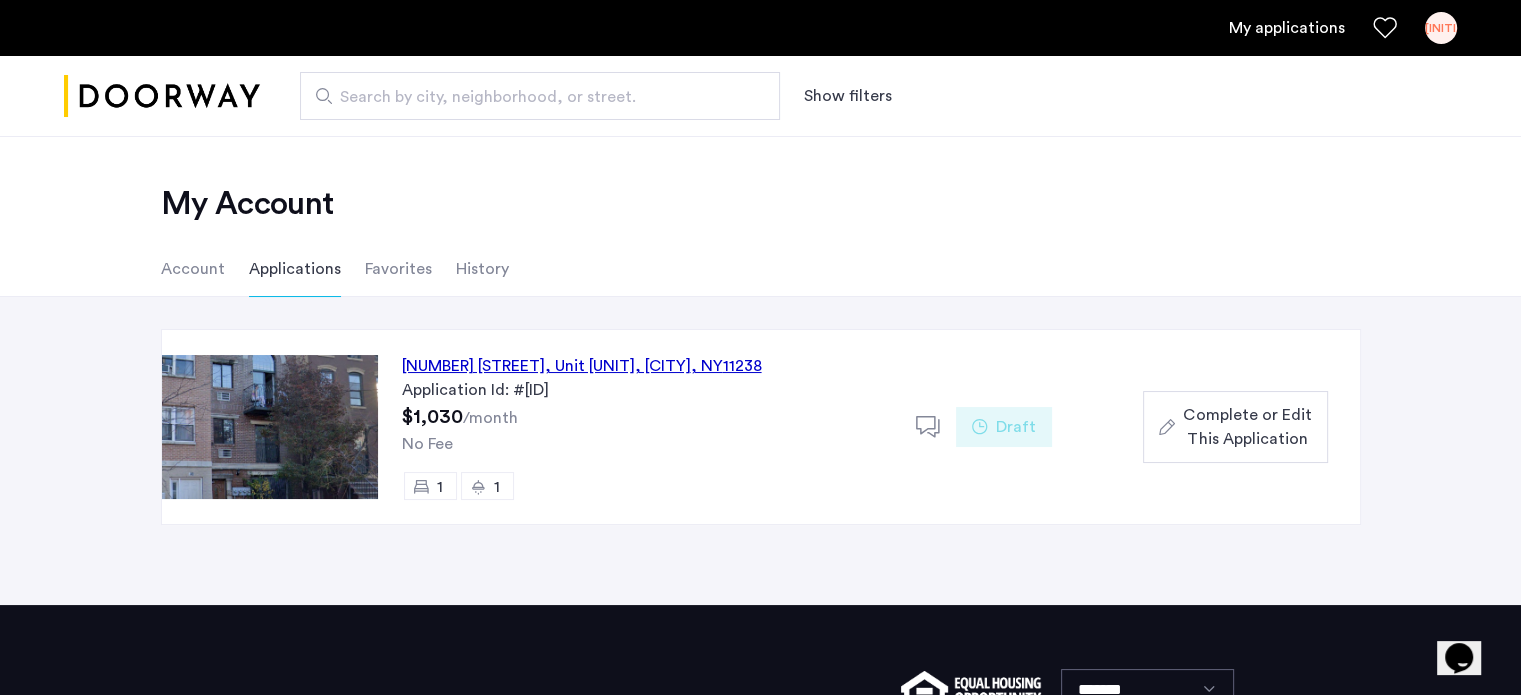 click on "Complete or Edit This Application" 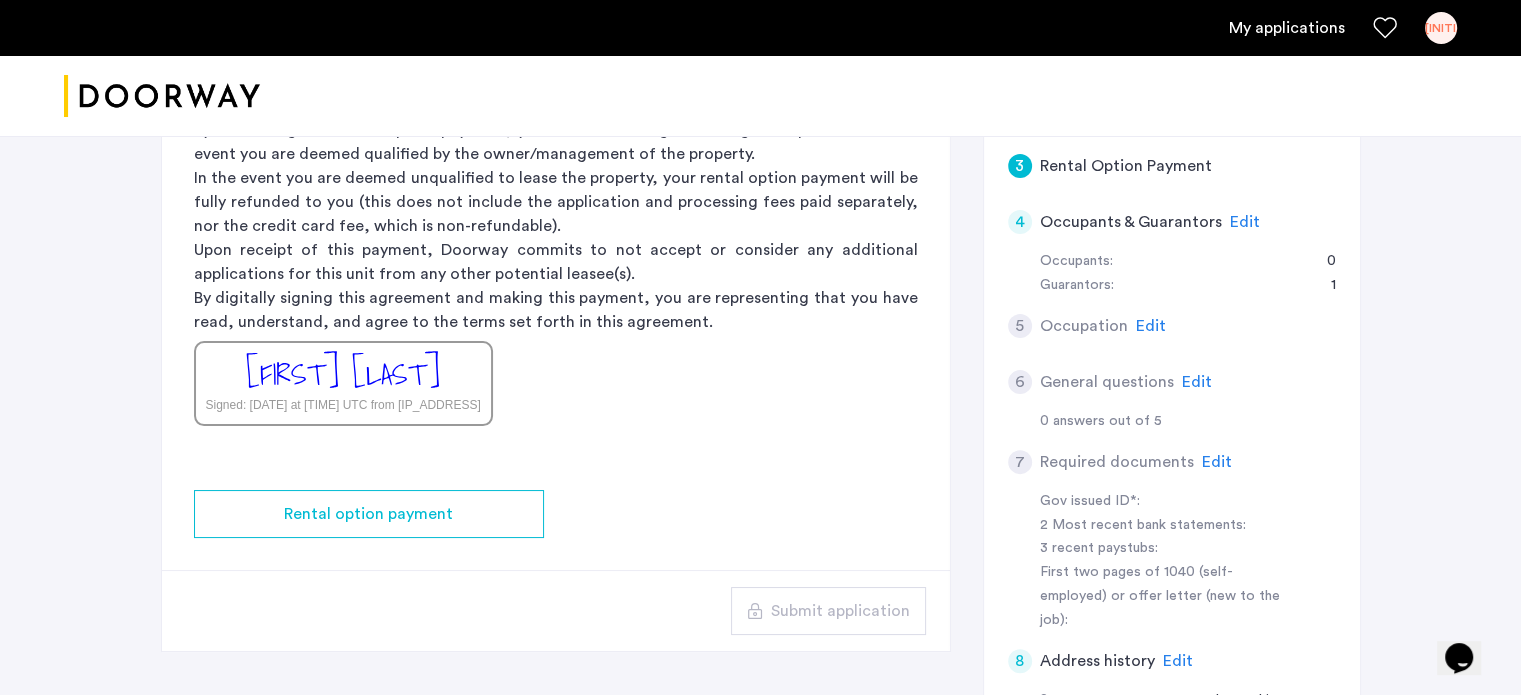 scroll, scrollTop: 540, scrollLeft: 0, axis: vertical 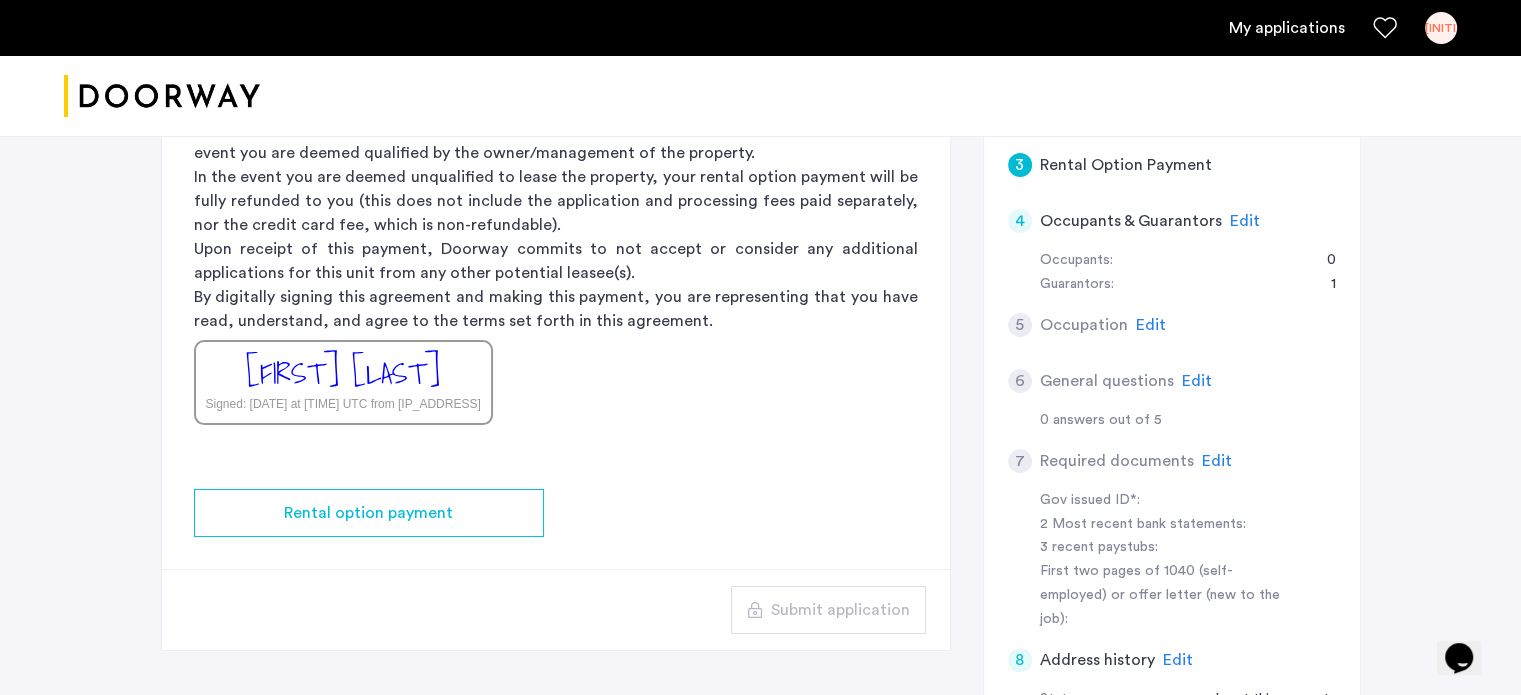click on "Edit" 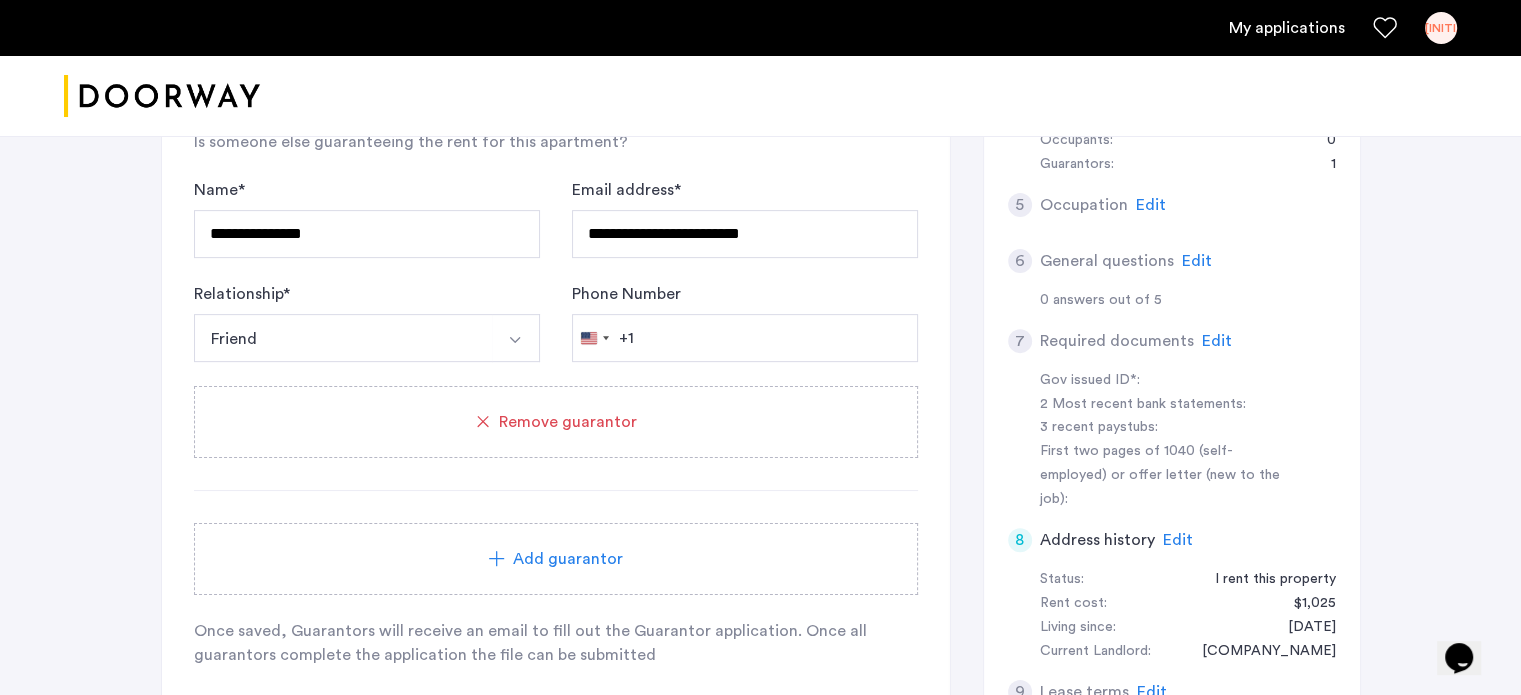 scroll, scrollTop: 652, scrollLeft: 0, axis: vertical 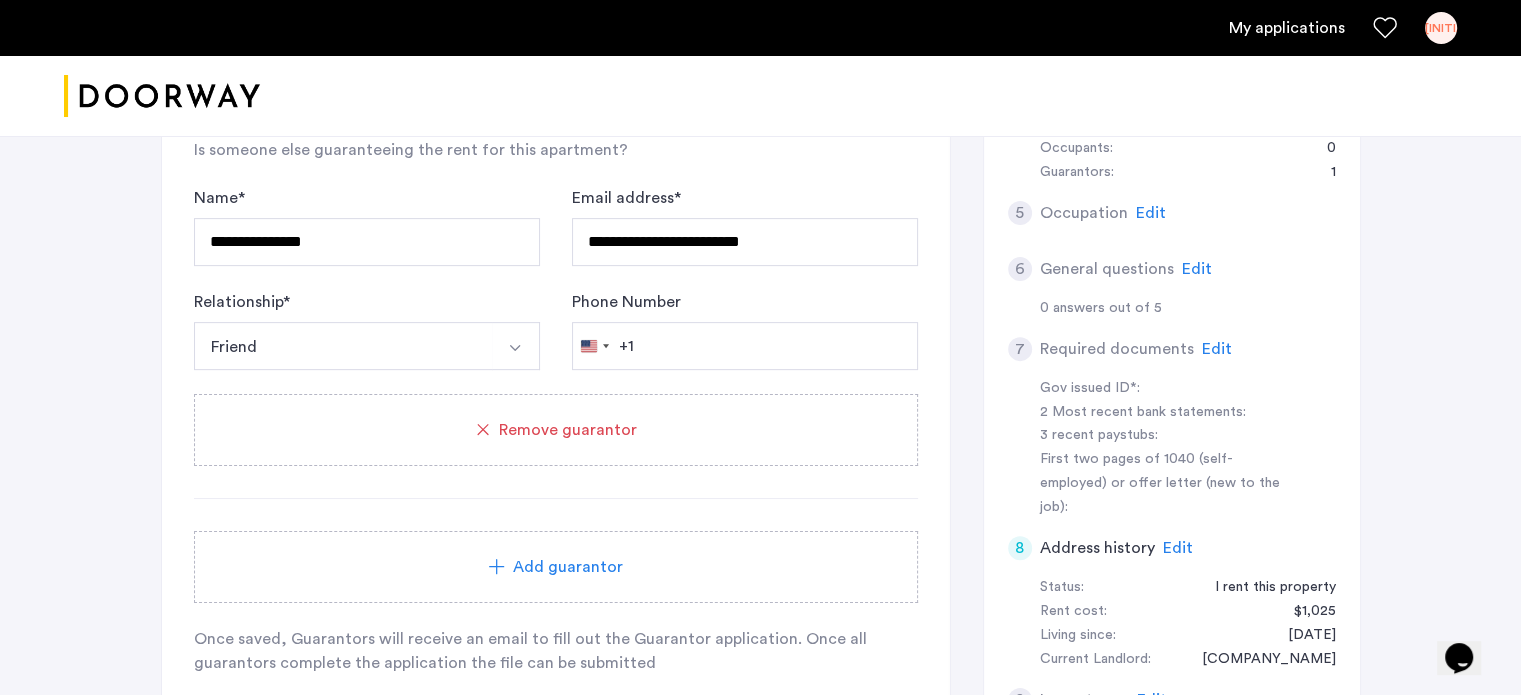 click on "Edit" 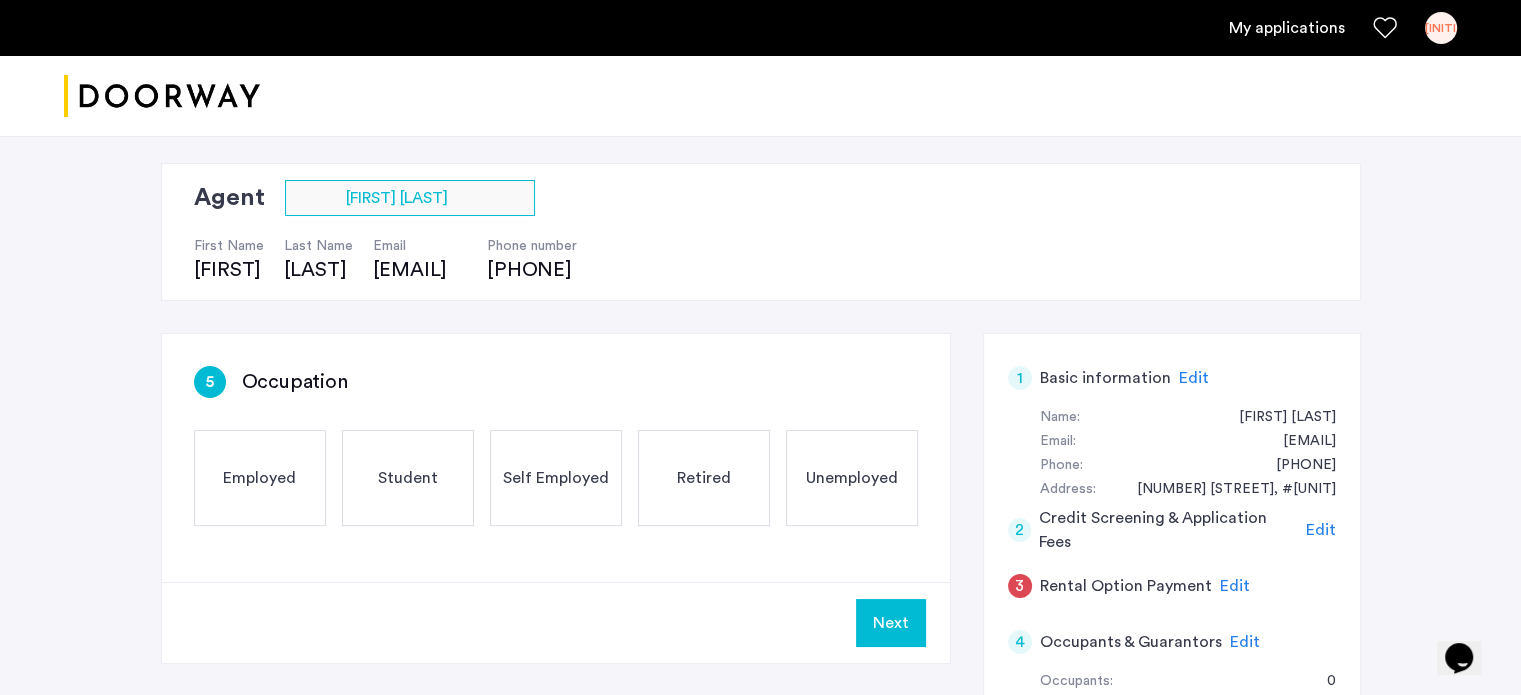 scroll, scrollTop: 0, scrollLeft: 0, axis: both 